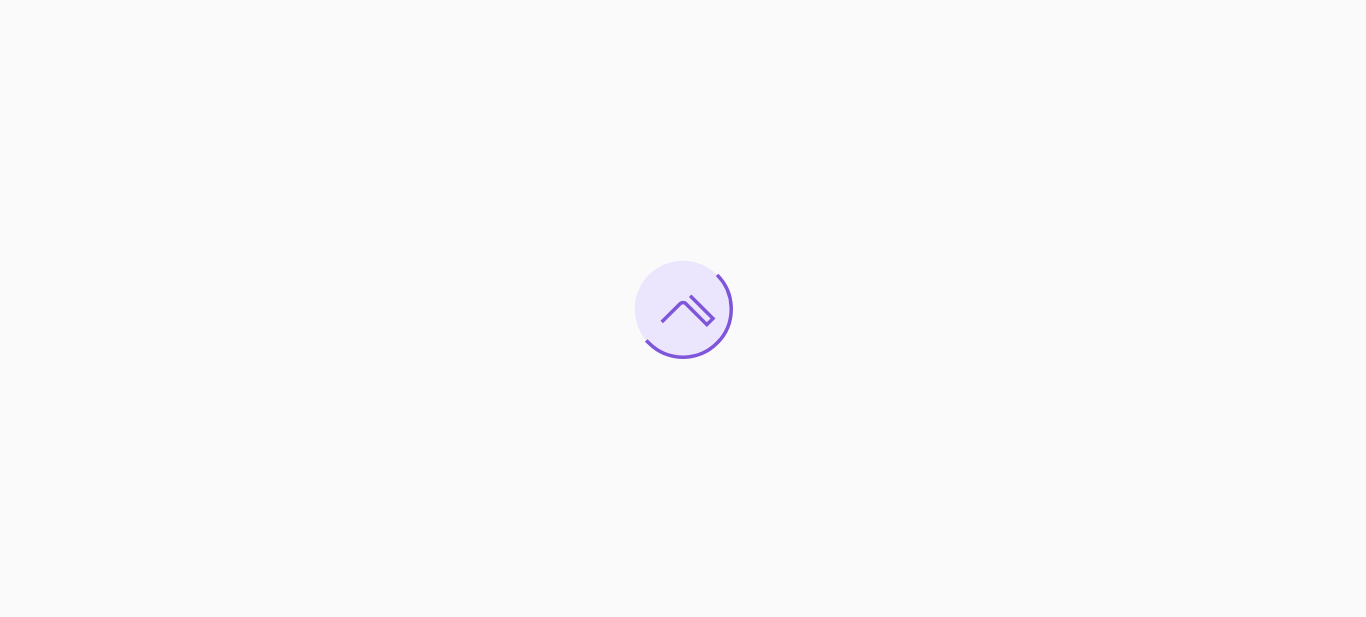scroll, scrollTop: 0, scrollLeft: 0, axis: both 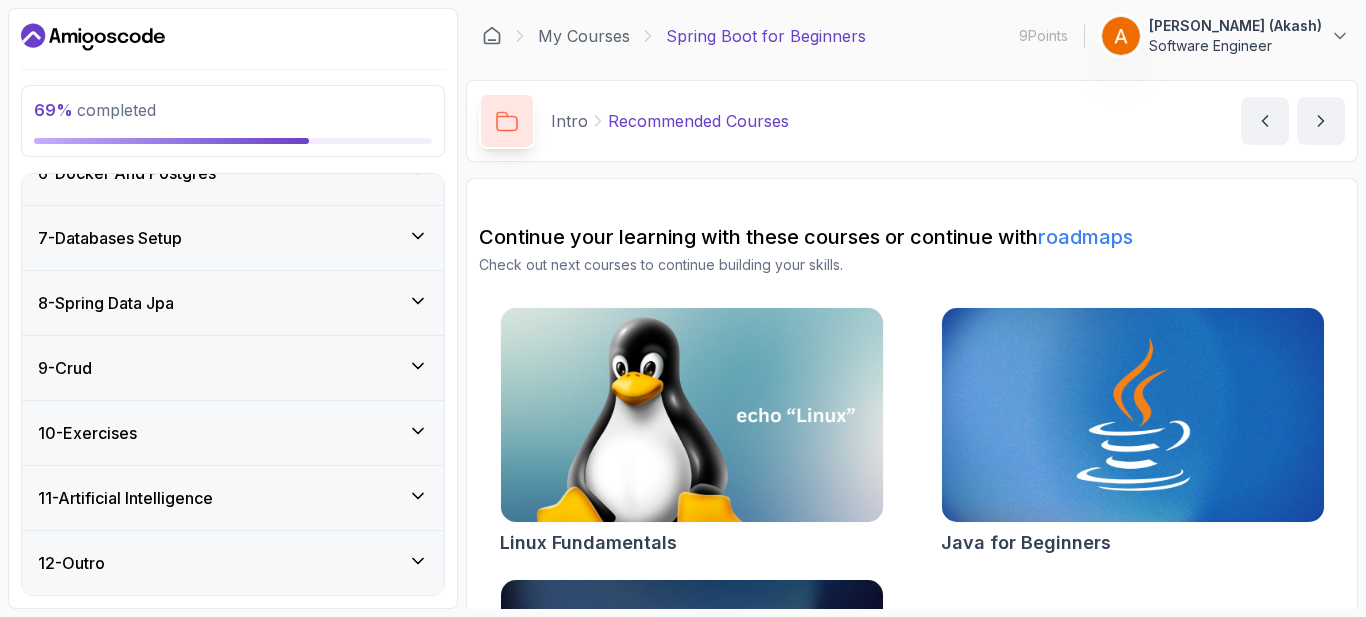 click on "8  -  Spring Data Jpa" at bounding box center (106, 303) 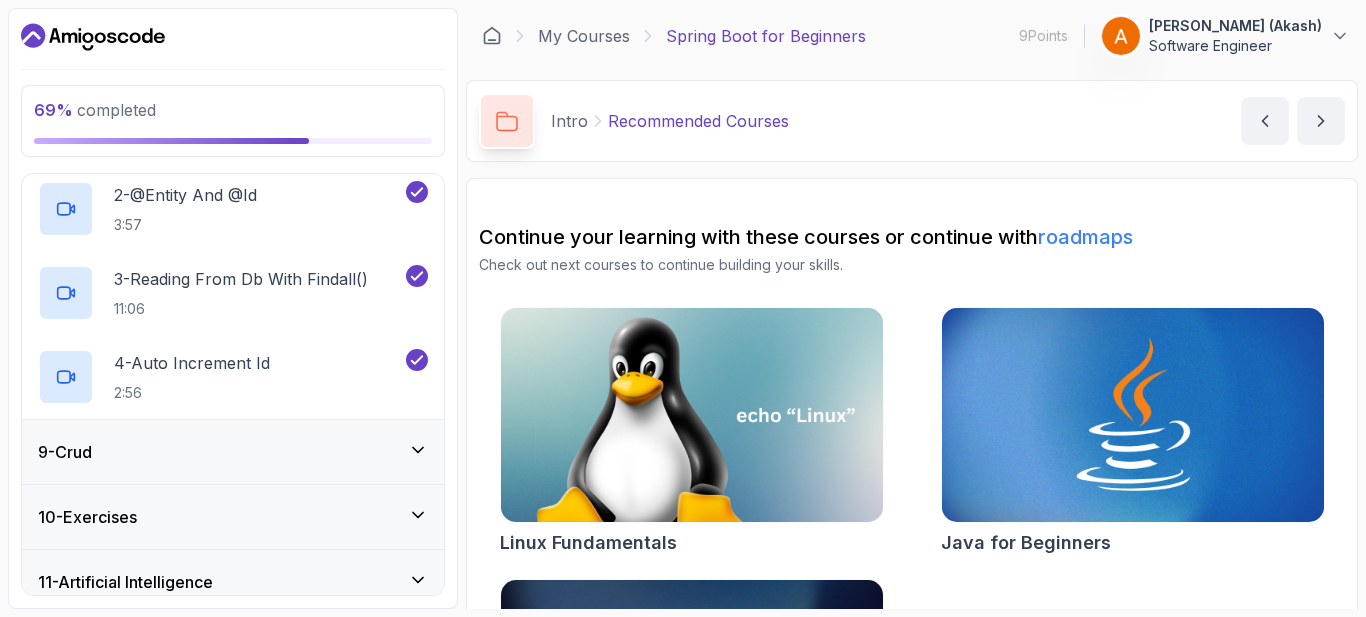 scroll, scrollTop: 694, scrollLeft: 0, axis: vertical 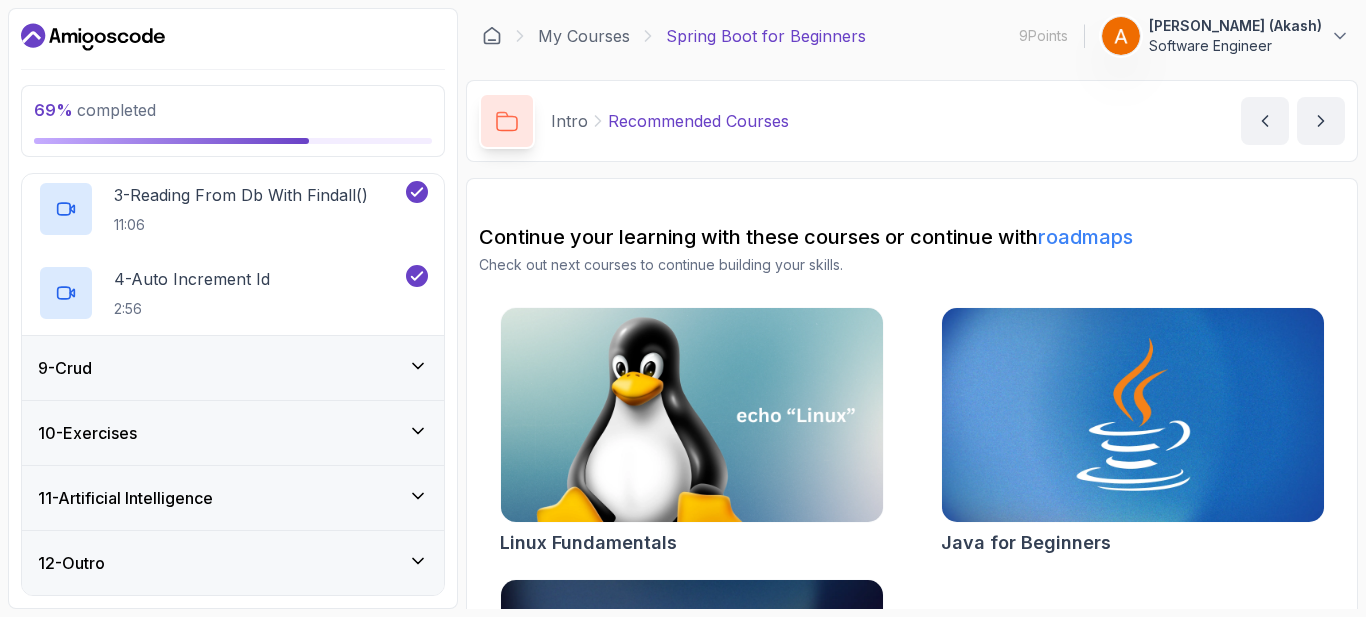 click on "9  -  Crud" at bounding box center (233, 368) 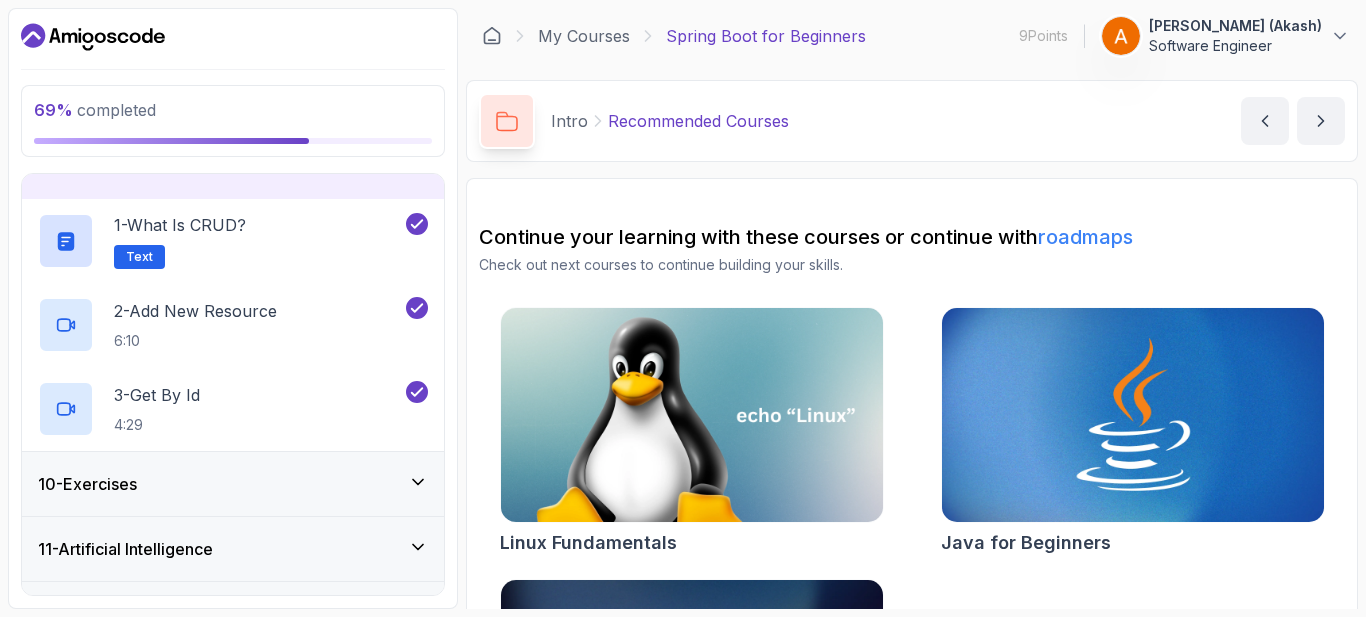 scroll, scrollTop: 610, scrollLeft: 0, axis: vertical 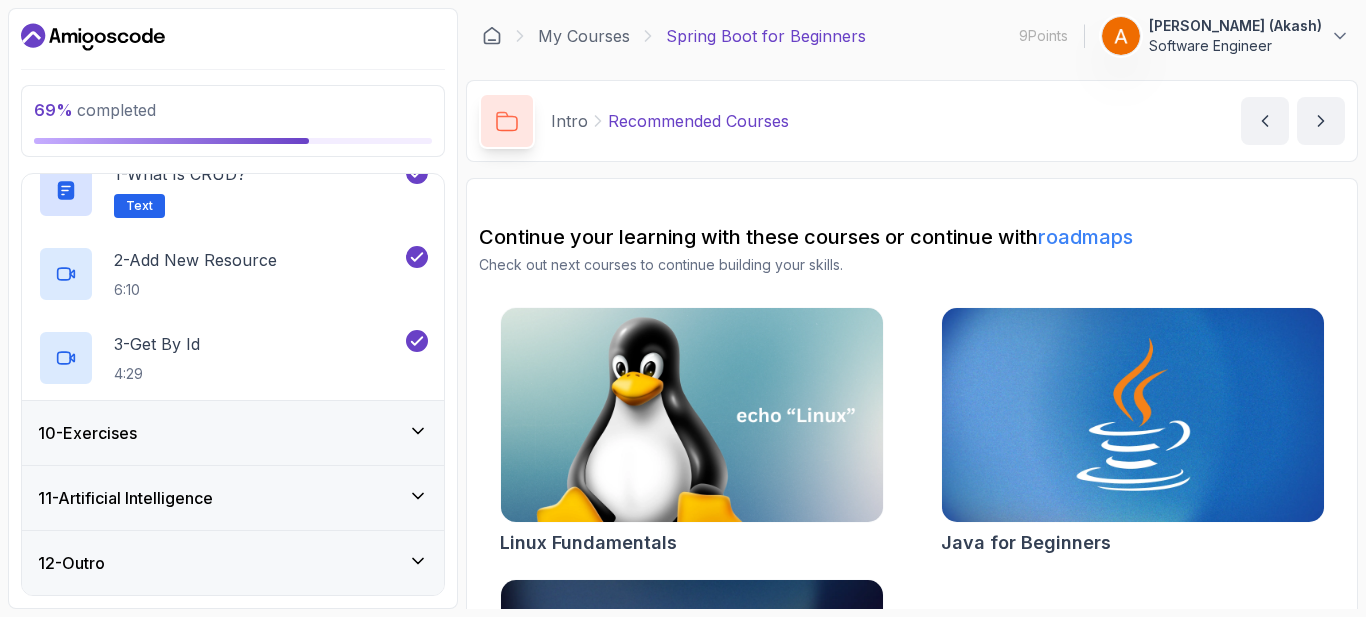 click on "10  -  Exercises" at bounding box center [87, 433] 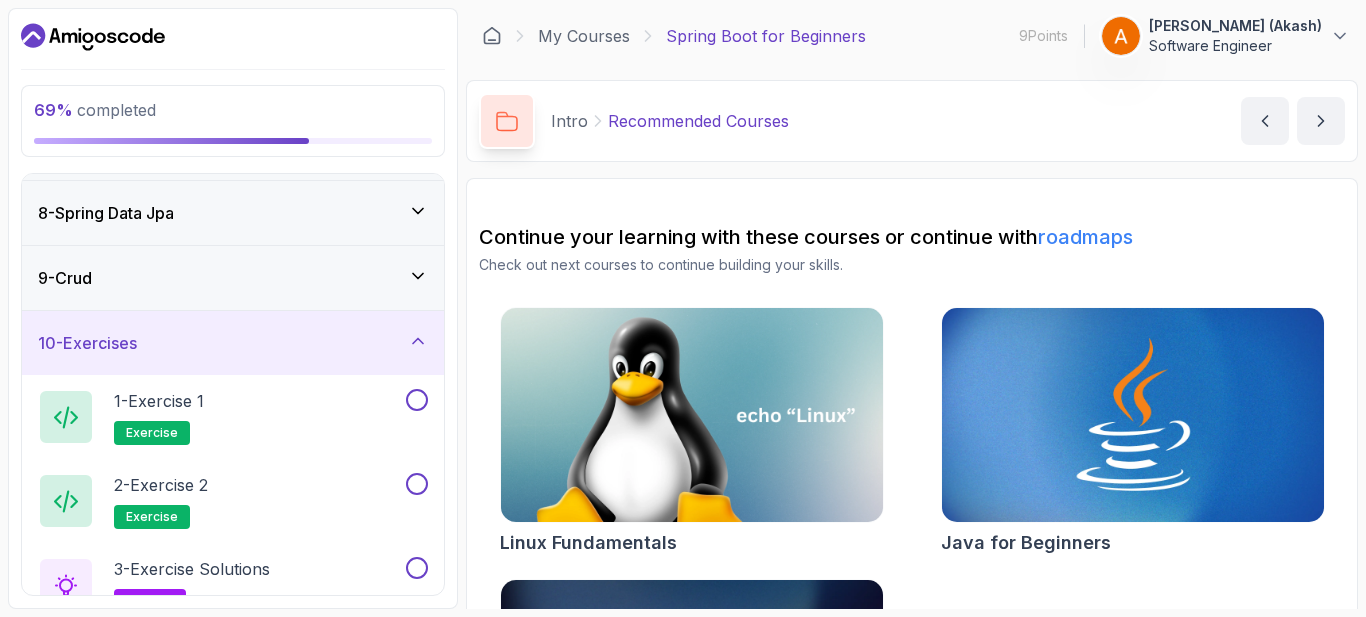 scroll, scrollTop: 459, scrollLeft: 0, axis: vertical 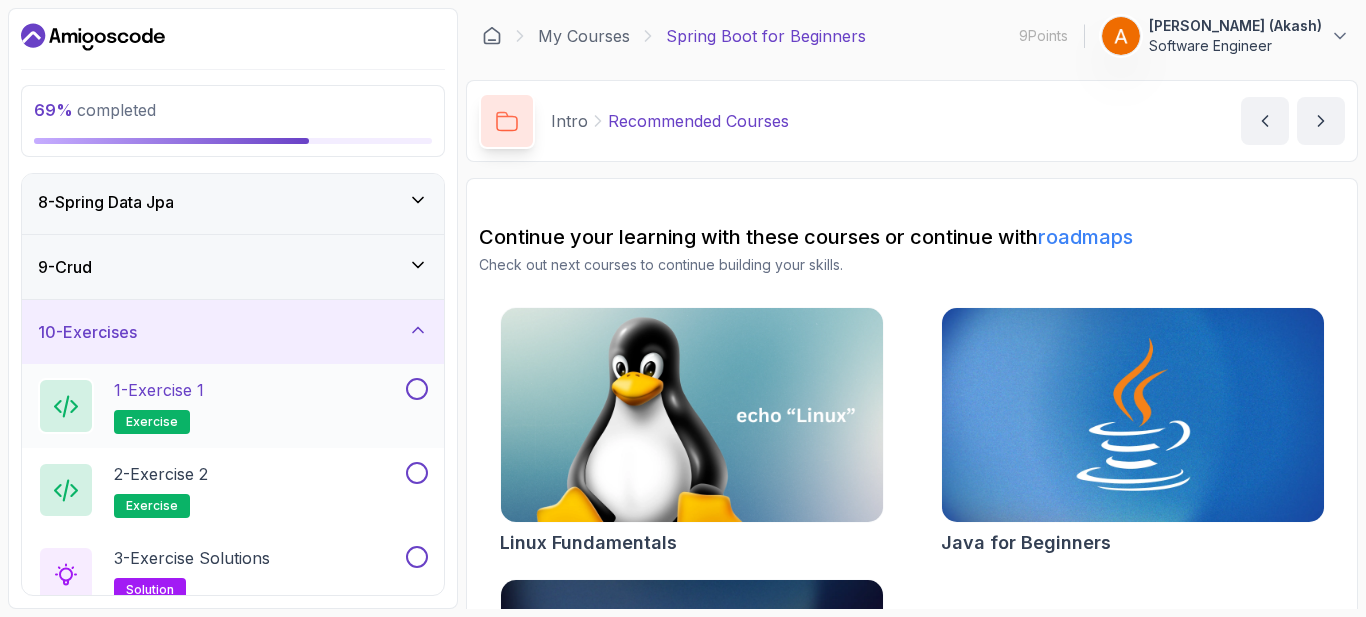 type 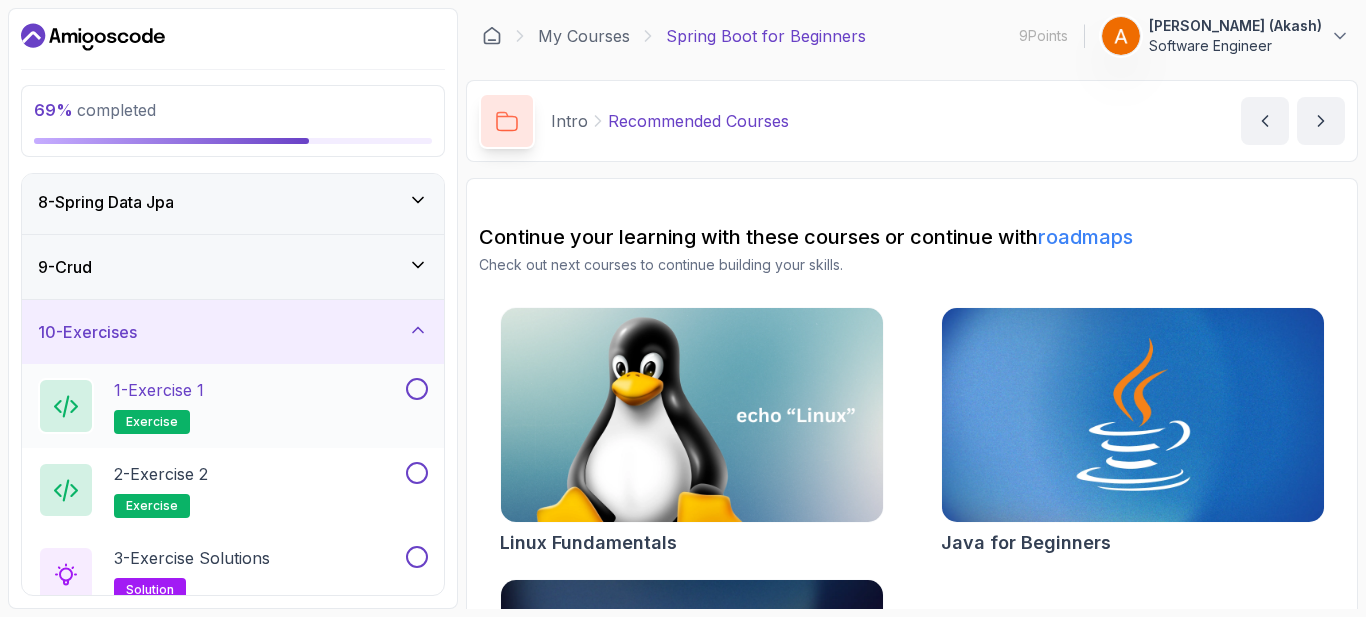 click on "1  -  Exercise 1 exercise" at bounding box center [220, 406] 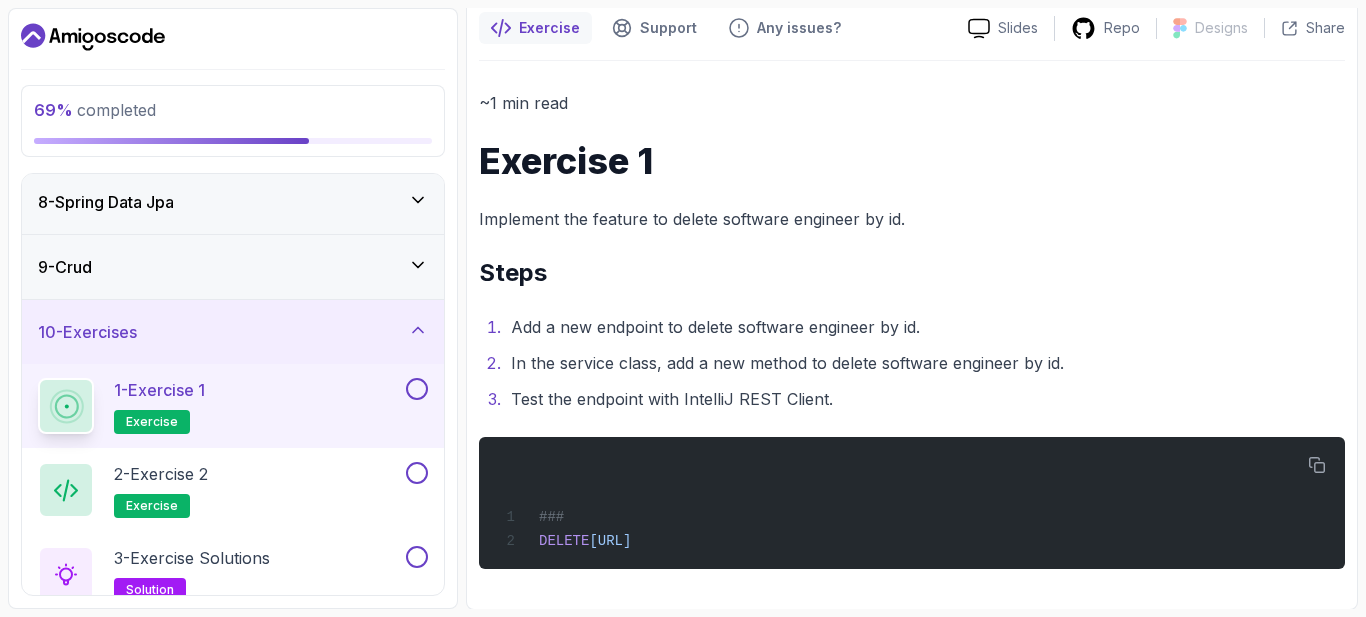 scroll, scrollTop: 182, scrollLeft: 0, axis: vertical 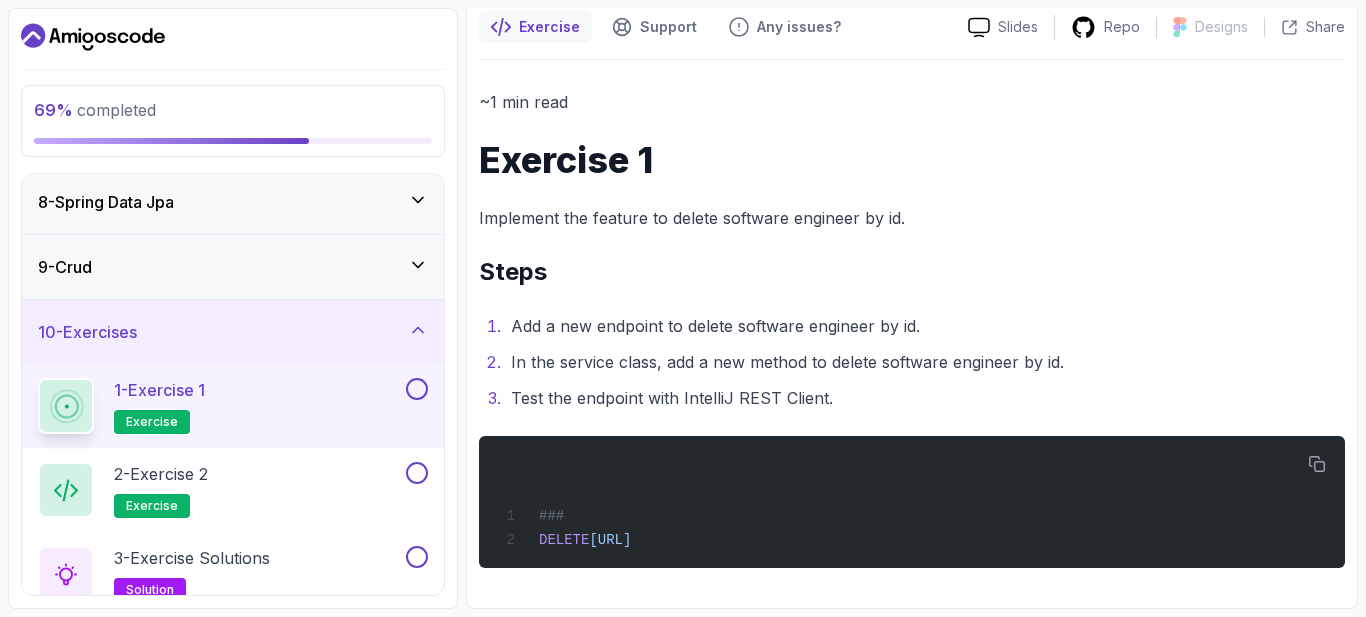 type 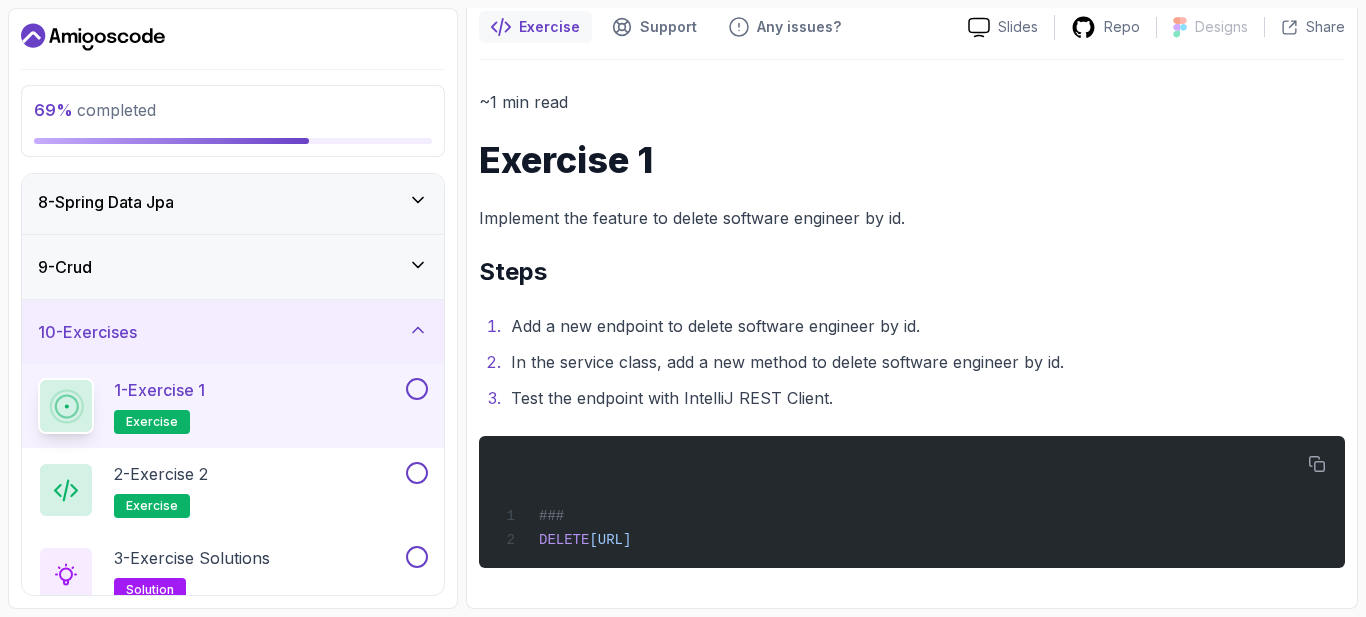 click at bounding box center [417, 389] 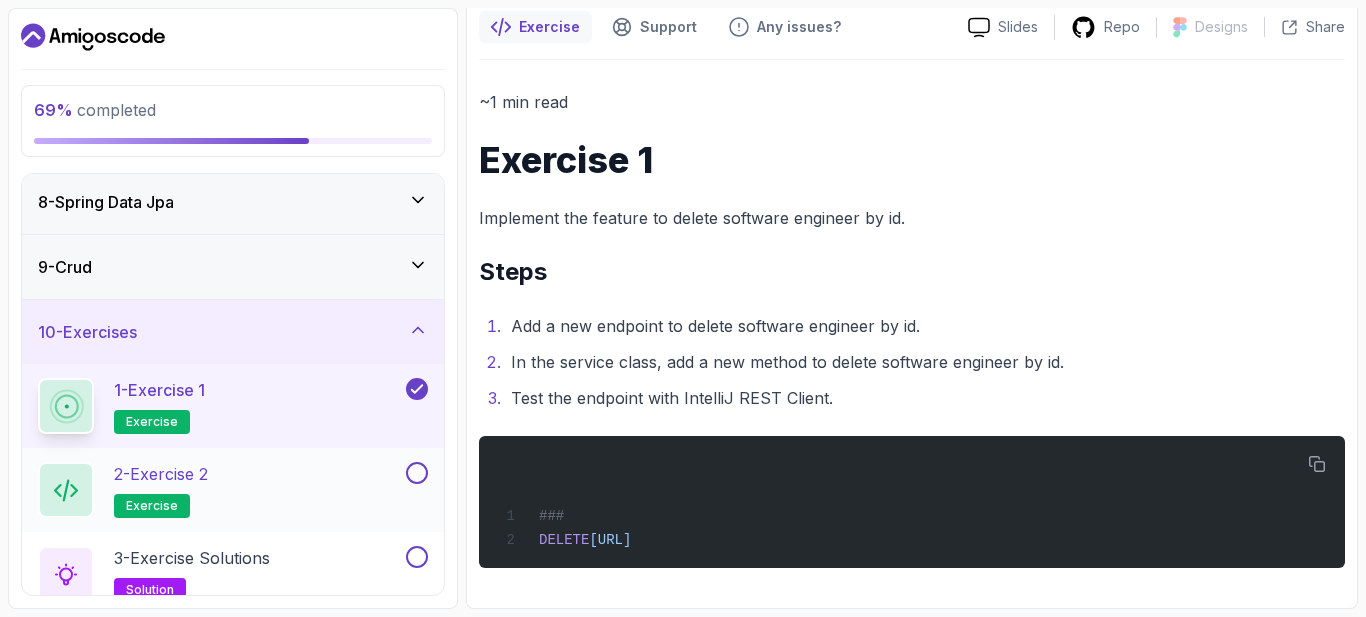 click at bounding box center (417, 473) 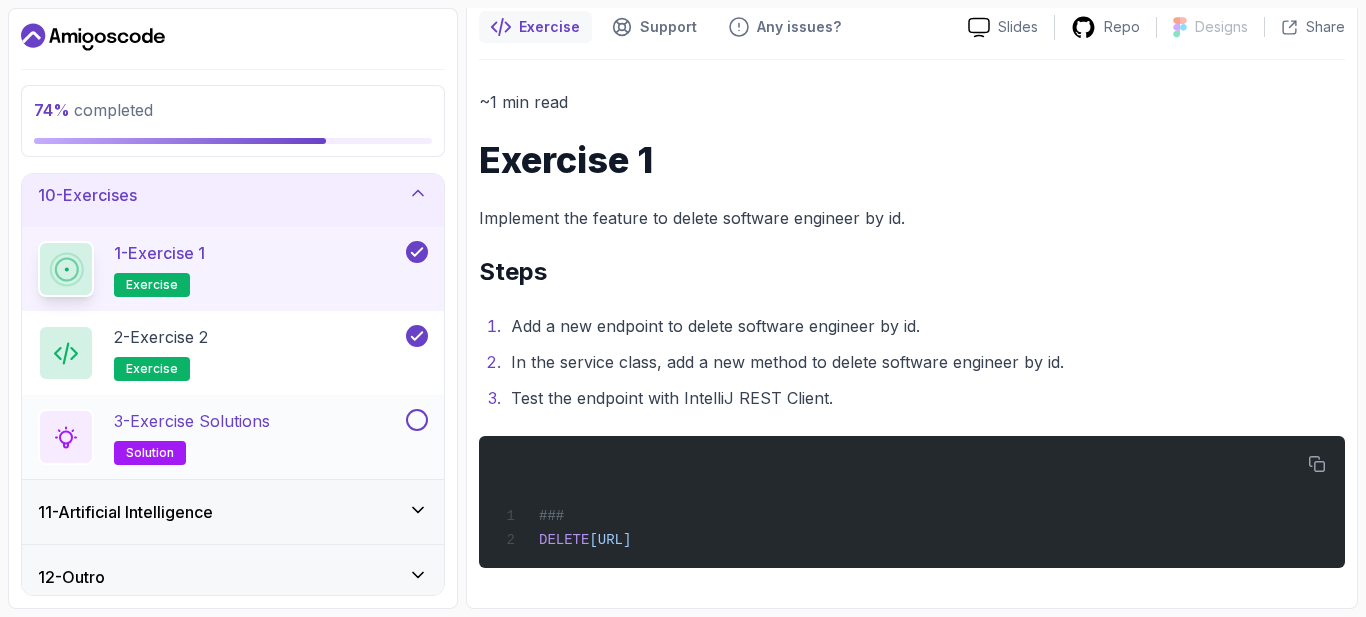 scroll, scrollTop: 593, scrollLeft: 0, axis: vertical 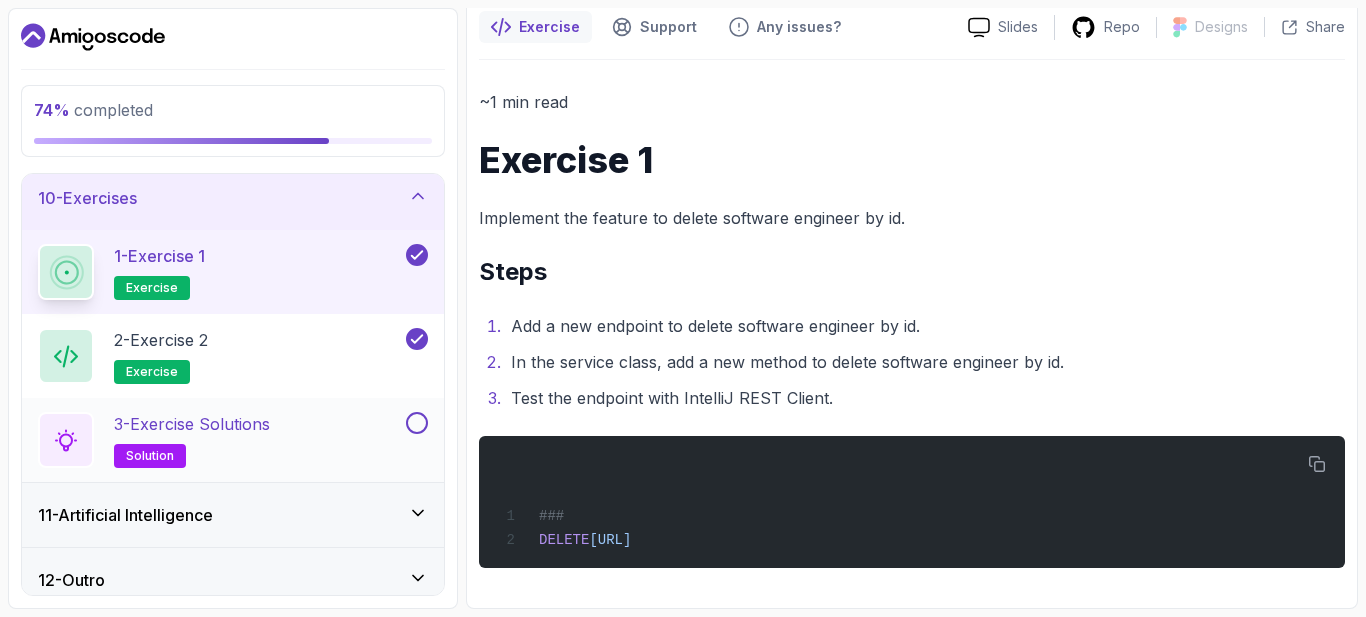 click on "3  -  Exercise Solutions solution" at bounding box center [220, 440] 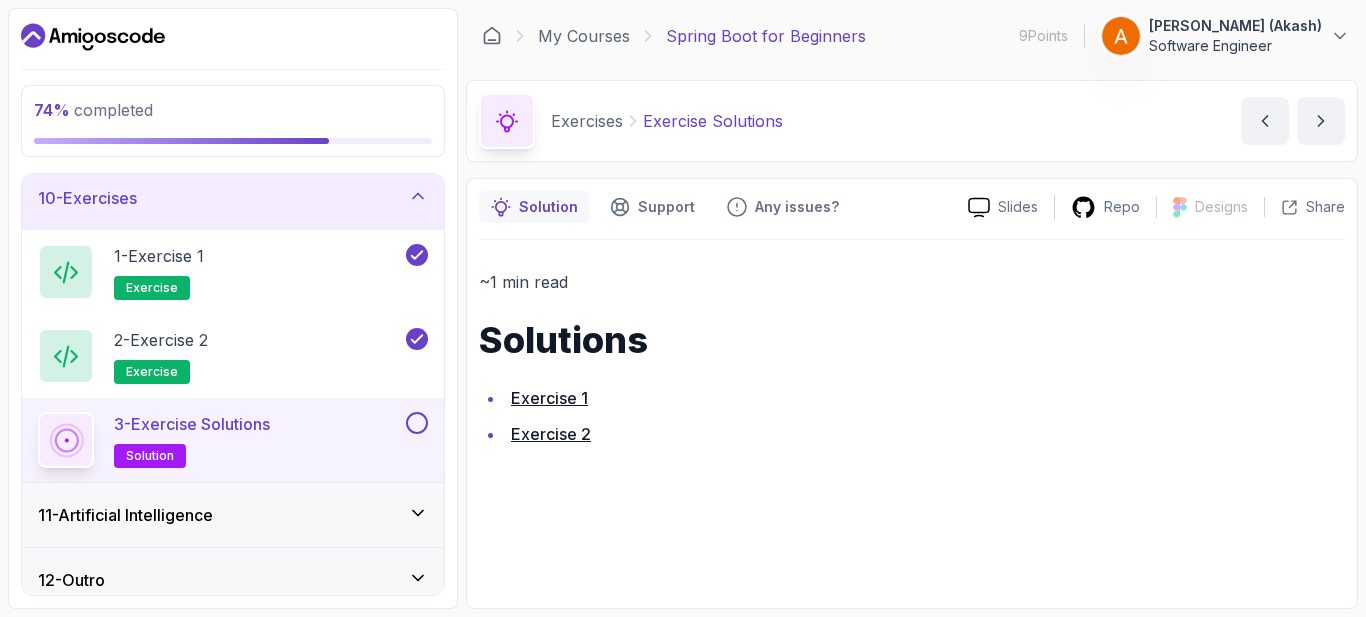 scroll, scrollTop: 0, scrollLeft: 0, axis: both 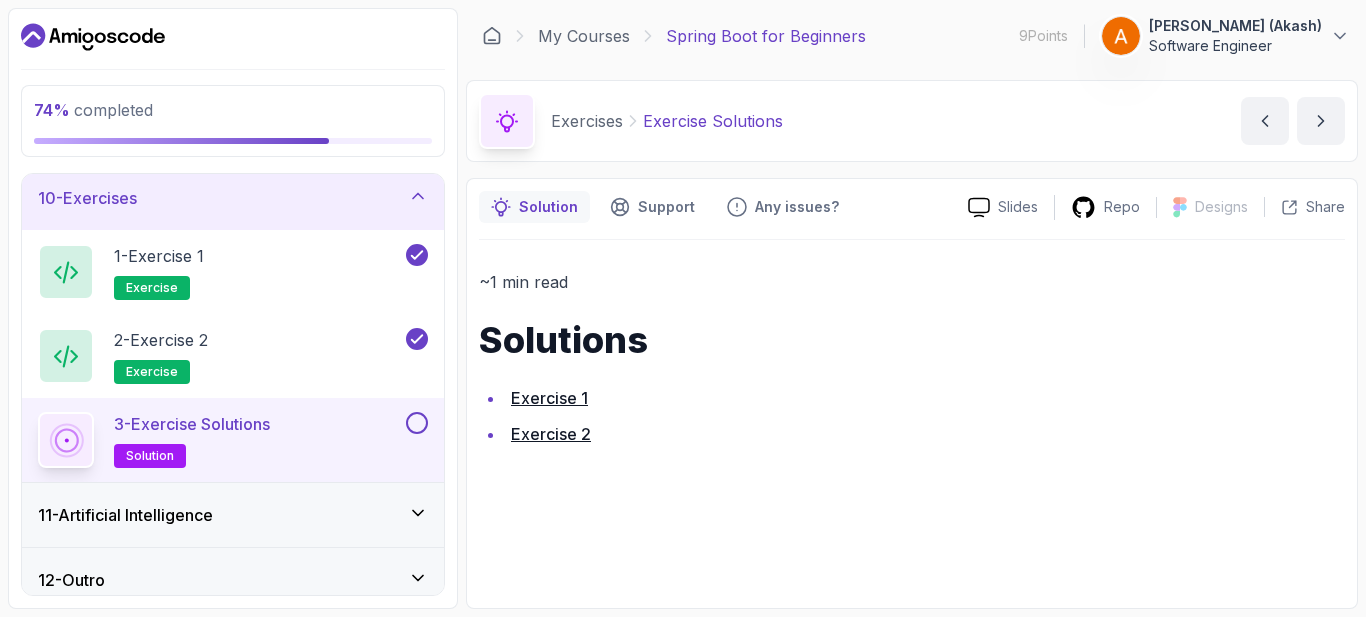 click on "Exercise 1" at bounding box center (549, 398) 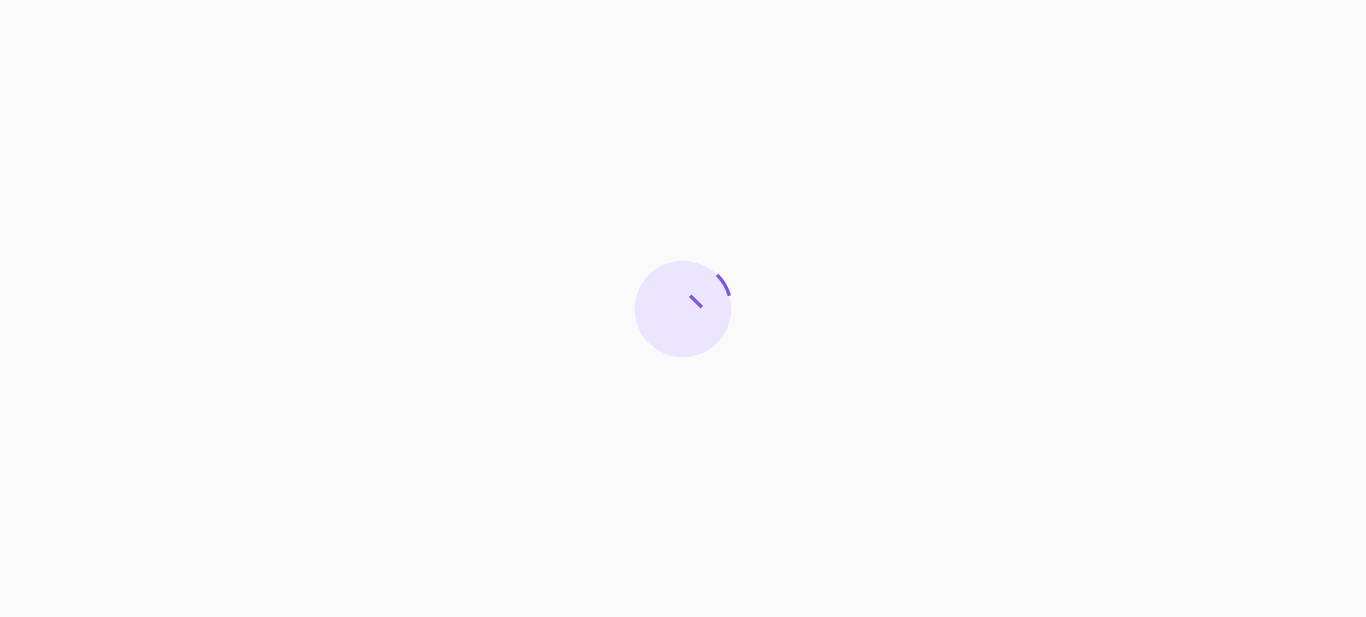 scroll, scrollTop: 0, scrollLeft: 0, axis: both 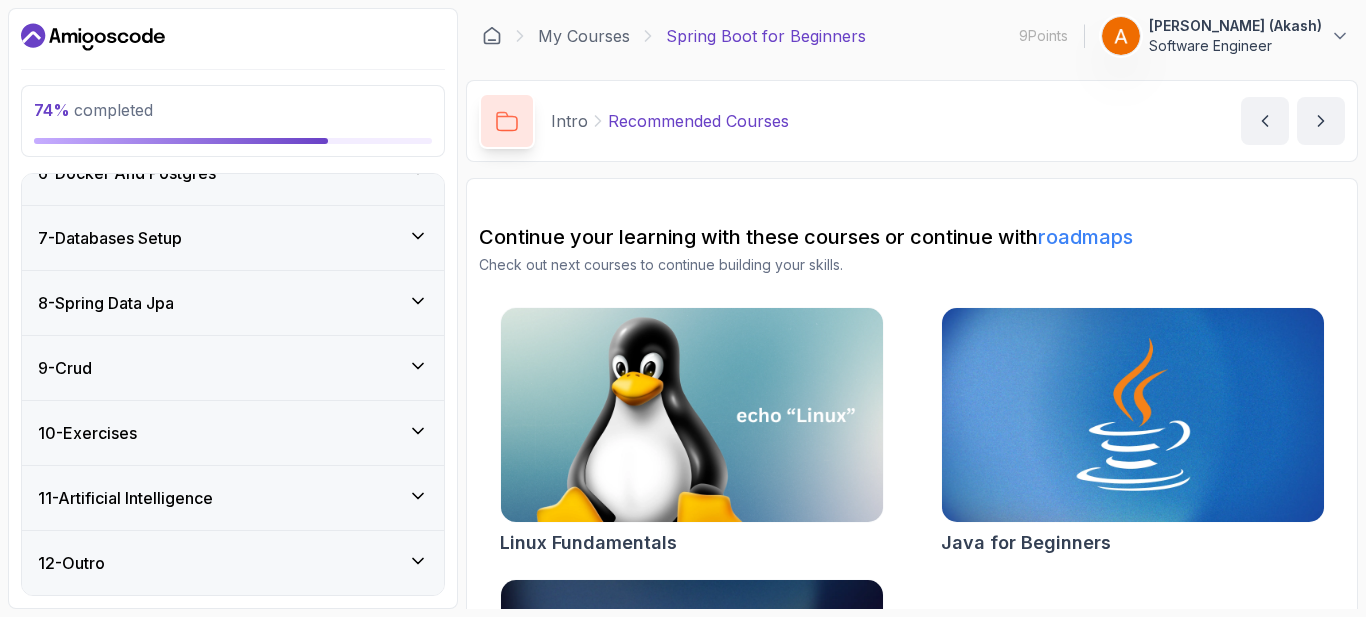 click on "10  -  Exercises" at bounding box center [233, 433] 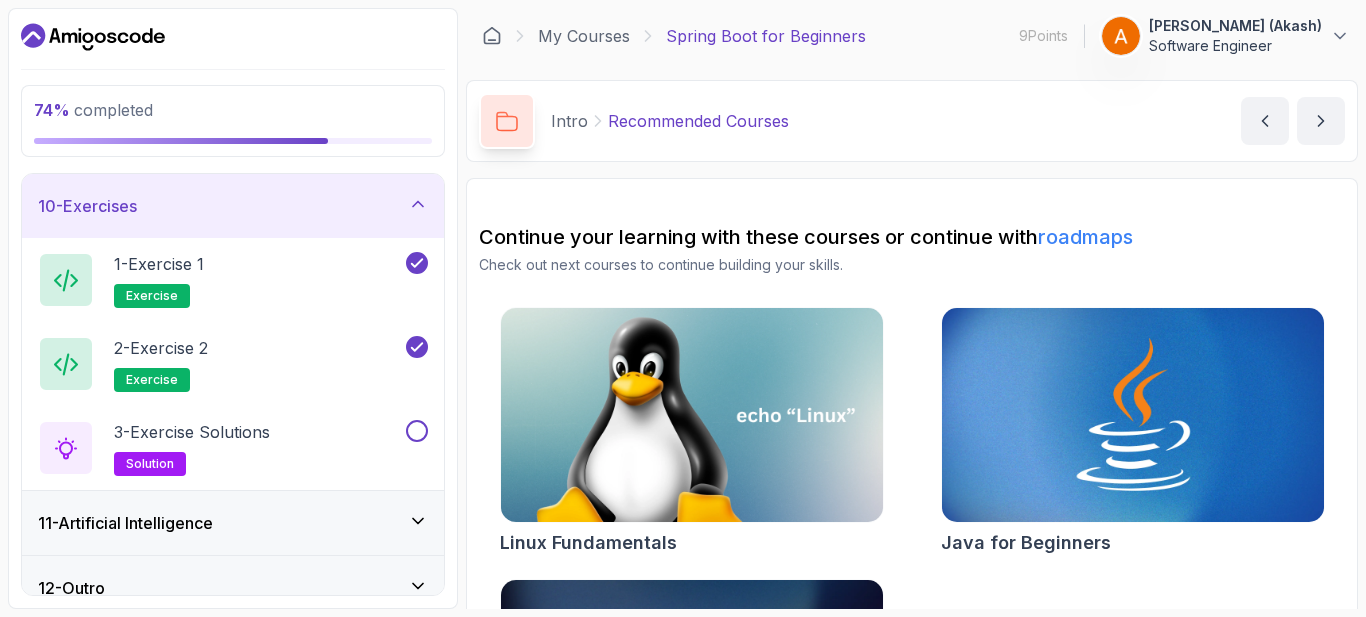 scroll, scrollTop: 610, scrollLeft: 0, axis: vertical 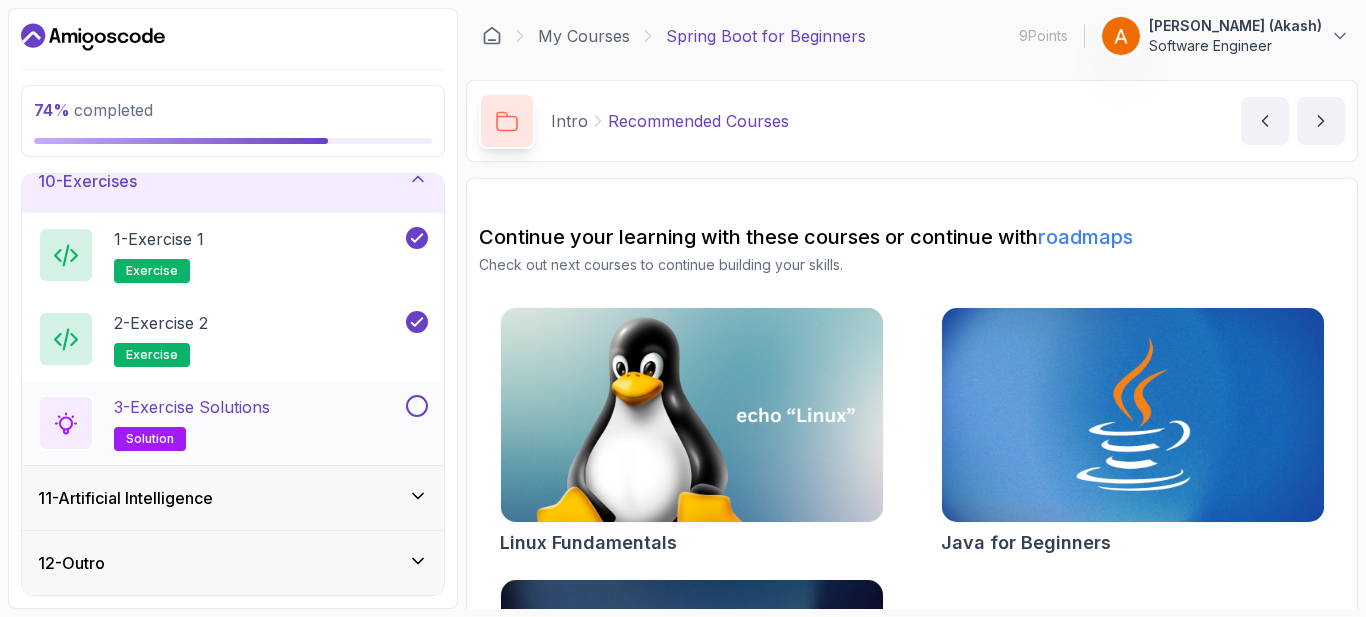 click on "solution" at bounding box center (150, 439) 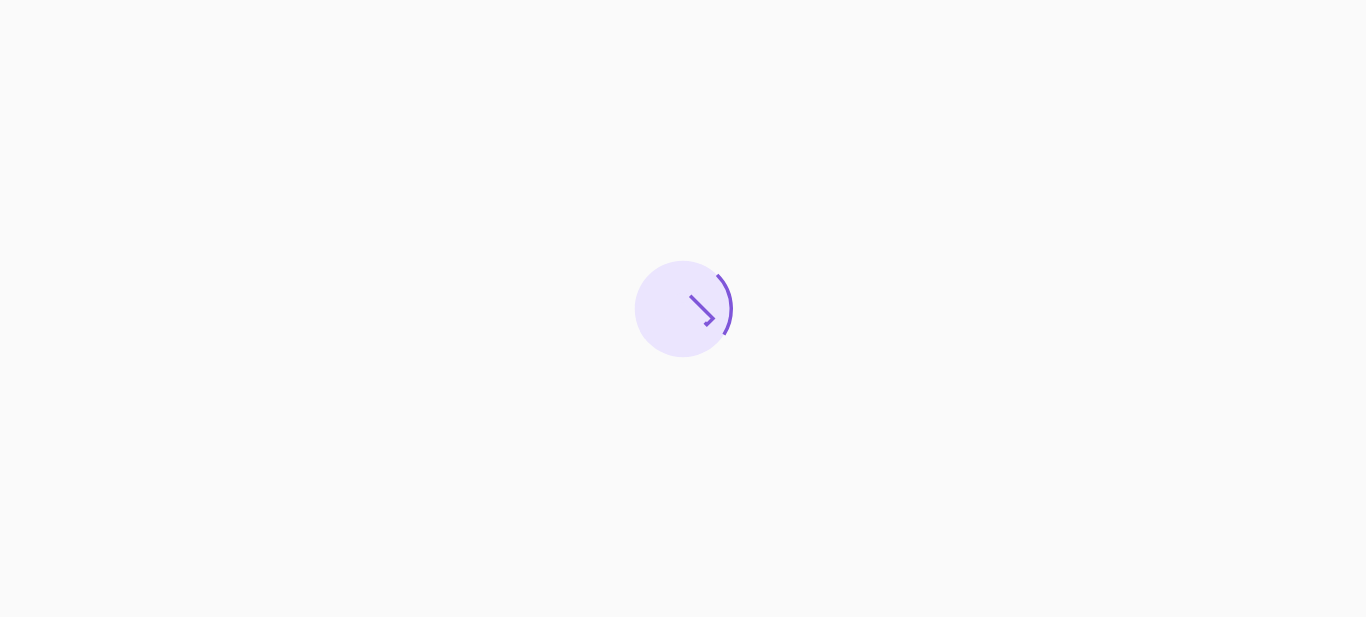scroll, scrollTop: 0, scrollLeft: 0, axis: both 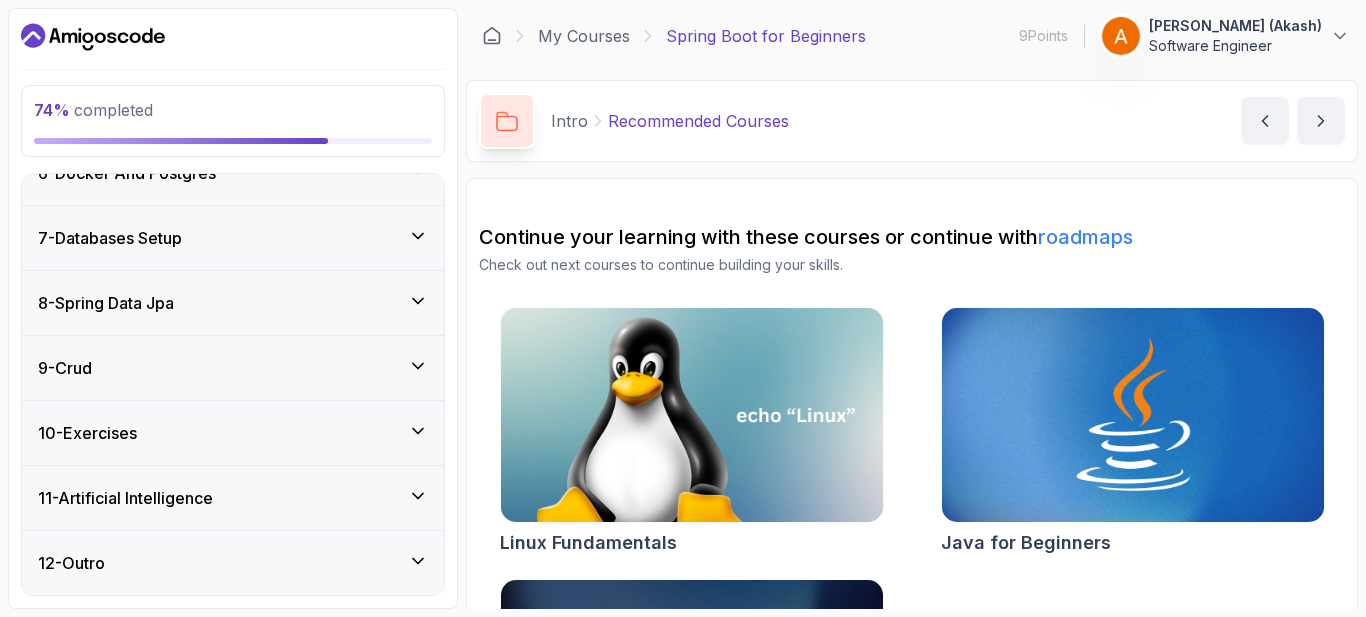 click on "11  -  Artificial Intelligence" at bounding box center (125, 498) 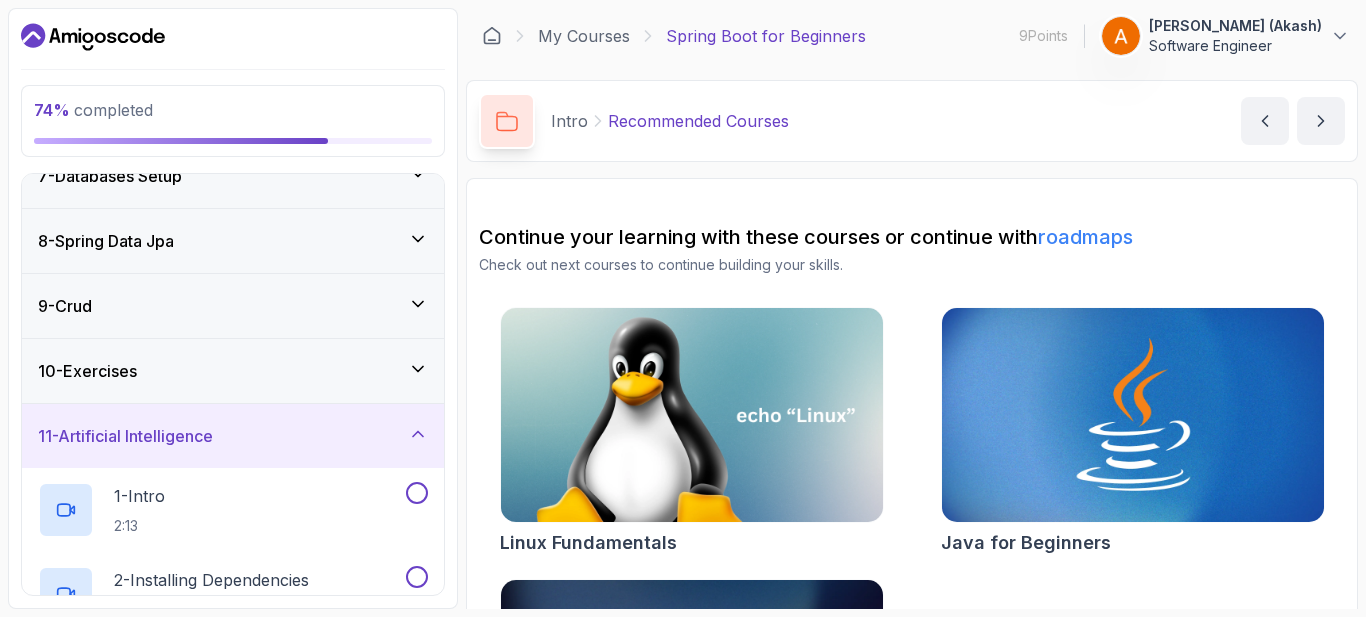 scroll, scrollTop: 408, scrollLeft: 0, axis: vertical 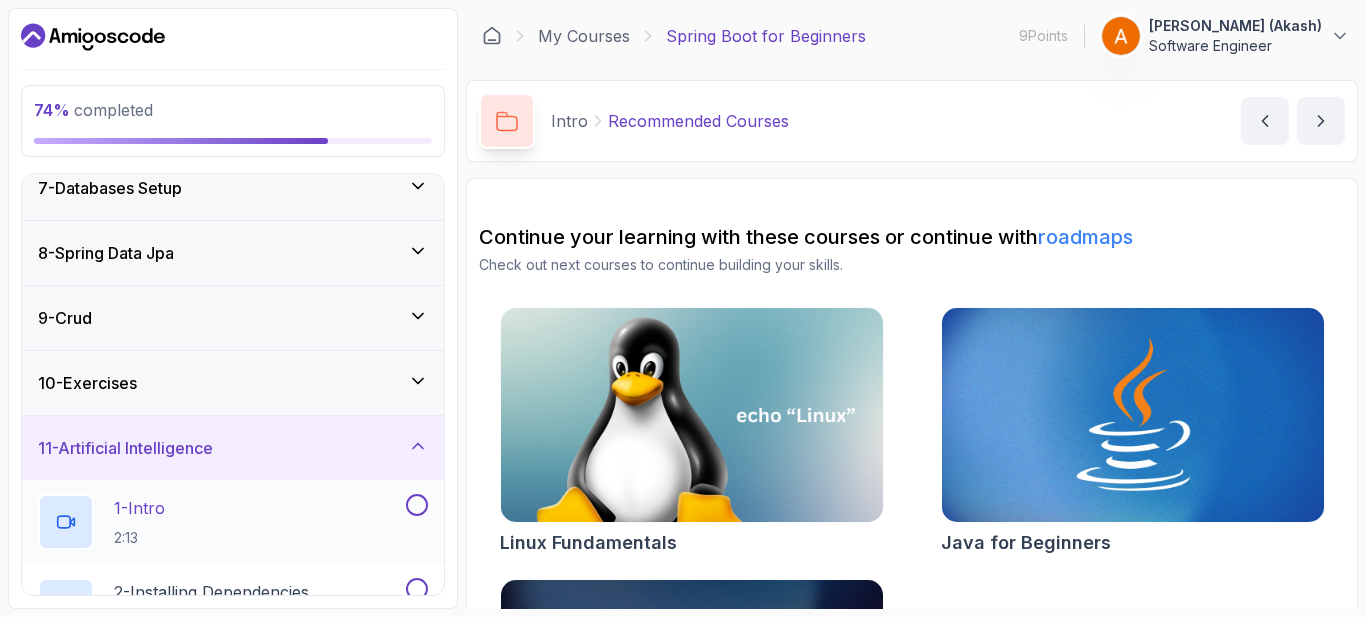 click on "1  -  Intro 2:13" at bounding box center (220, 522) 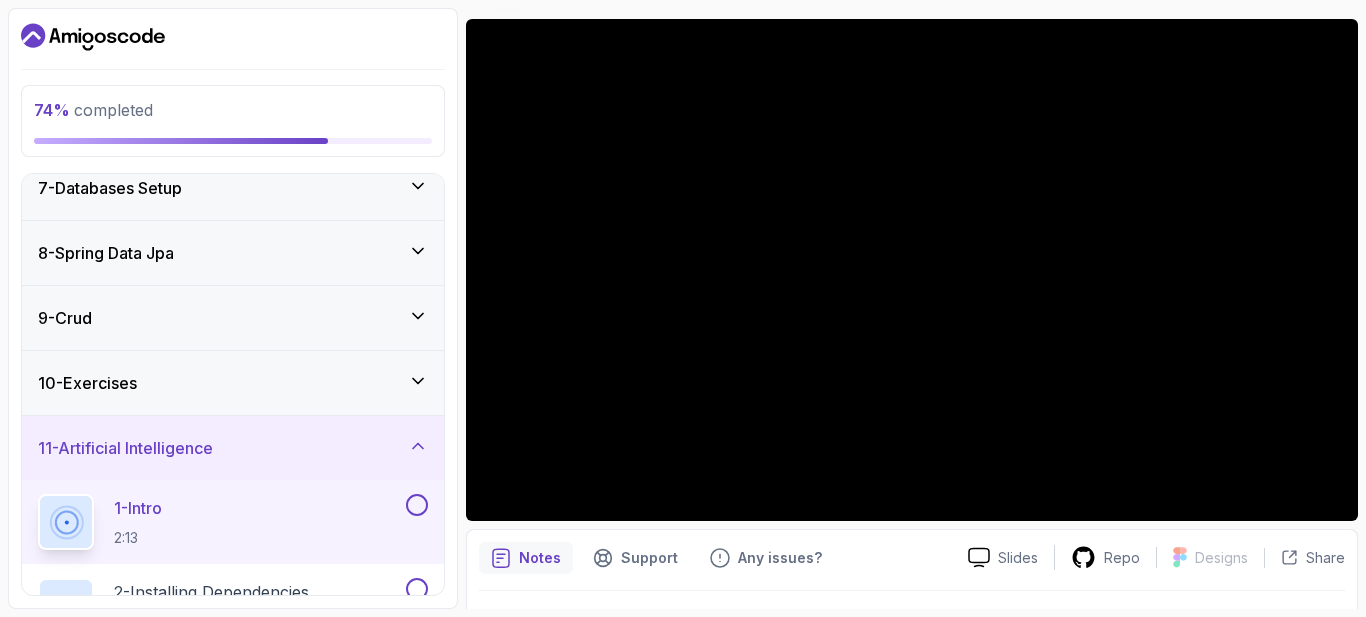 scroll, scrollTop: 177, scrollLeft: 0, axis: vertical 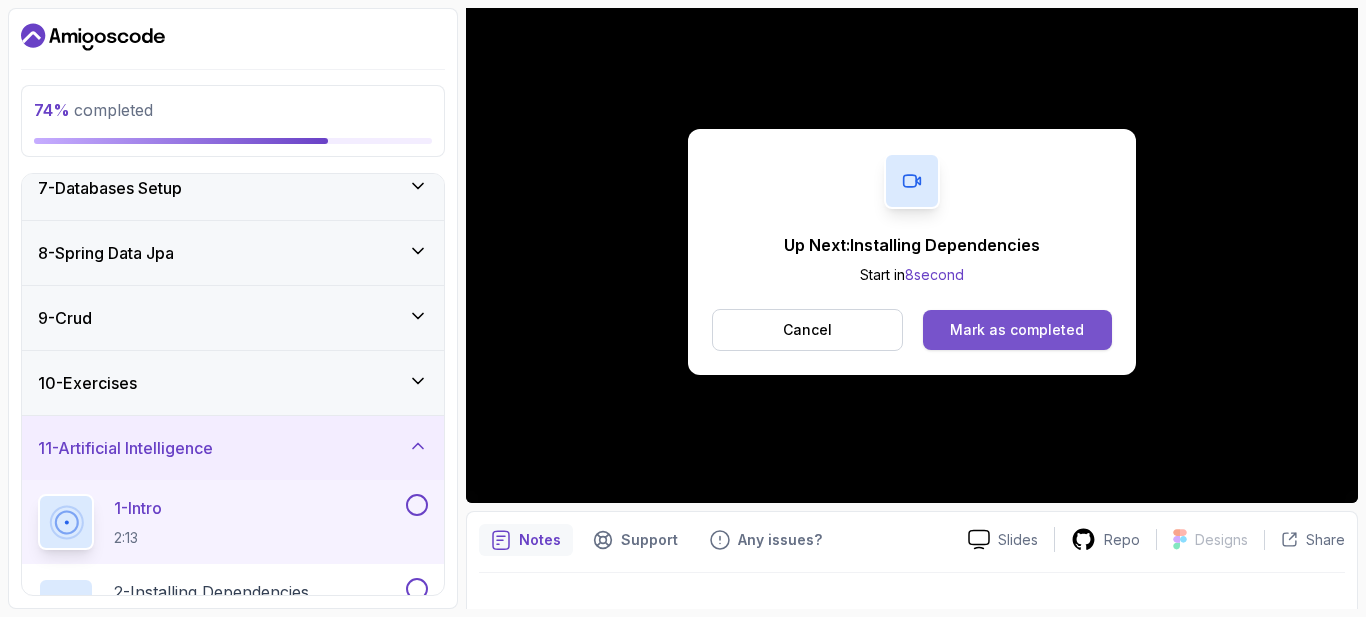click on "Mark as completed" at bounding box center [1017, 330] 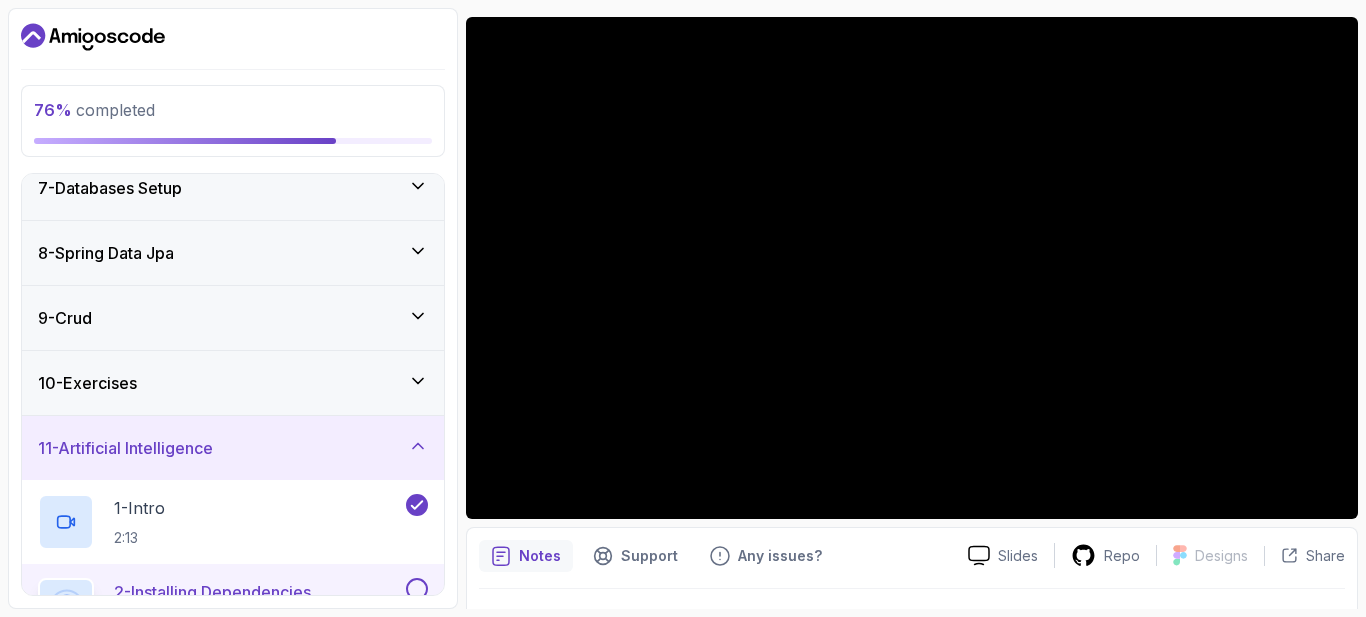 scroll, scrollTop: 162, scrollLeft: 0, axis: vertical 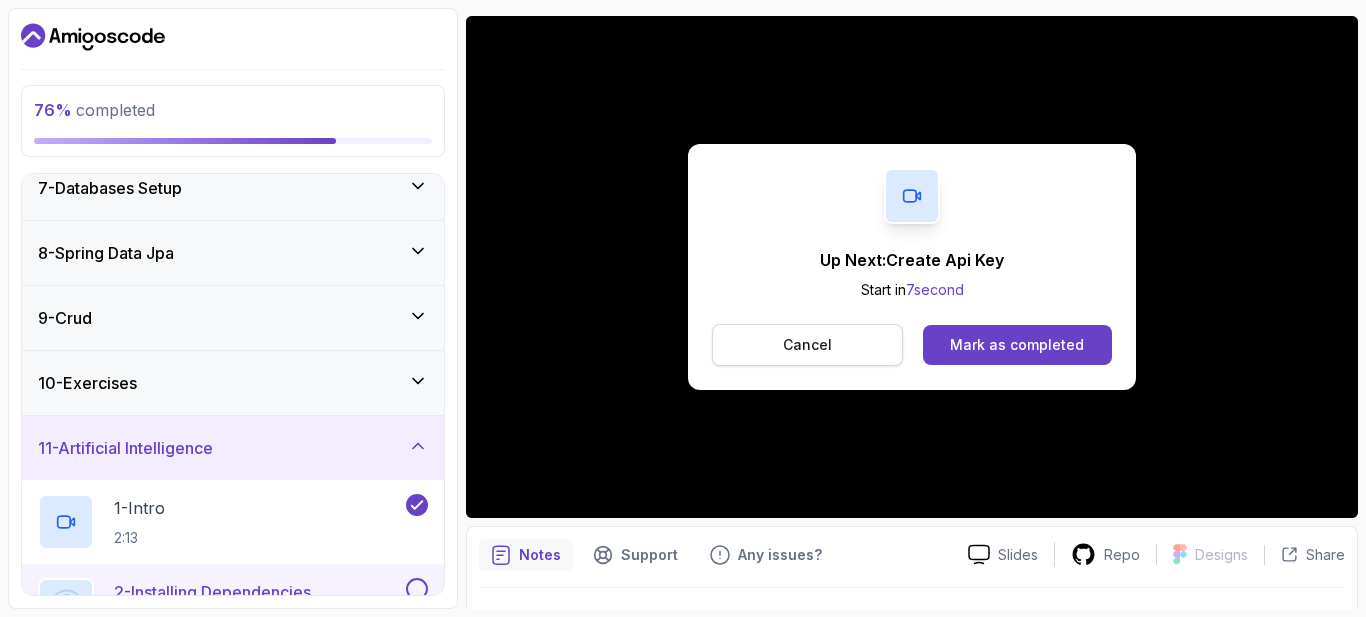 click on "Cancel" at bounding box center (807, 345) 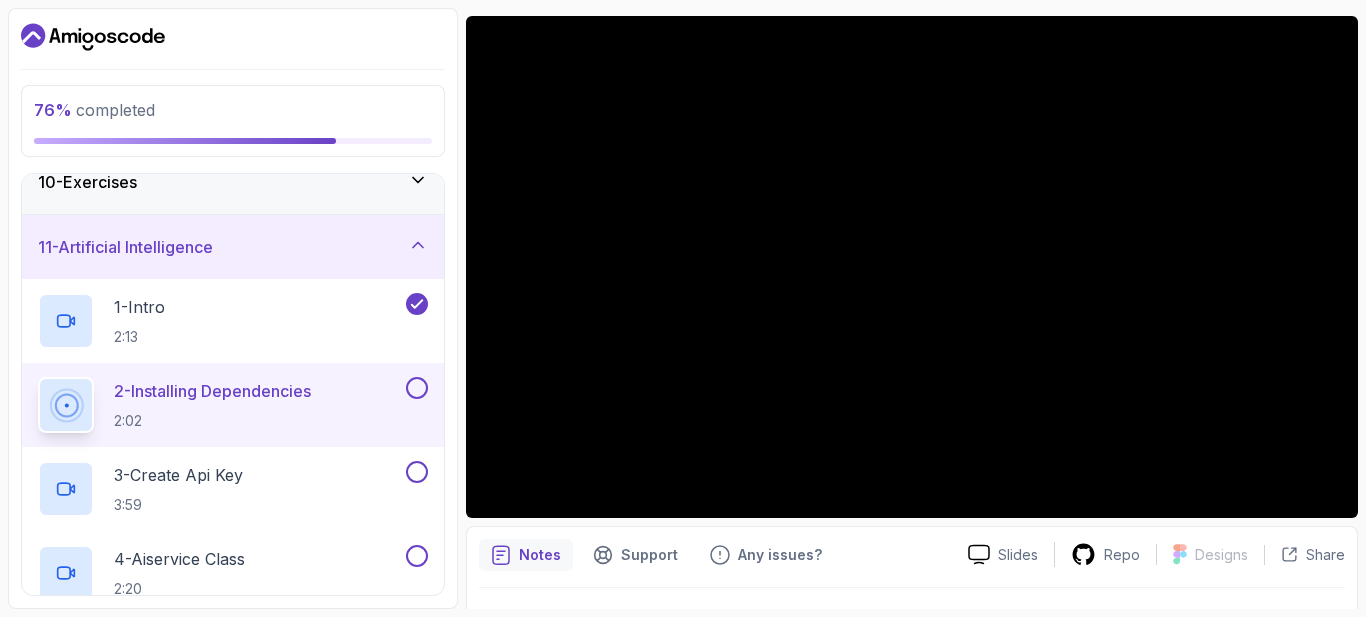scroll, scrollTop: 603, scrollLeft: 0, axis: vertical 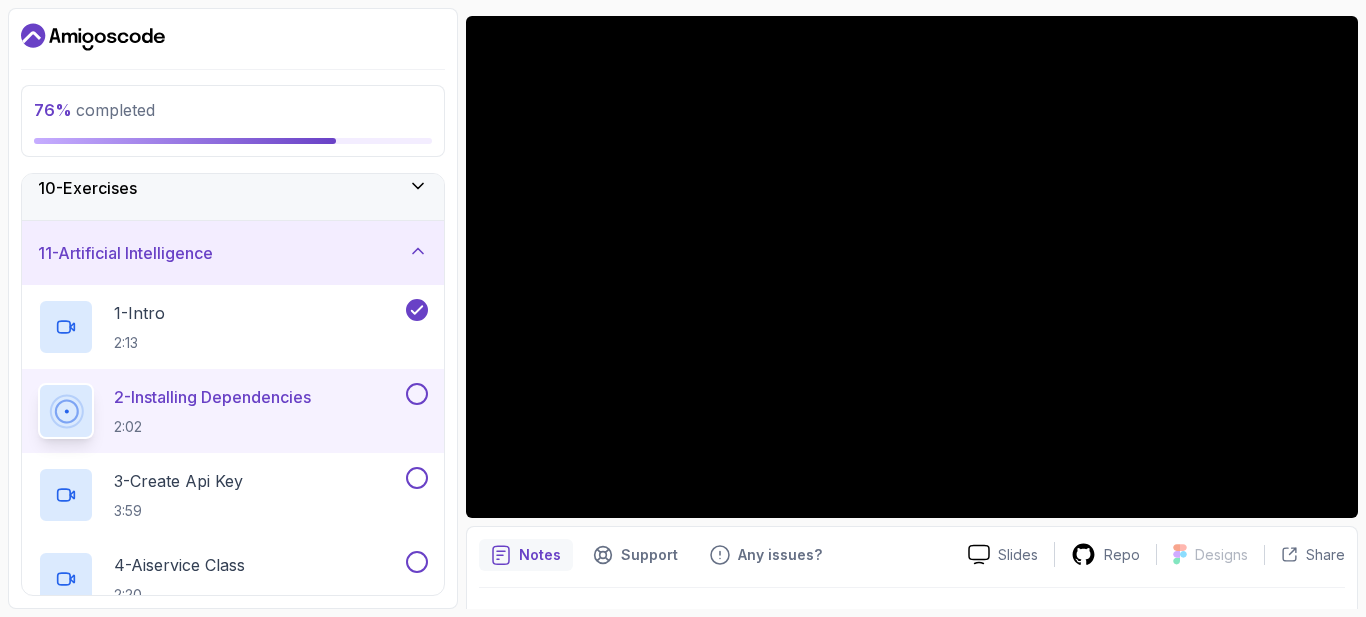 click at bounding box center (417, 394) 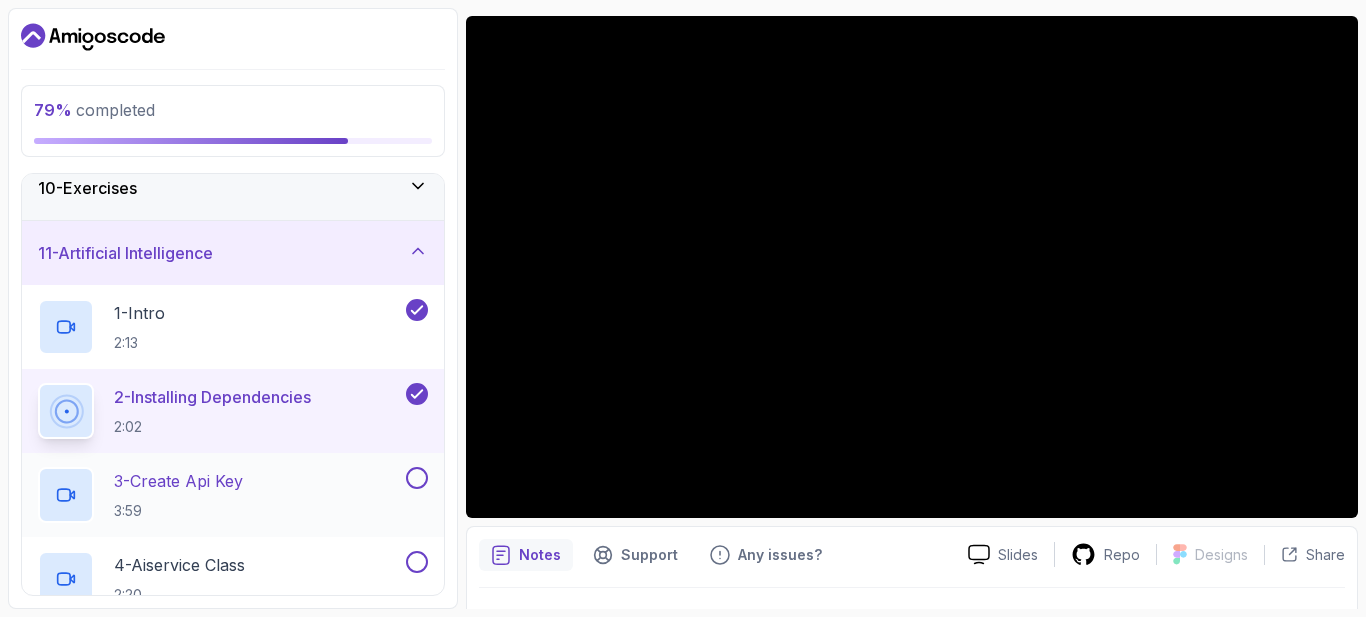 click on "3  -  Create Api Key 3:59" at bounding box center (220, 495) 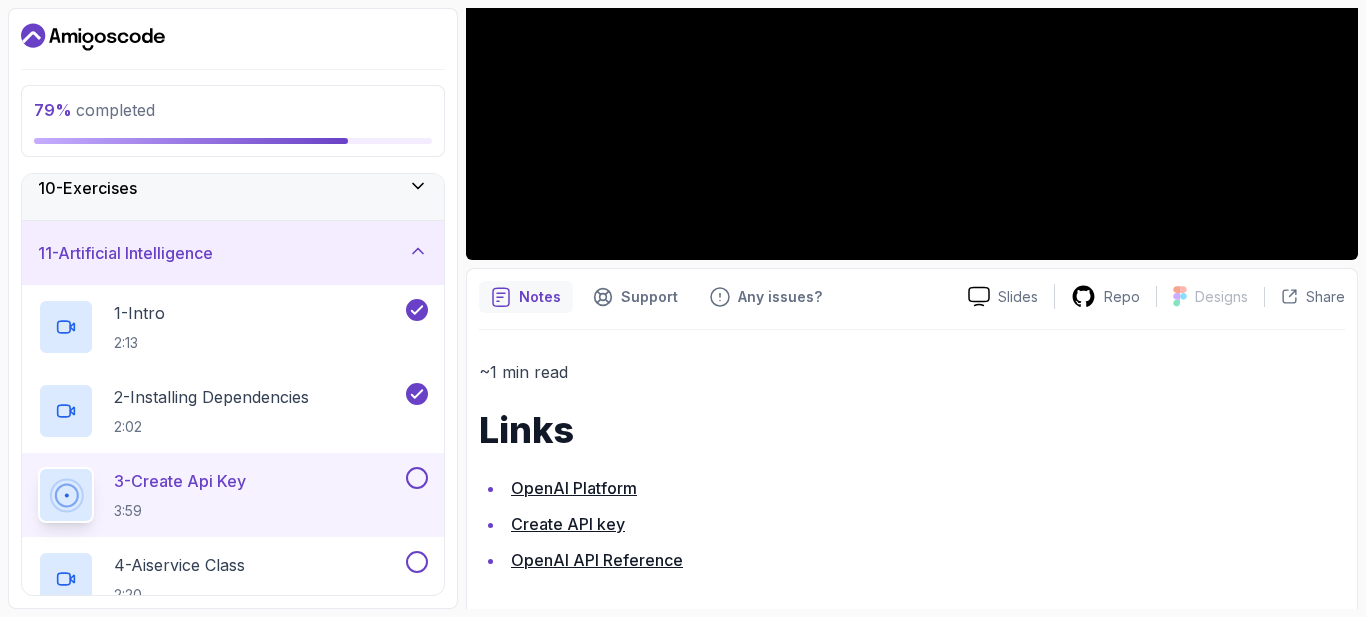 scroll, scrollTop: 427, scrollLeft: 0, axis: vertical 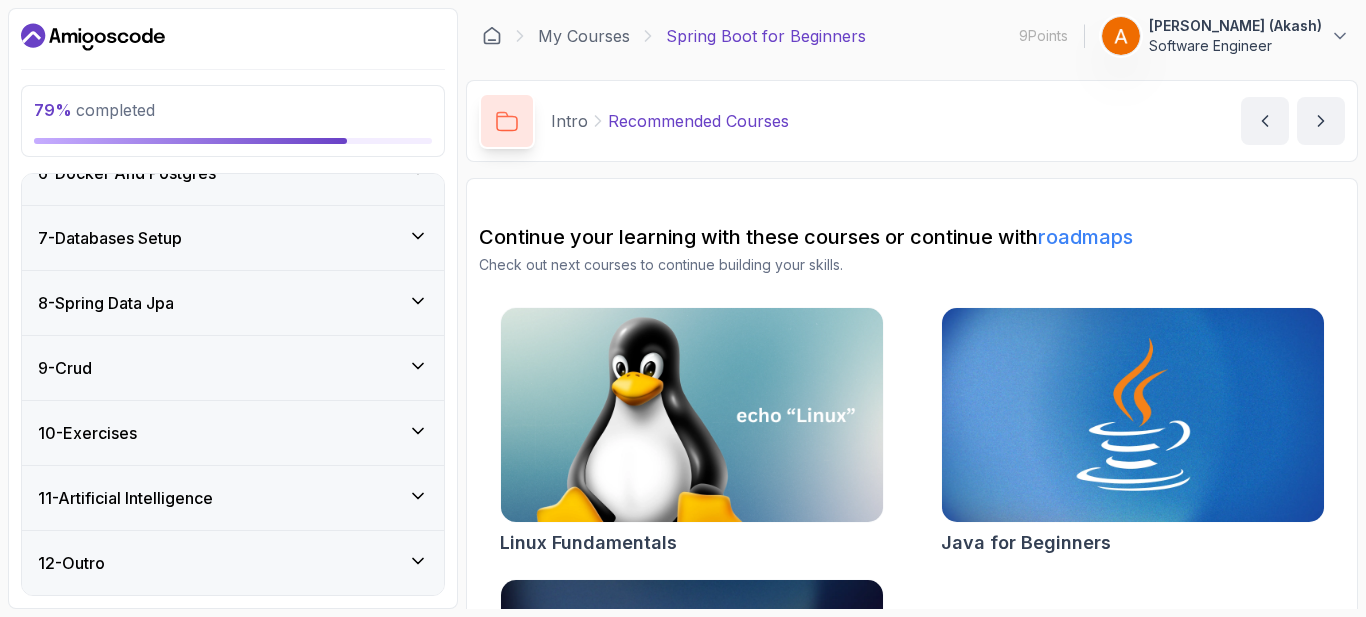 click on "11  -  Artificial Intelligence" at bounding box center [233, 498] 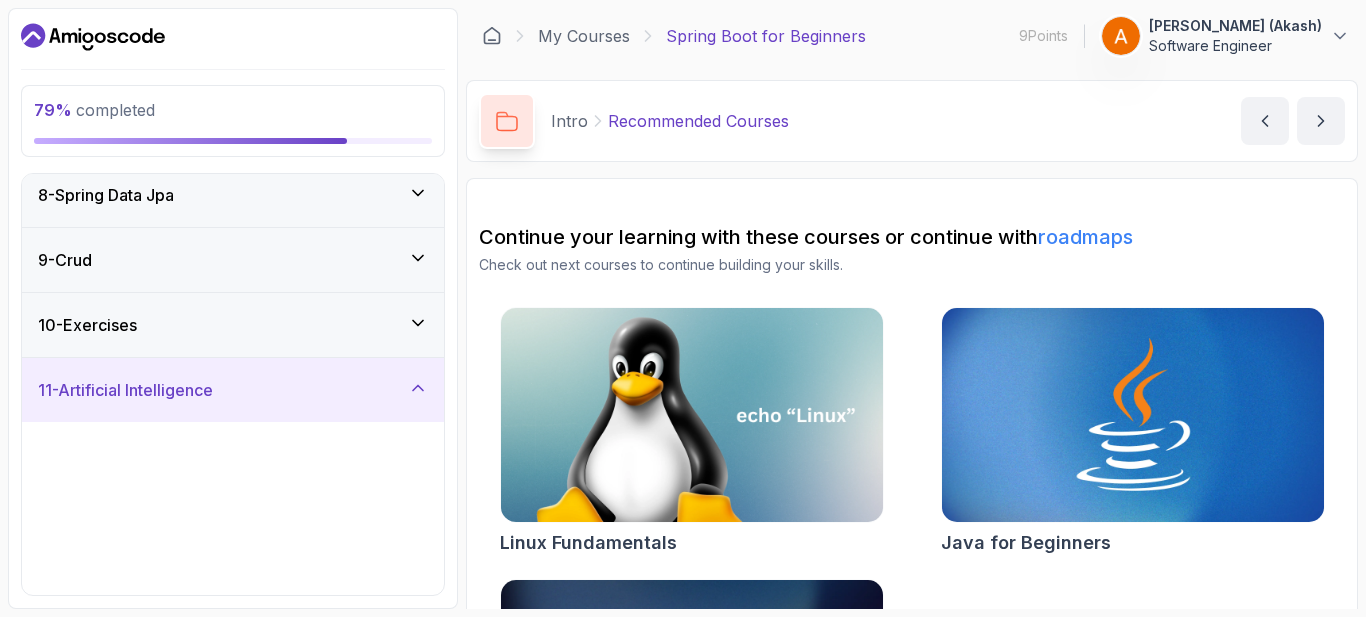 scroll, scrollTop: 358, scrollLeft: 0, axis: vertical 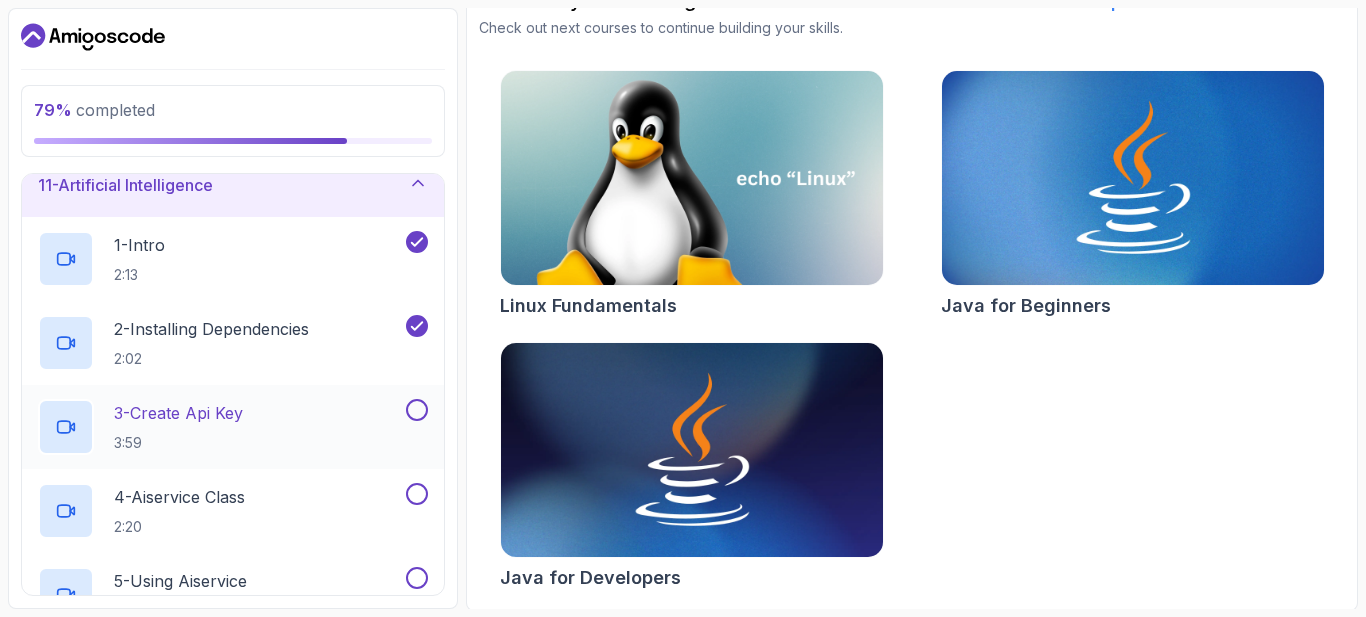 click on "3  -  Create Api Key 3:59" at bounding box center (220, 427) 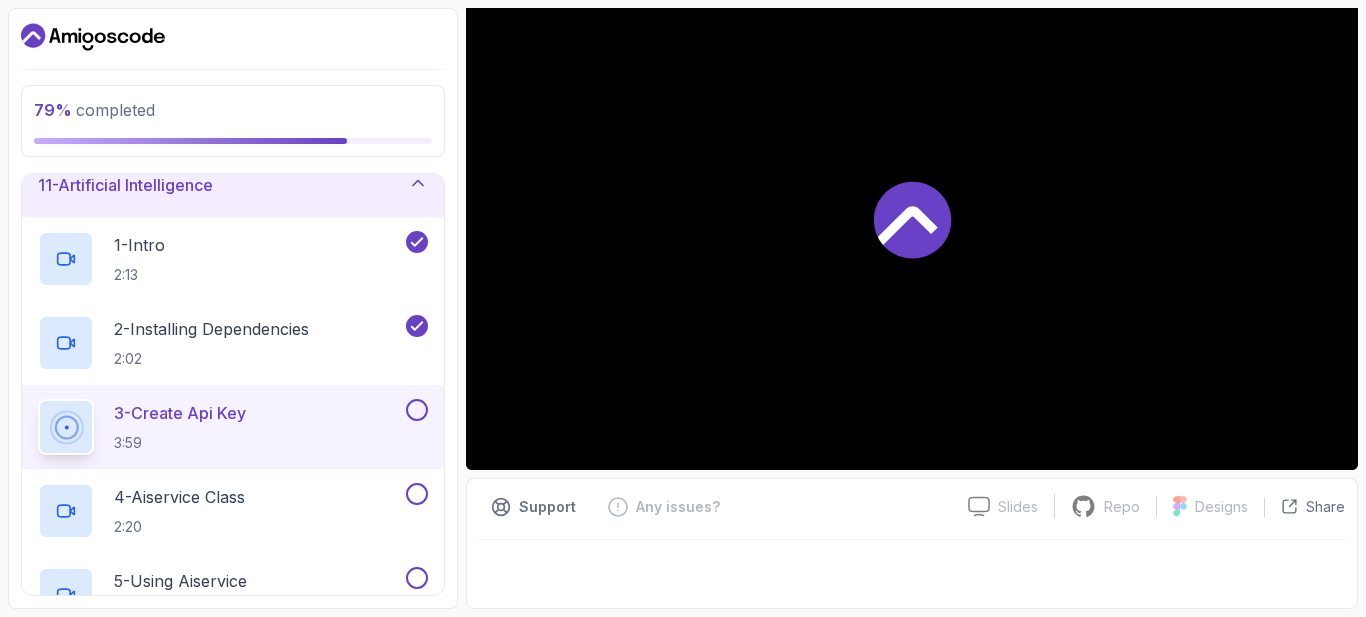 scroll, scrollTop: 210, scrollLeft: 0, axis: vertical 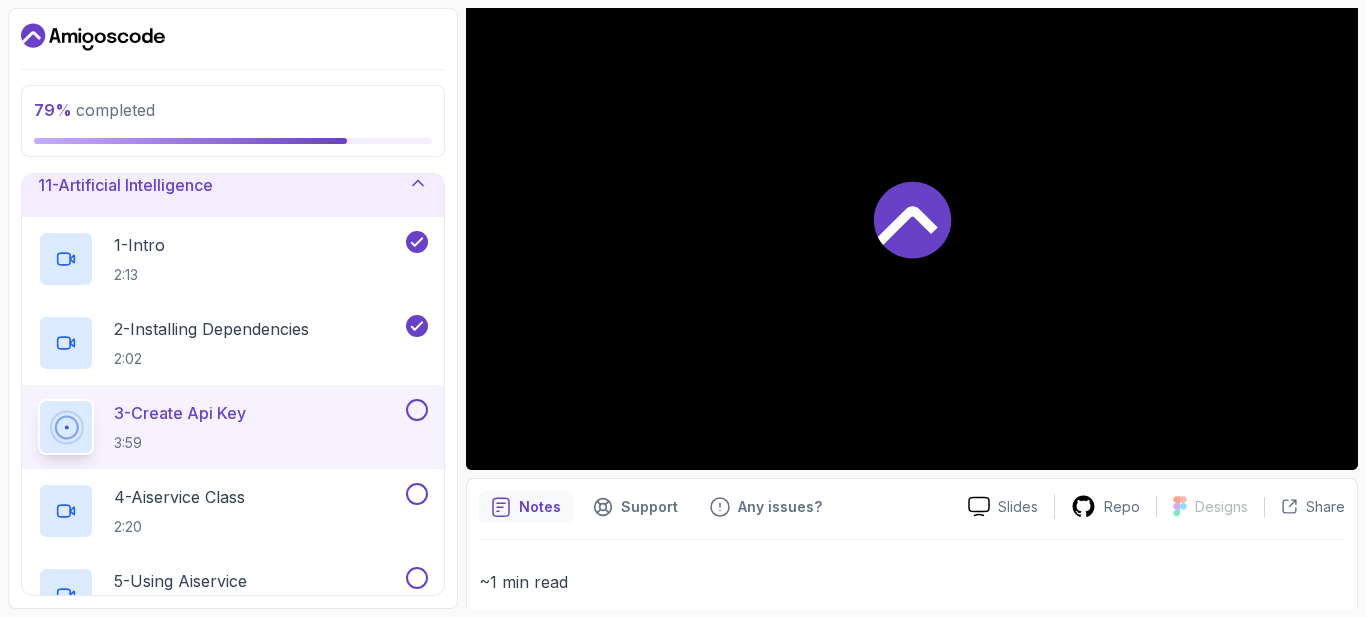 click at bounding box center (912, 219) 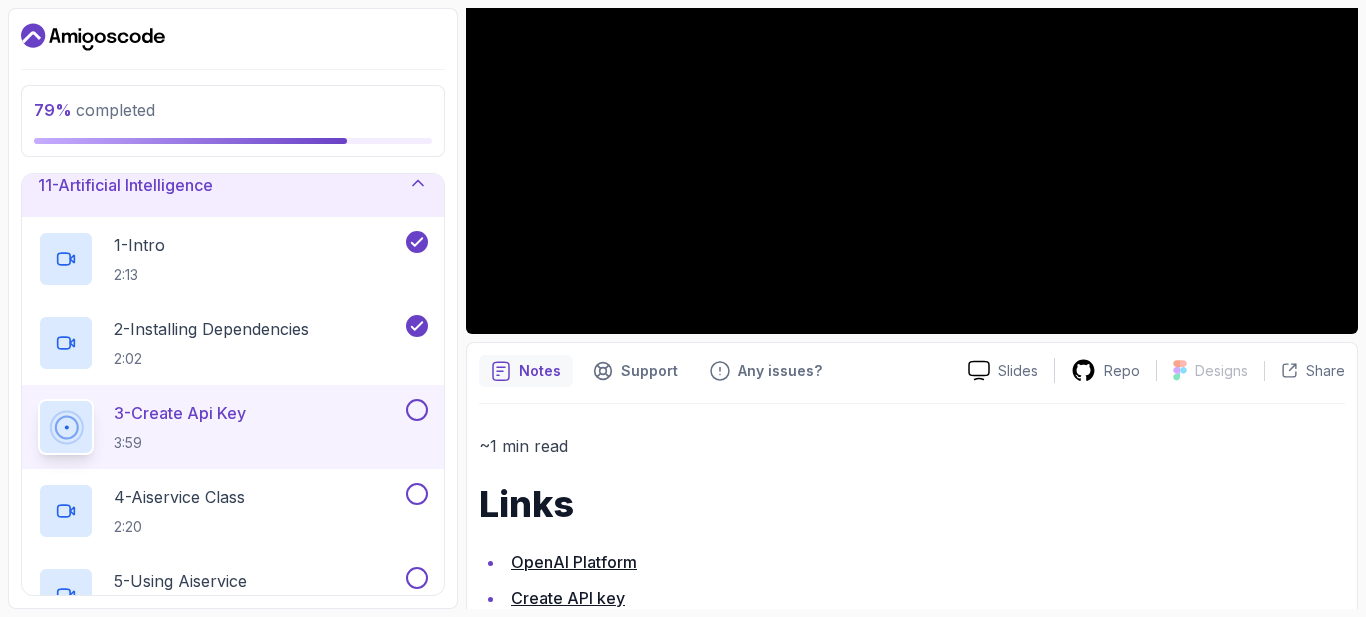 scroll, scrollTop: 434, scrollLeft: 0, axis: vertical 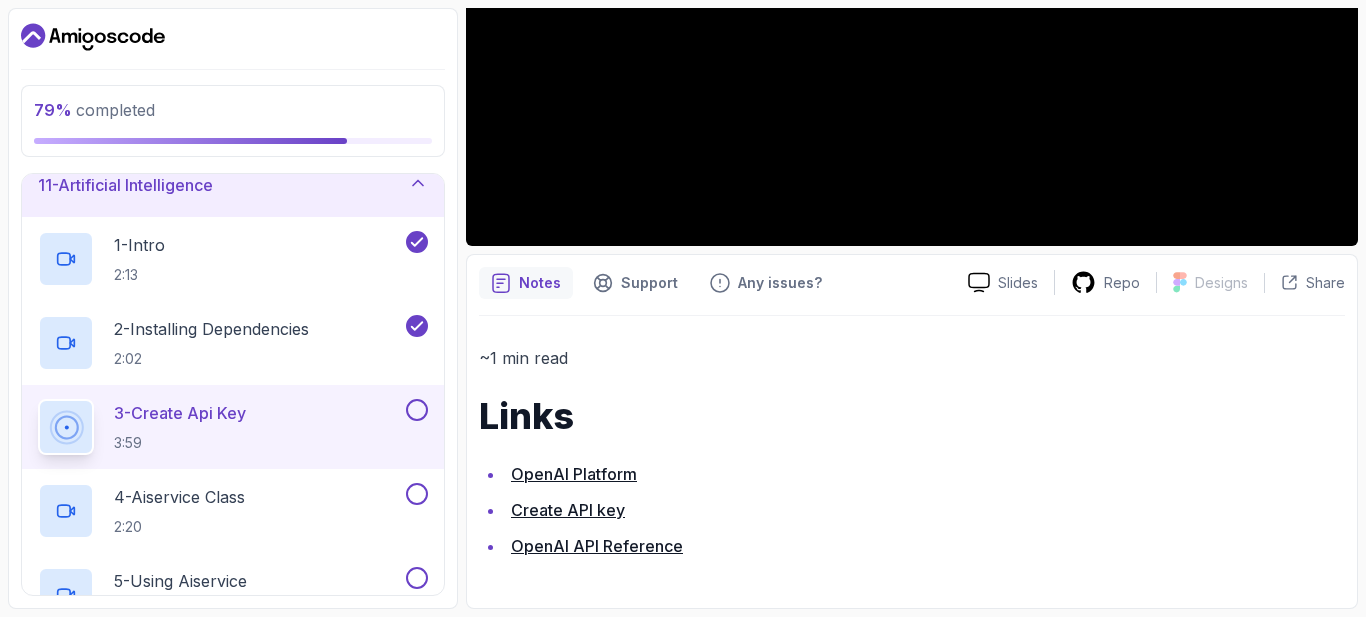 click on "OpenAI Platform" at bounding box center [574, 474] 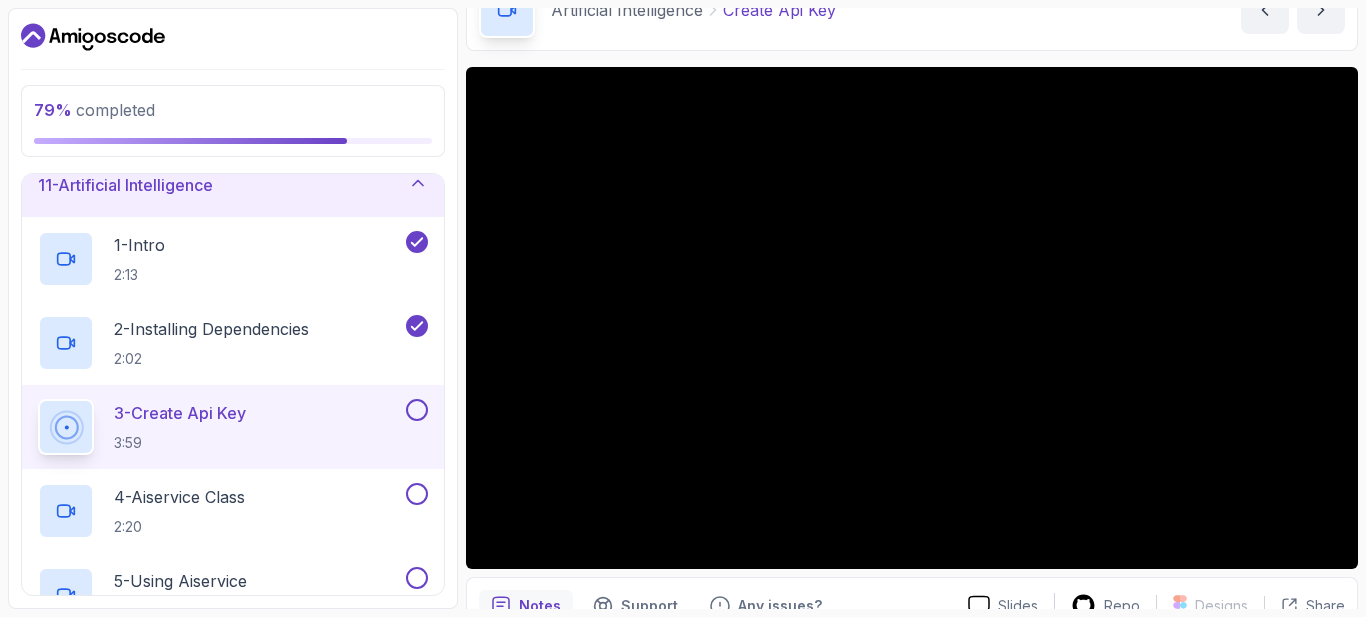 scroll, scrollTop: 112, scrollLeft: 0, axis: vertical 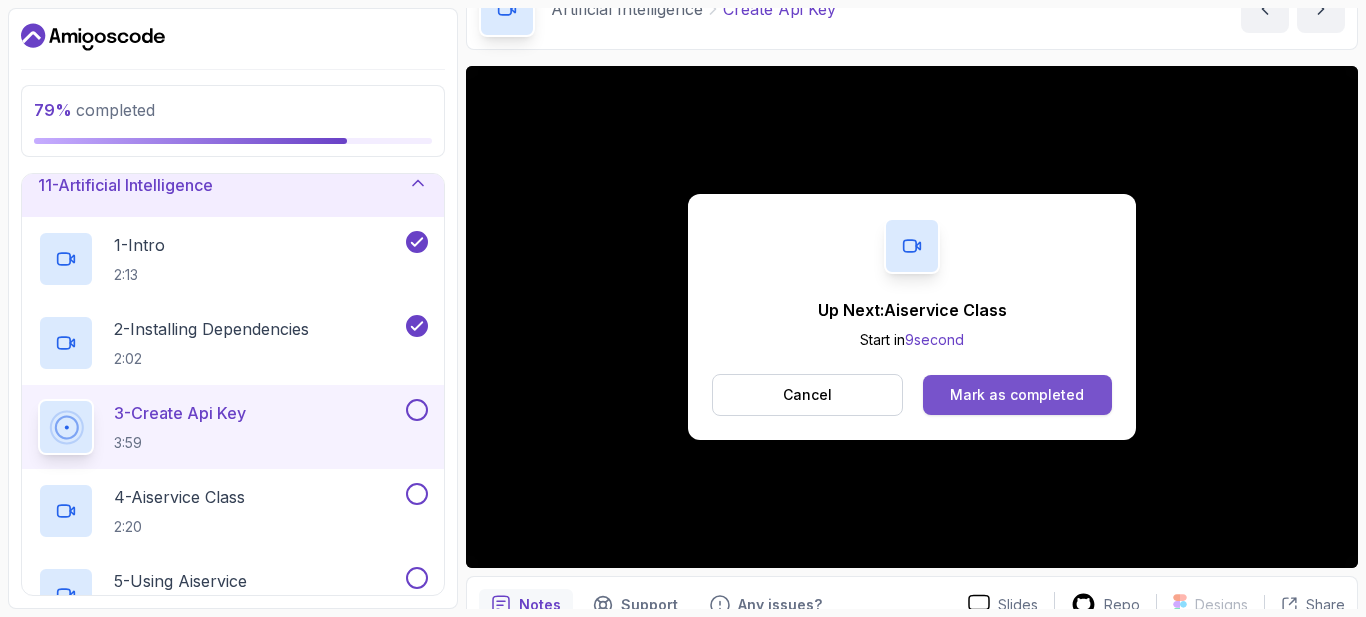 click on "Mark as completed" at bounding box center (1017, 395) 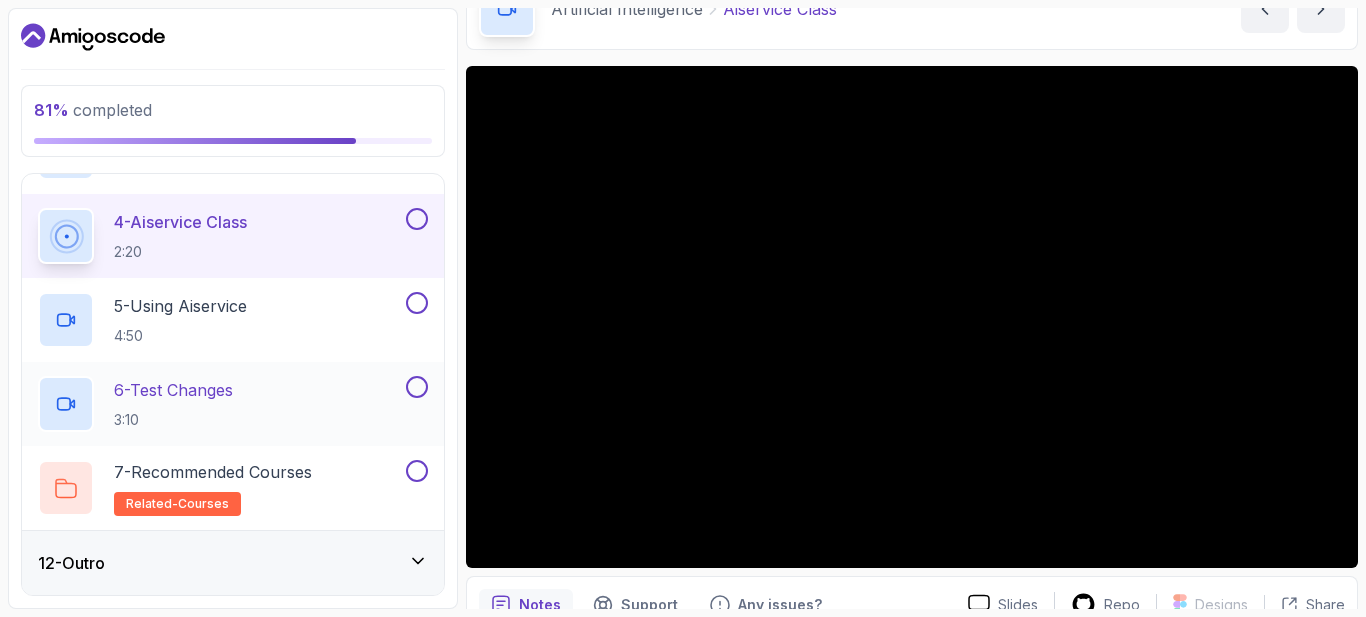 scroll, scrollTop: 942, scrollLeft: 0, axis: vertical 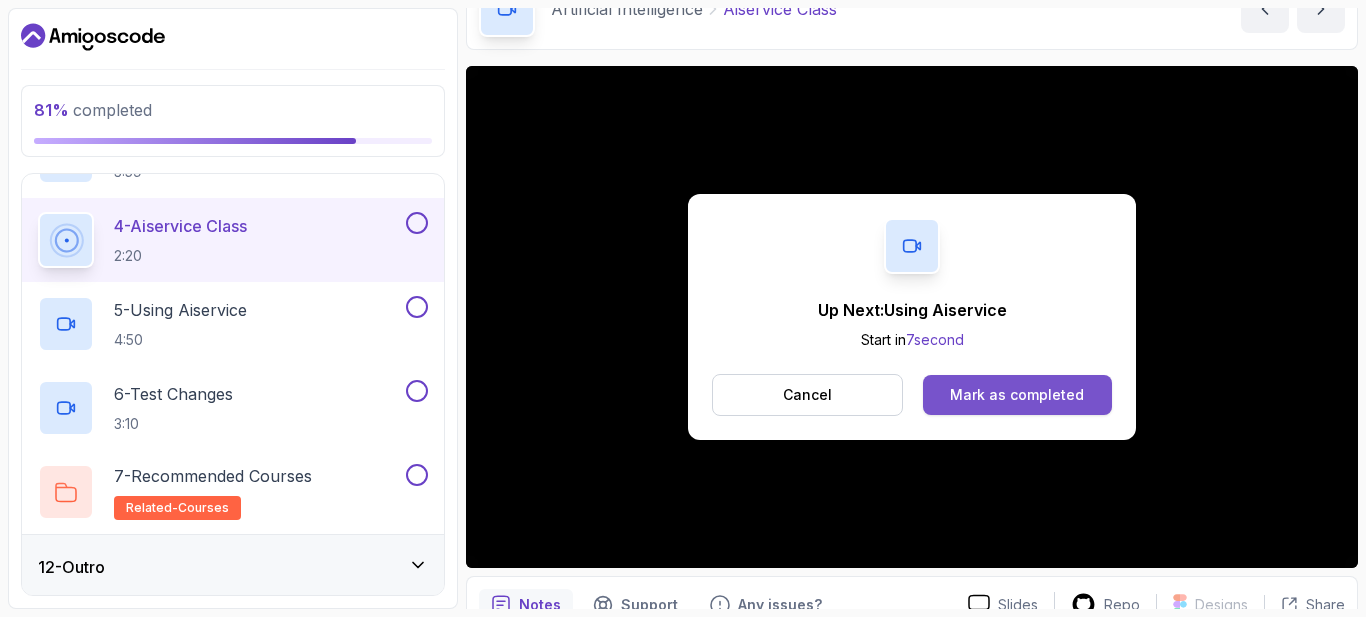 click on "Mark as completed" at bounding box center [1017, 395] 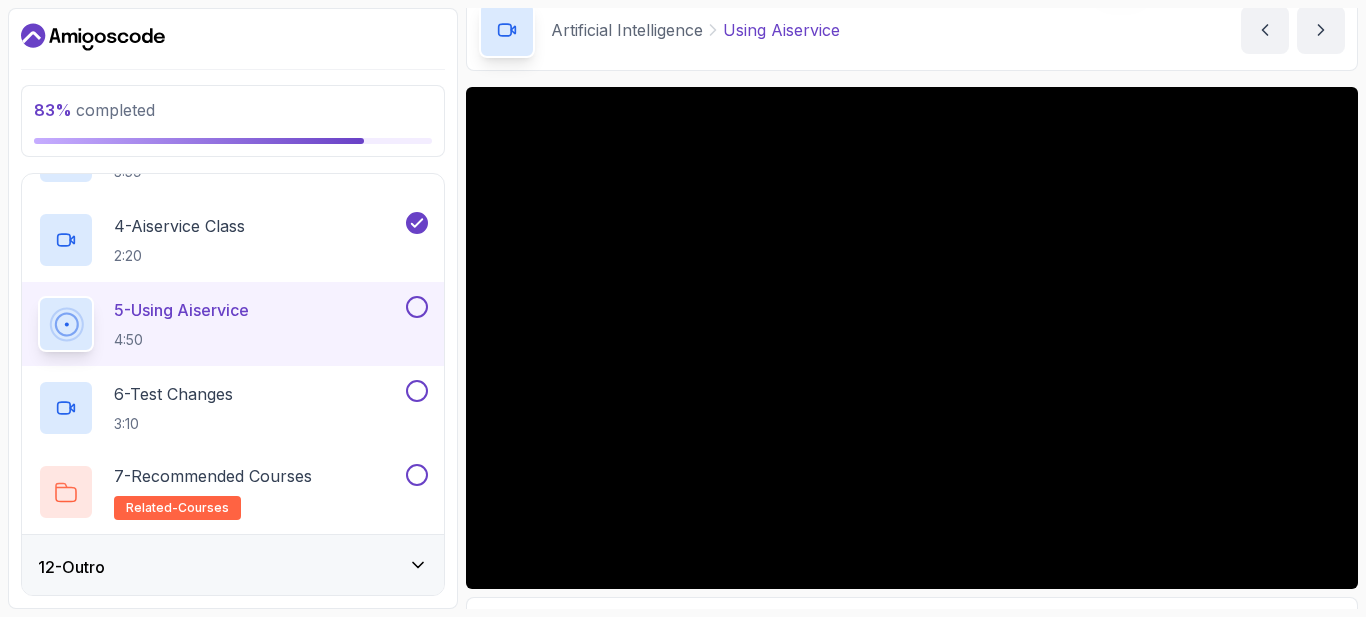 scroll, scrollTop: 90, scrollLeft: 0, axis: vertical 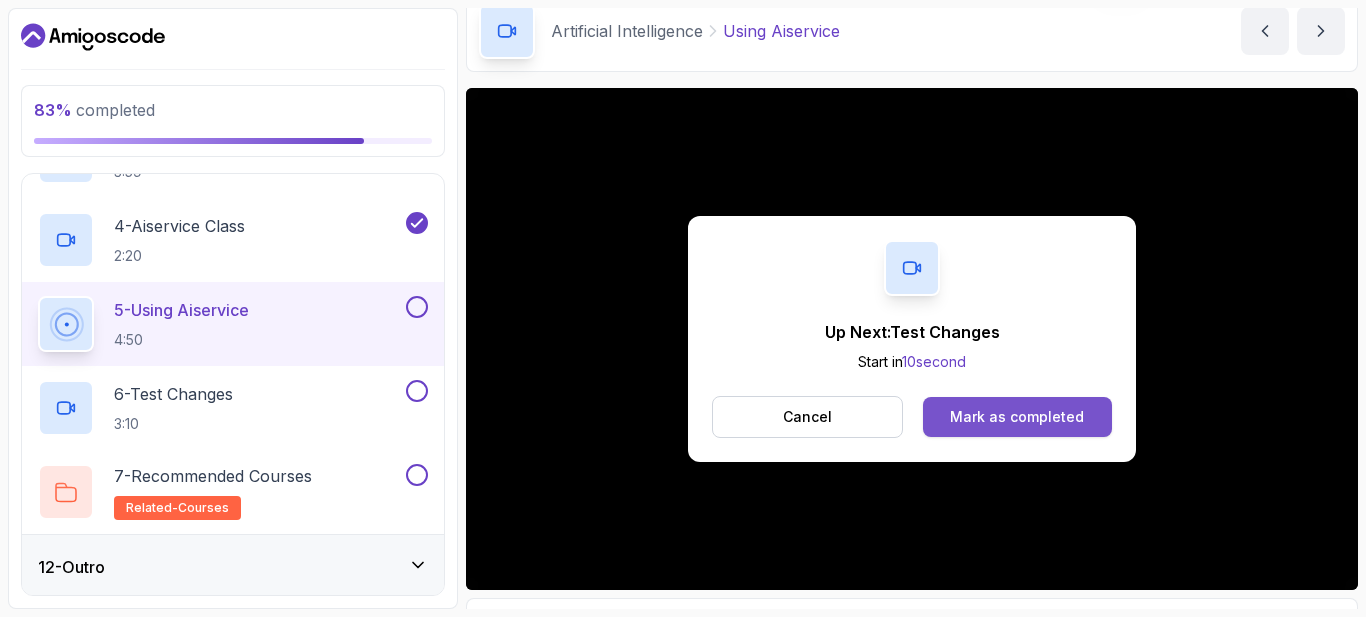 click on "Mark as completed" at bounding box center (1017, 417) 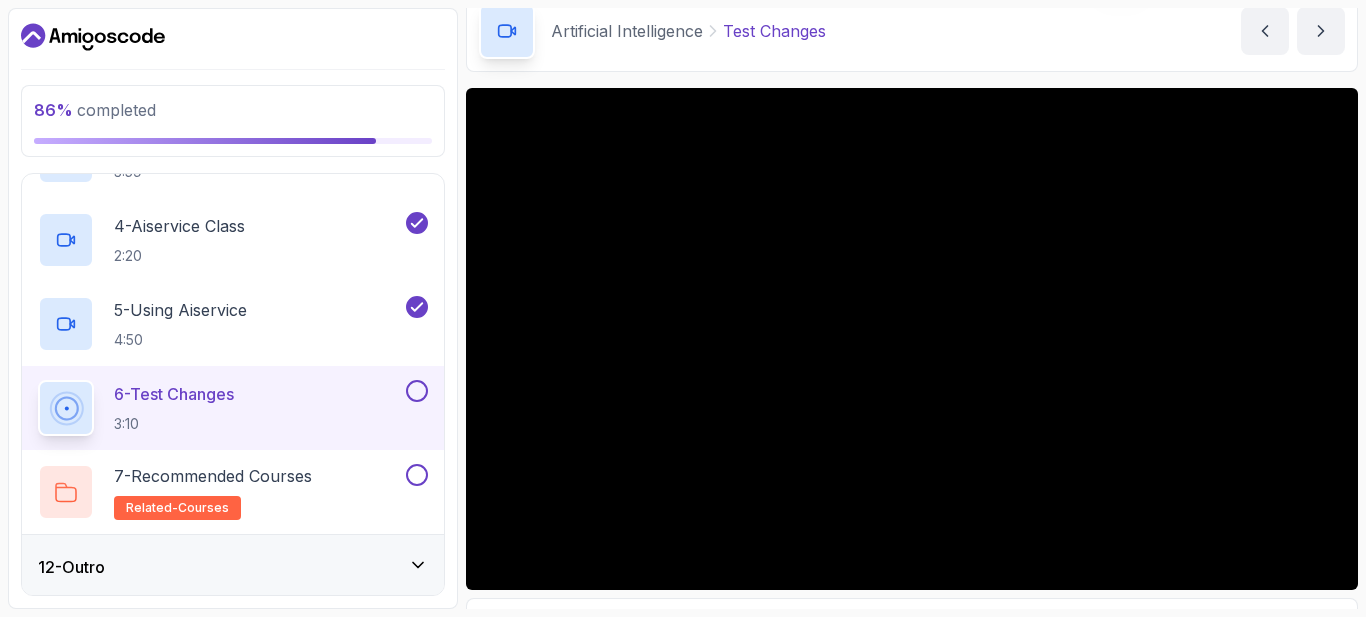 click on "12  -  Outro" at bounding box center (233, 567) 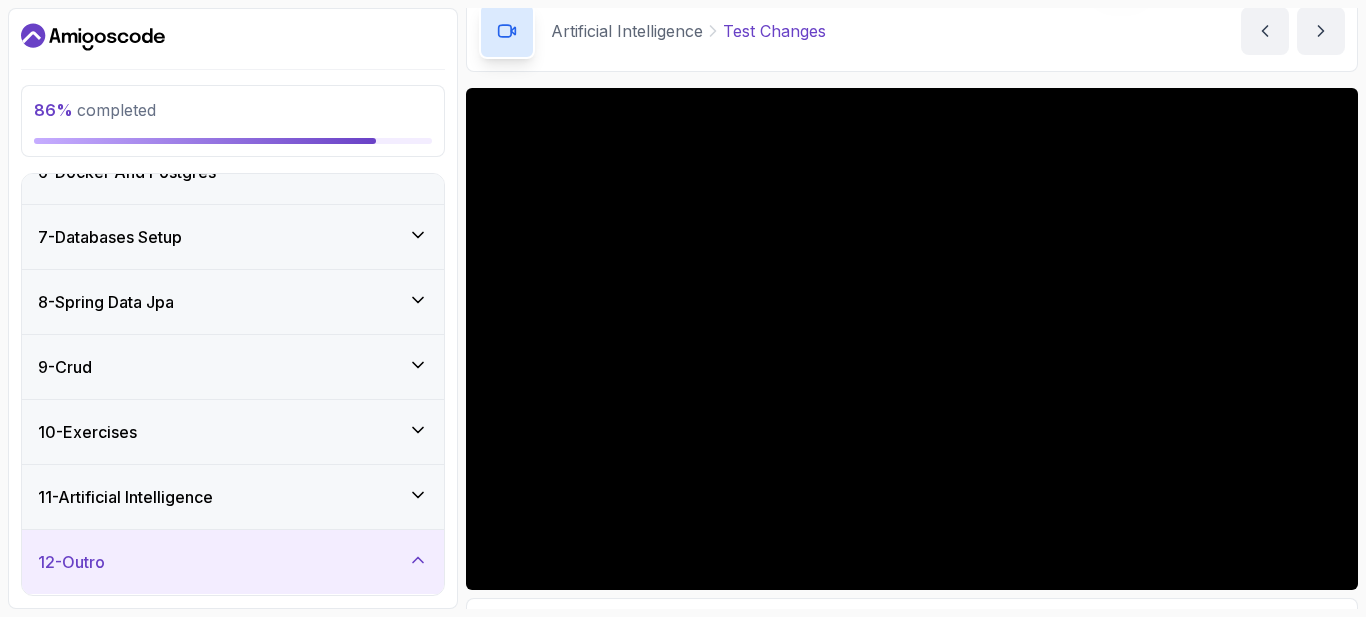 scroll, scrollTop: 526, scrollLeft: 0, axis: vertical 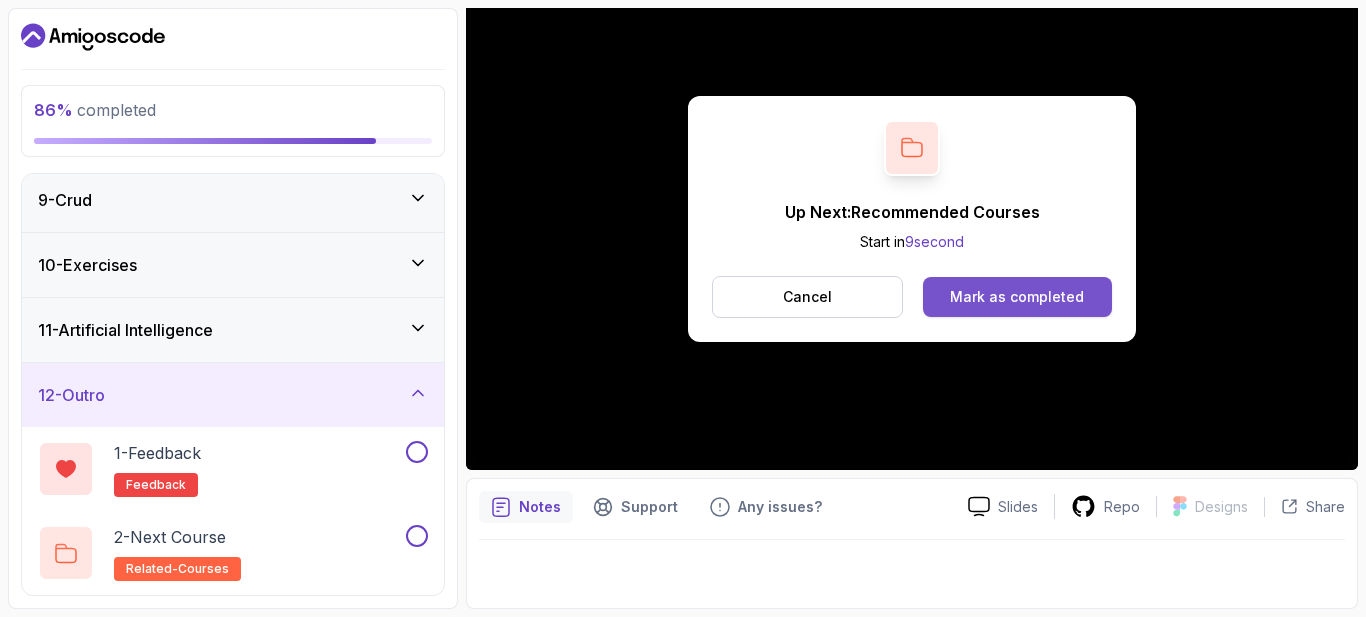 click on "Mark as completed" at bounding box center (1017, 297) 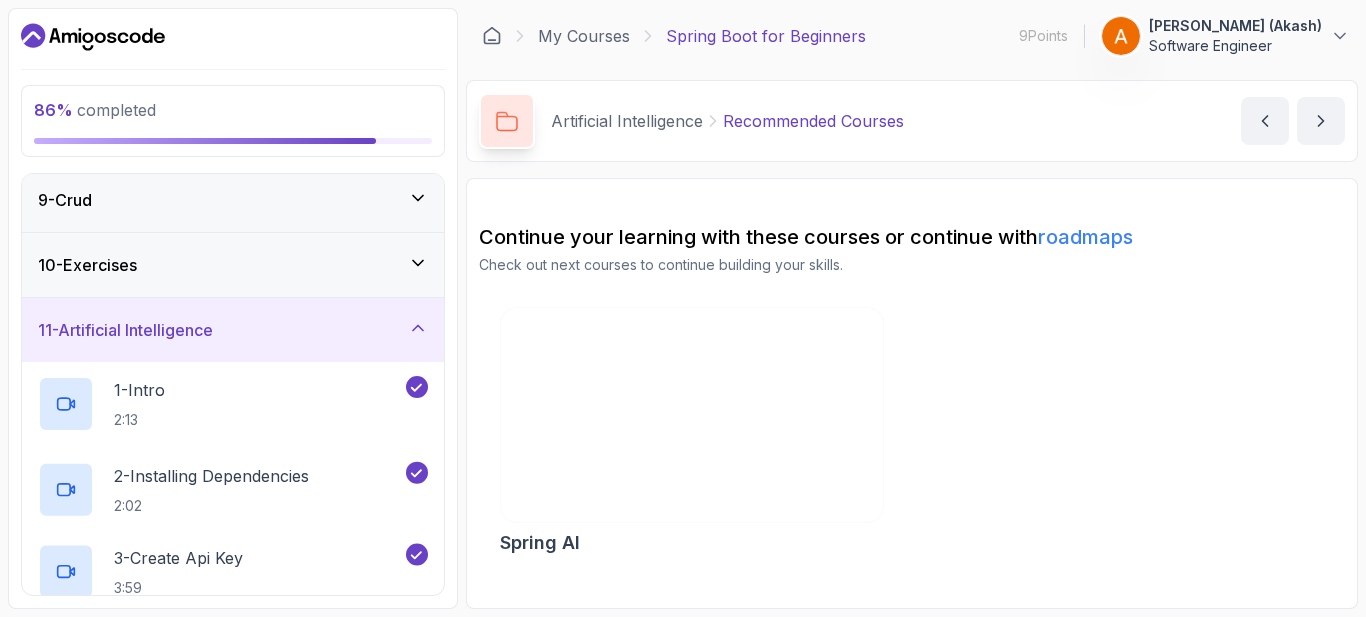 scroll, scrollTop: 0, scrollLeft: 0, axis: both 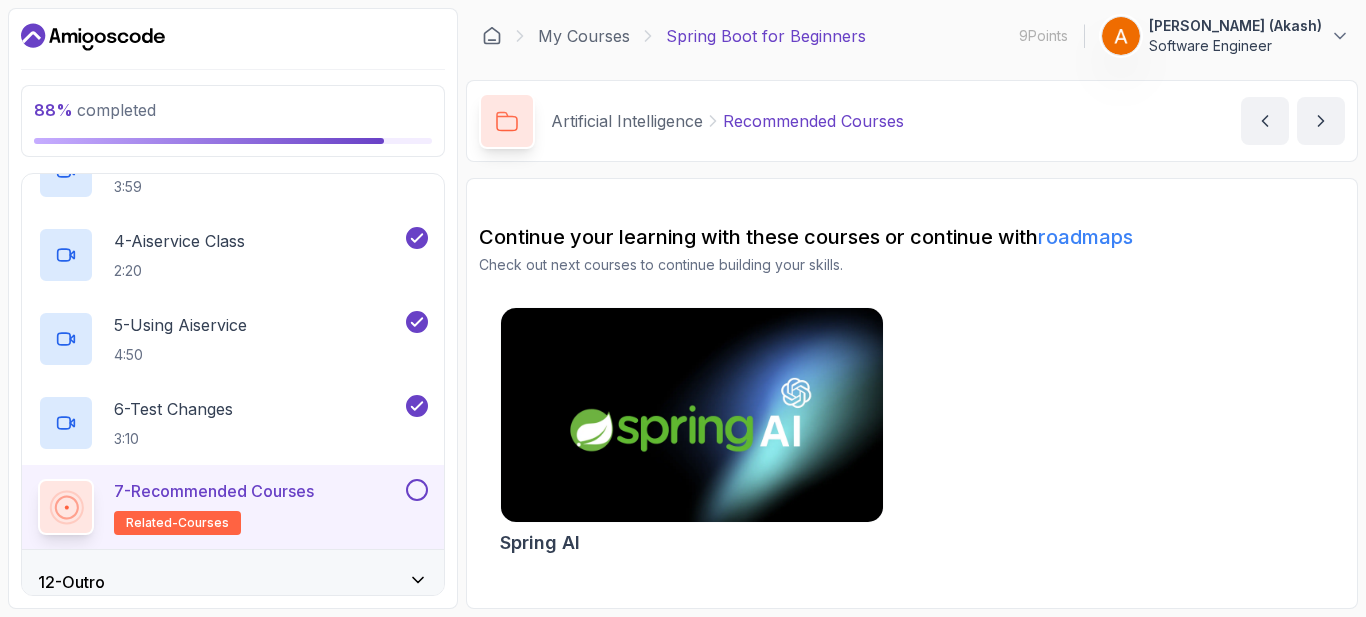 click at bounding box center (417, 490) 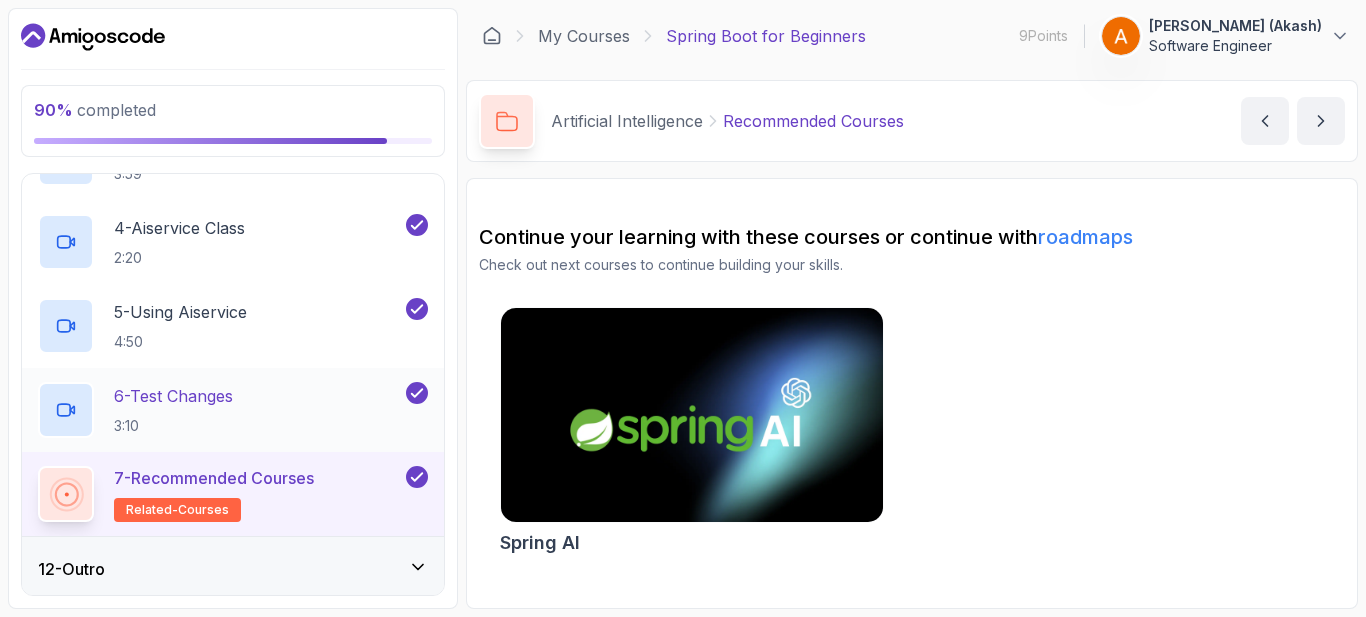 scroll, scrollTop: 946, scrollLeft: 0, axis: vertical 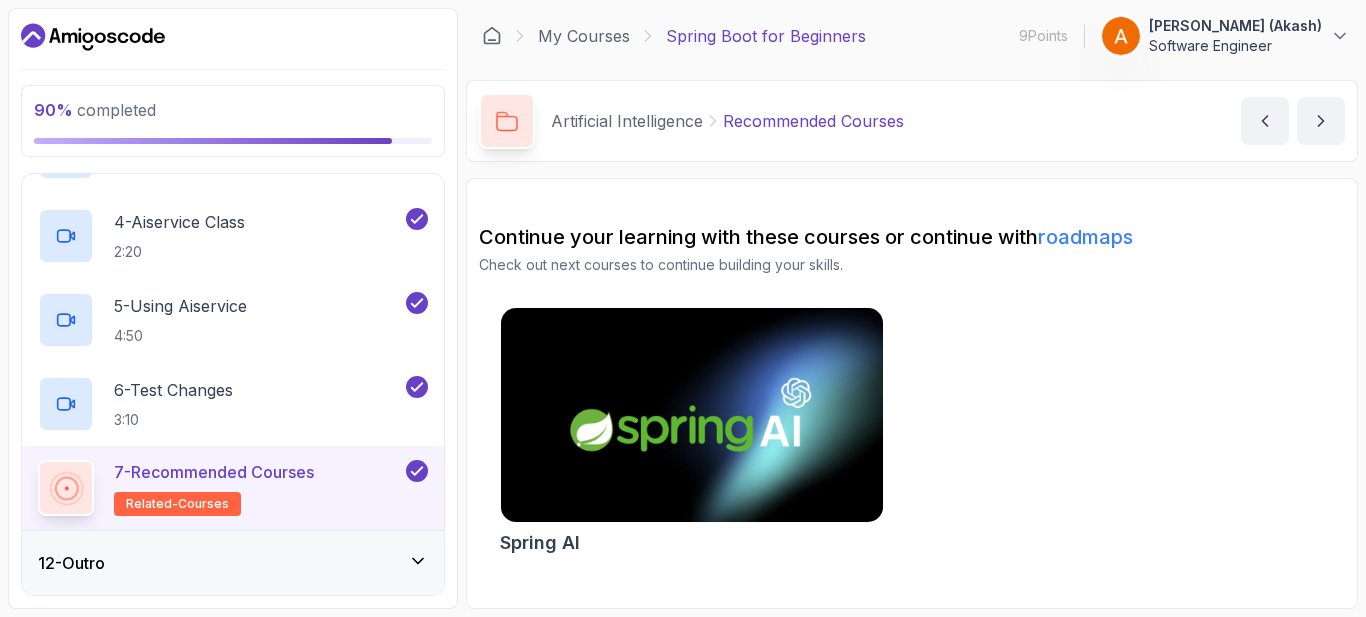 click 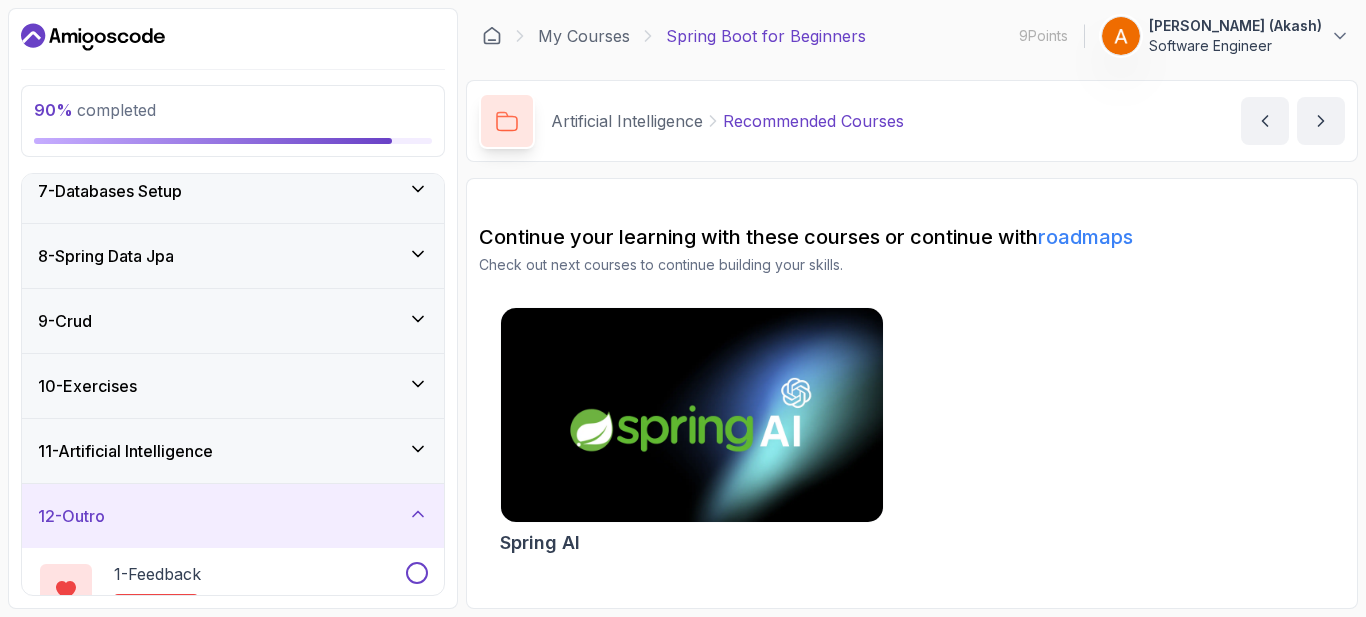 scroll, scrollTop: 526, scrollLeft: 0, axis: vertical 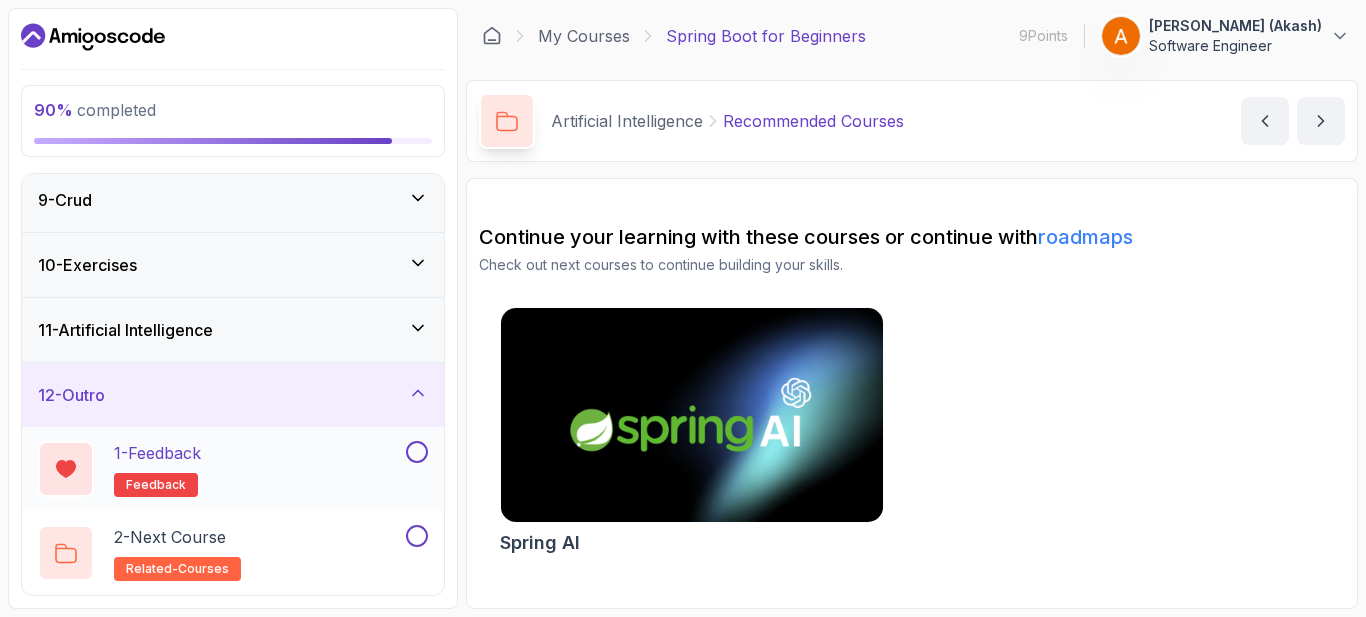 click on "1  -  Feedback feedback" at bounding box center [233, 469] 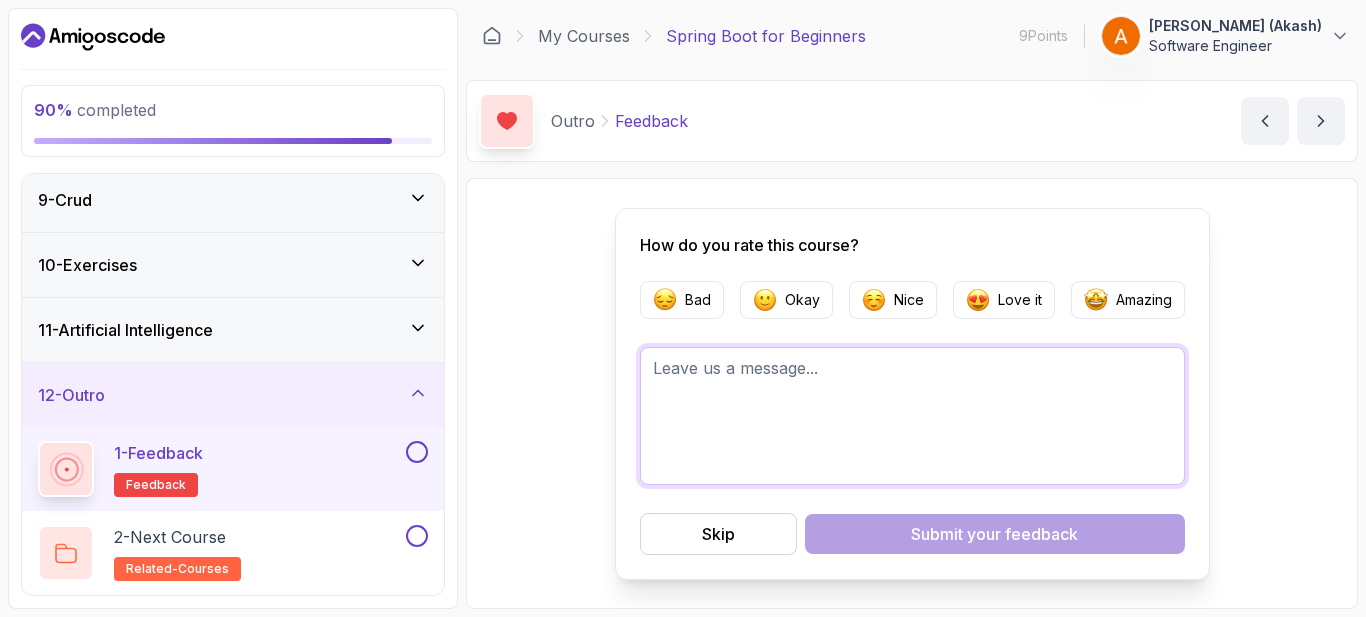 click at bounding box center (912, 416) 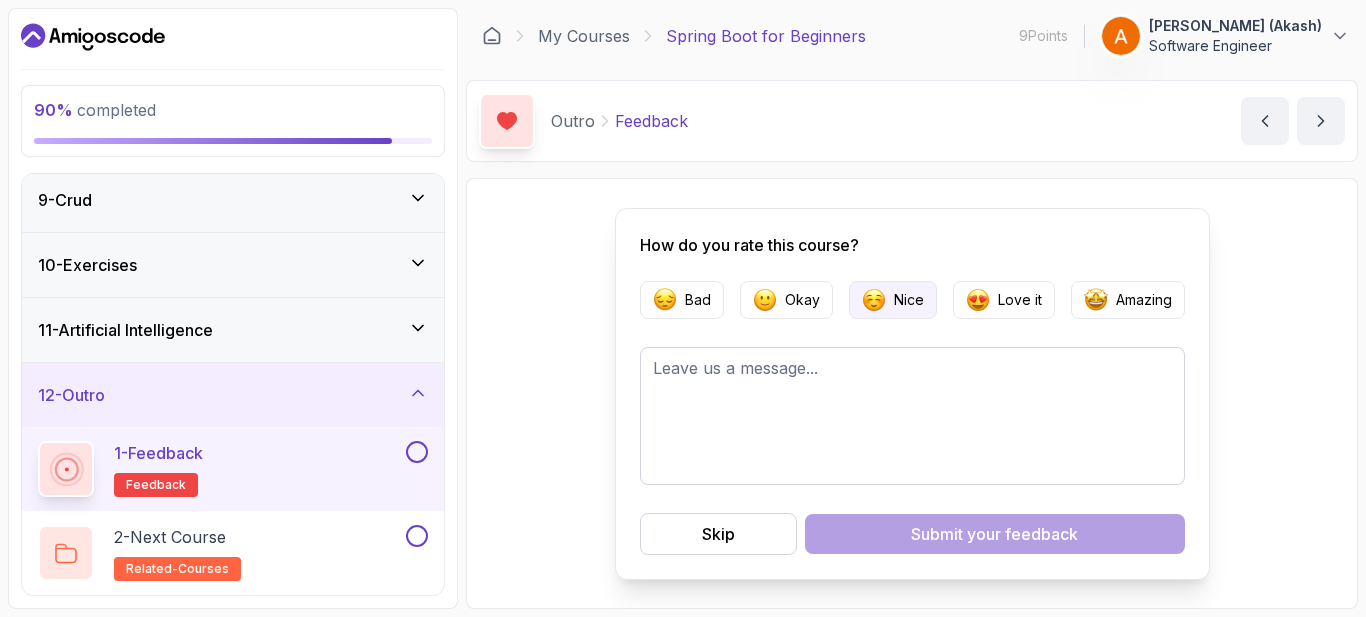 click on "Nice" at bounding box center (909, 300) 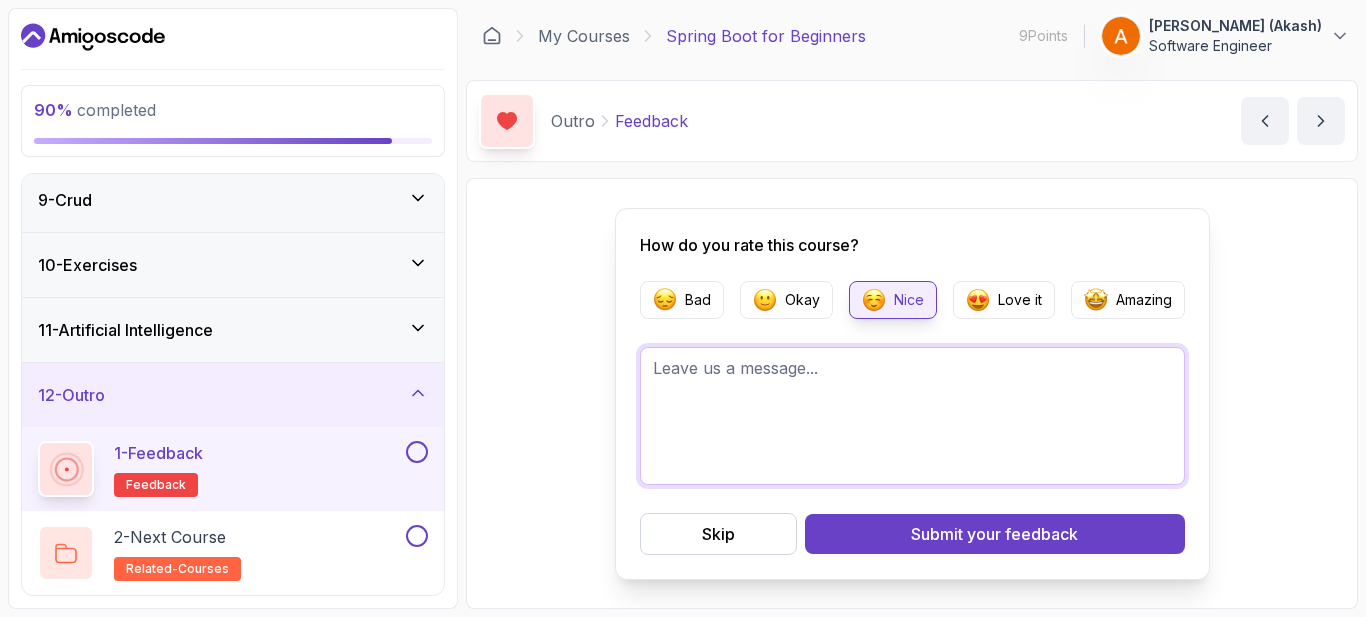 click at bounding box center [912, 416] 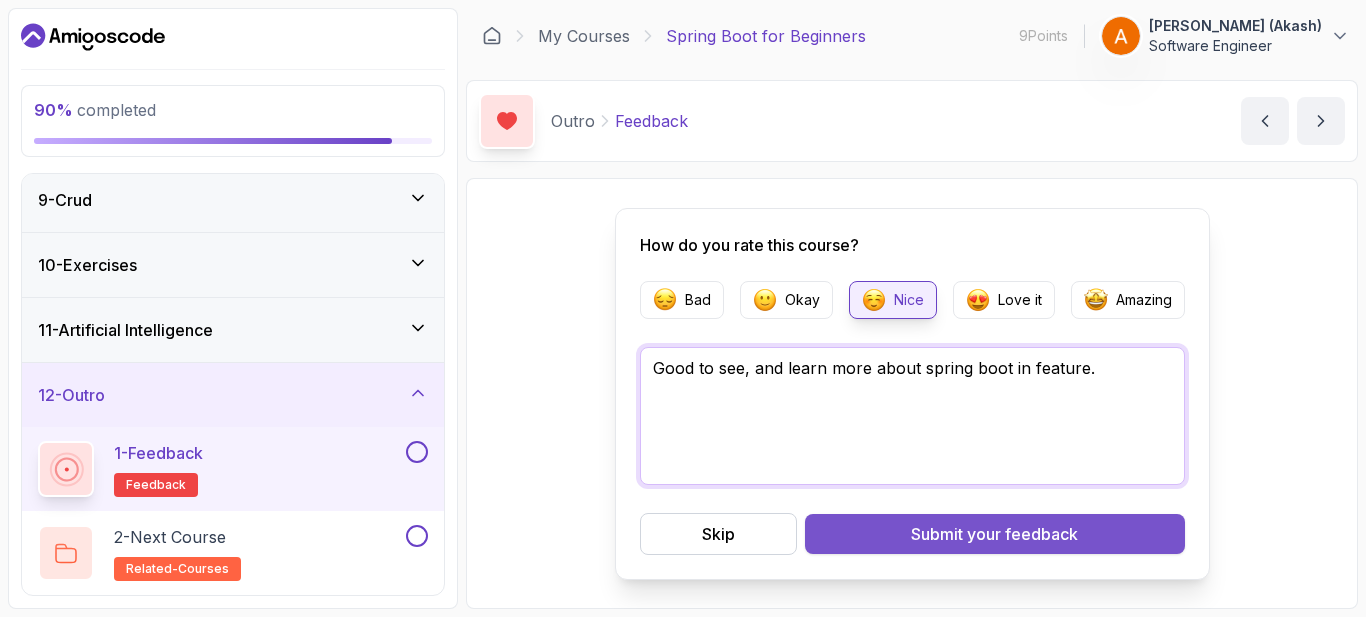 type on "Good to see, and learn more about spring boot in feature." 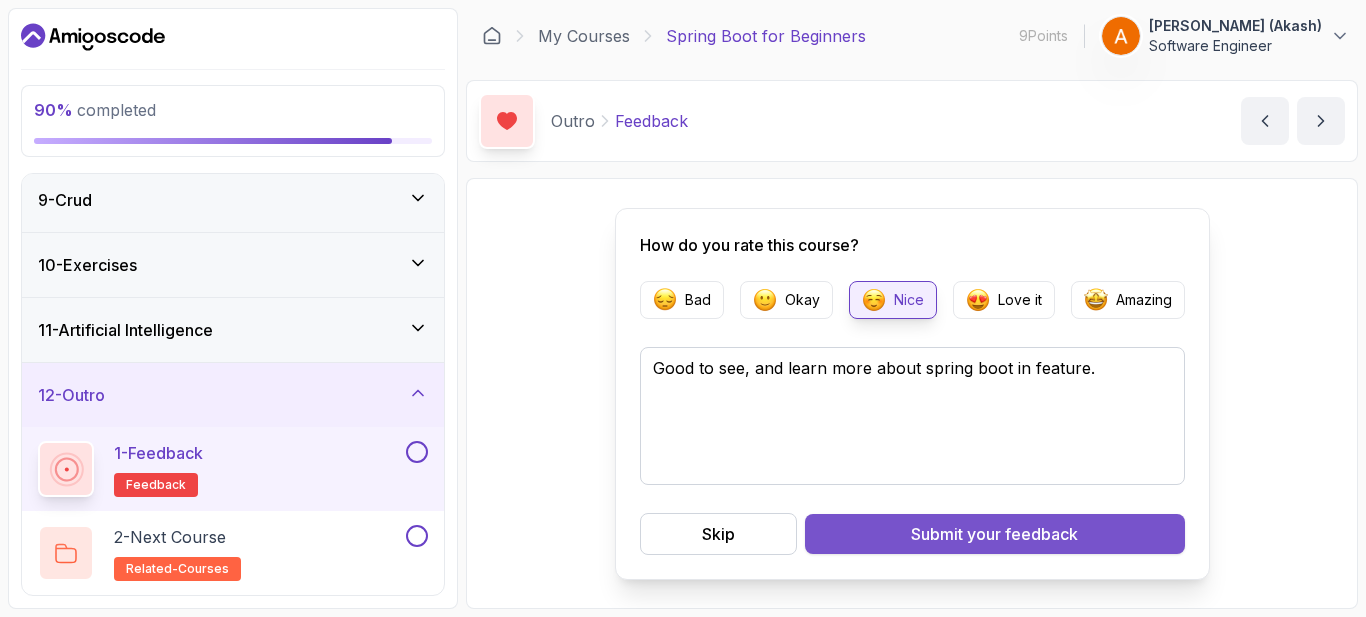 click on "Submit   your feedback" at bounding box center (995, 534) 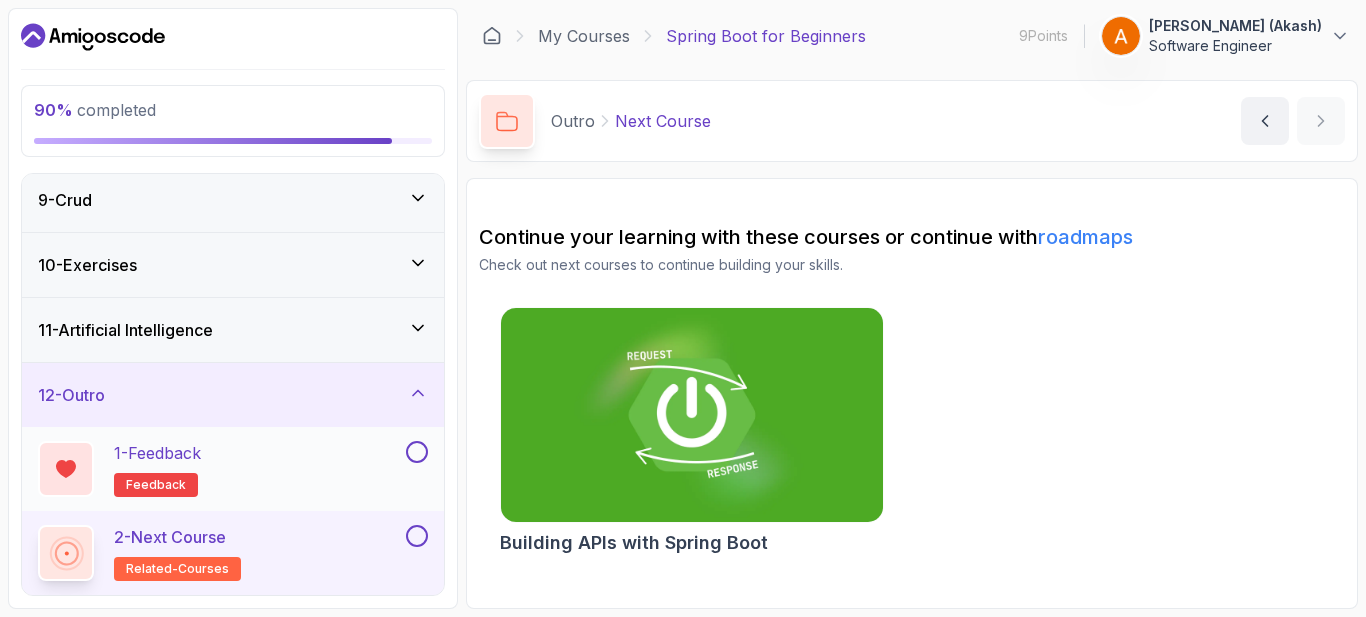 click at bounding box center (417, 452) 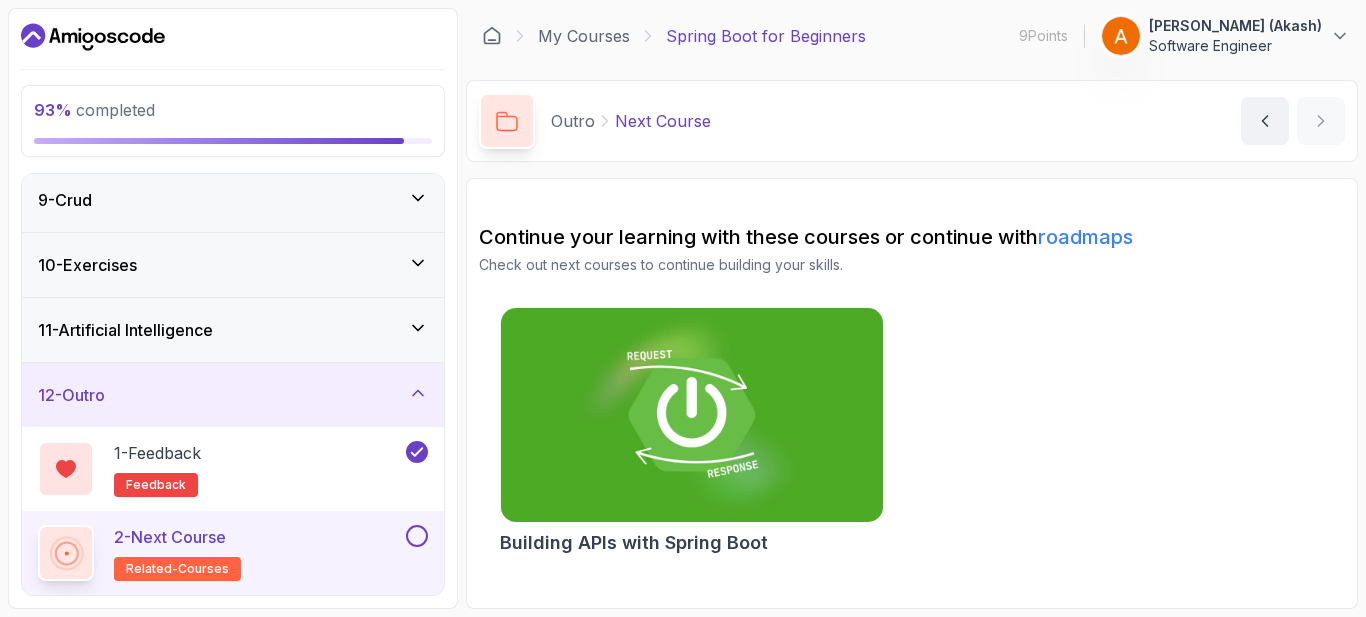 click 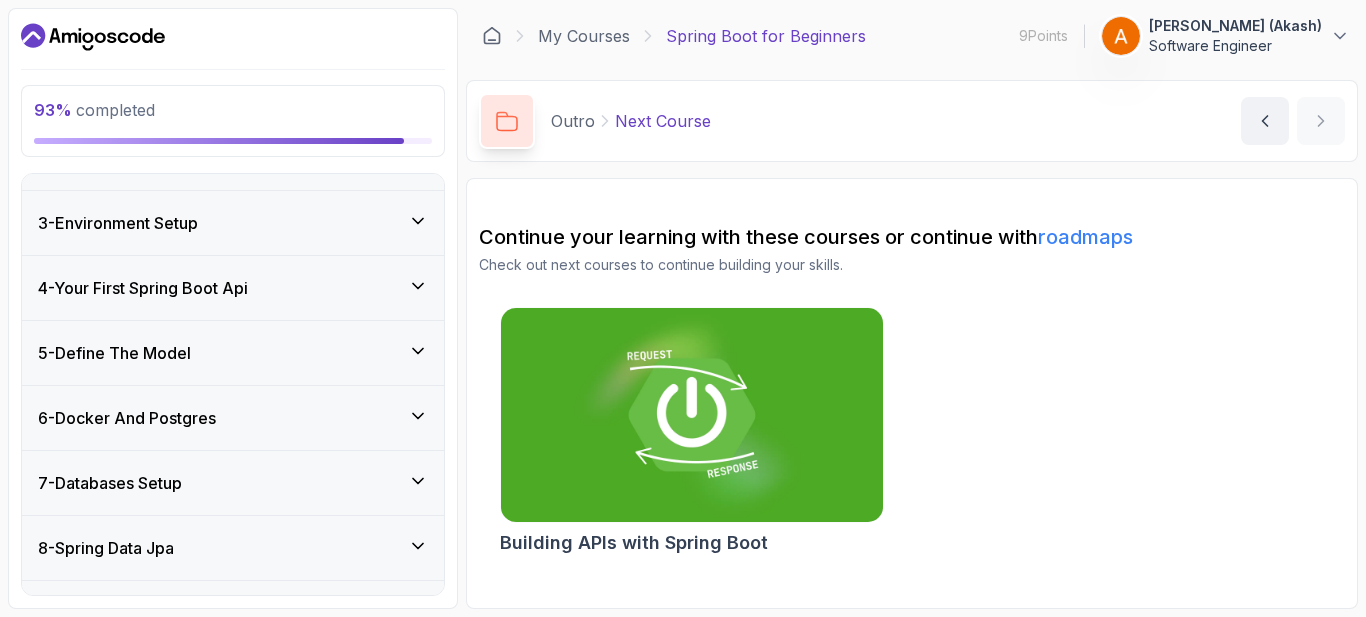 scroll, scrollTop: 0, scrollLeft: 0, axis: both 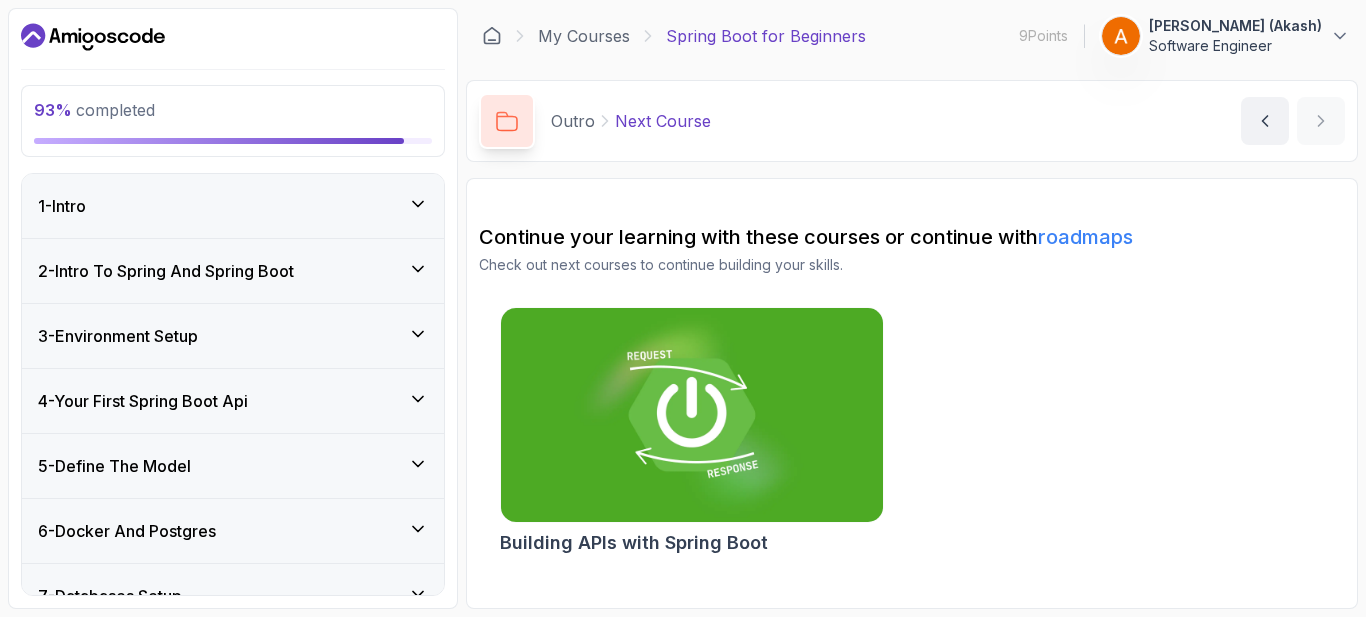 click on "1  -  Intro" at bounding box center [233, 206] 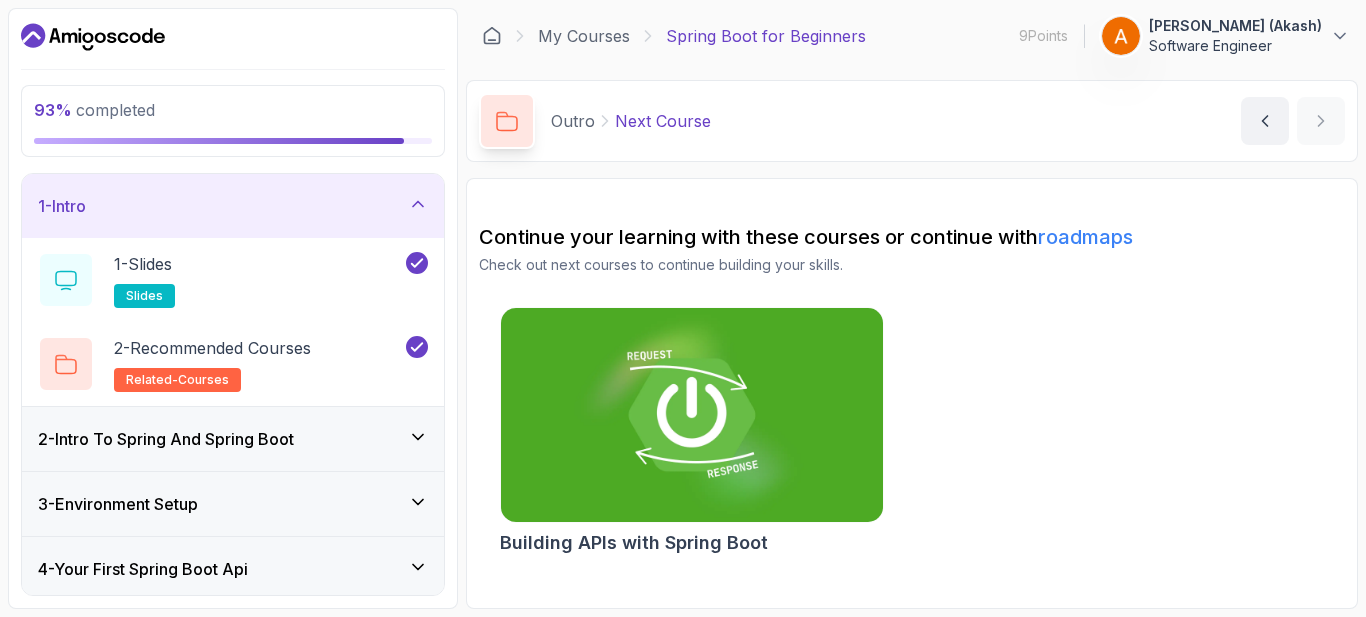 click 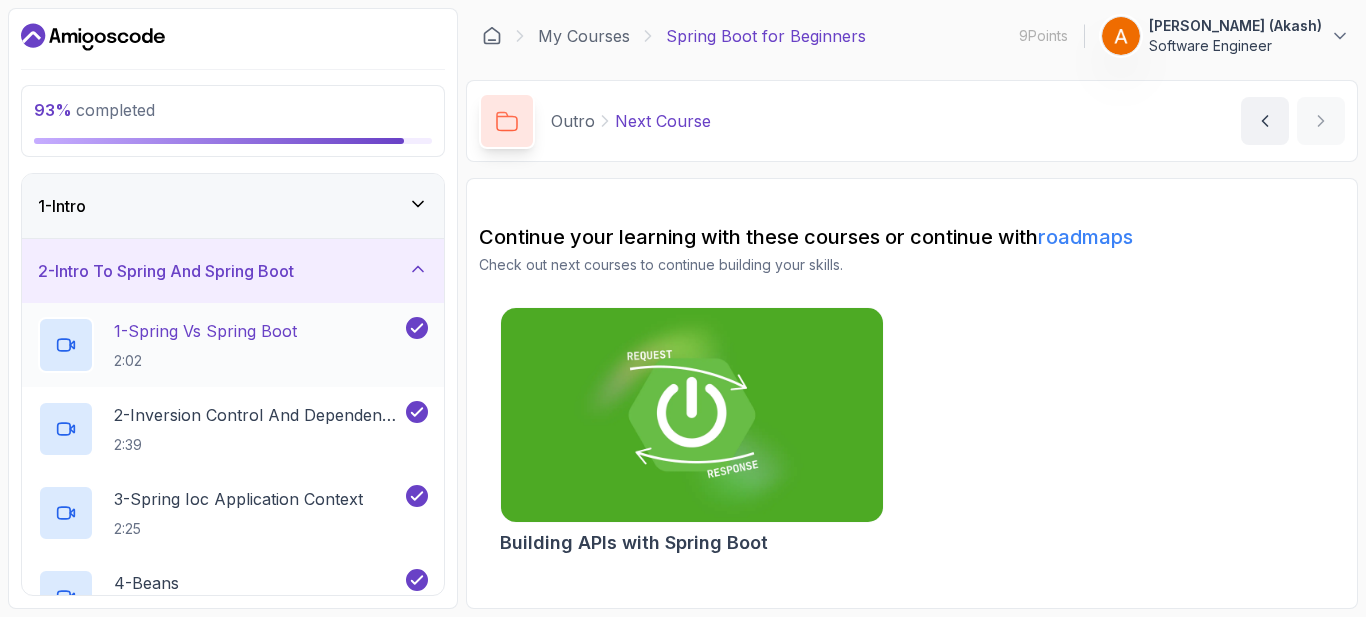 drag, startPoint x: 411, startPoint y: 428, endPoint x: 417, endPoint y: 325, distance: 103.17461 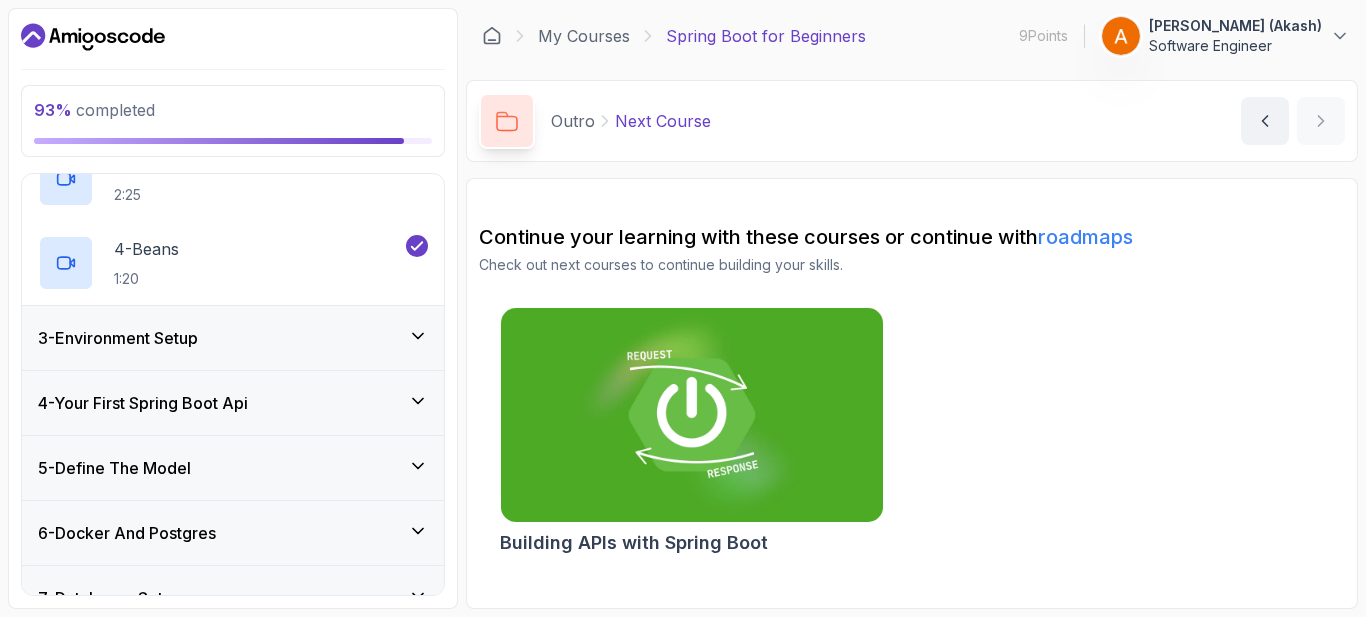 scroll, scrollTop: 332, scrollLeft: 0, axis: vertical 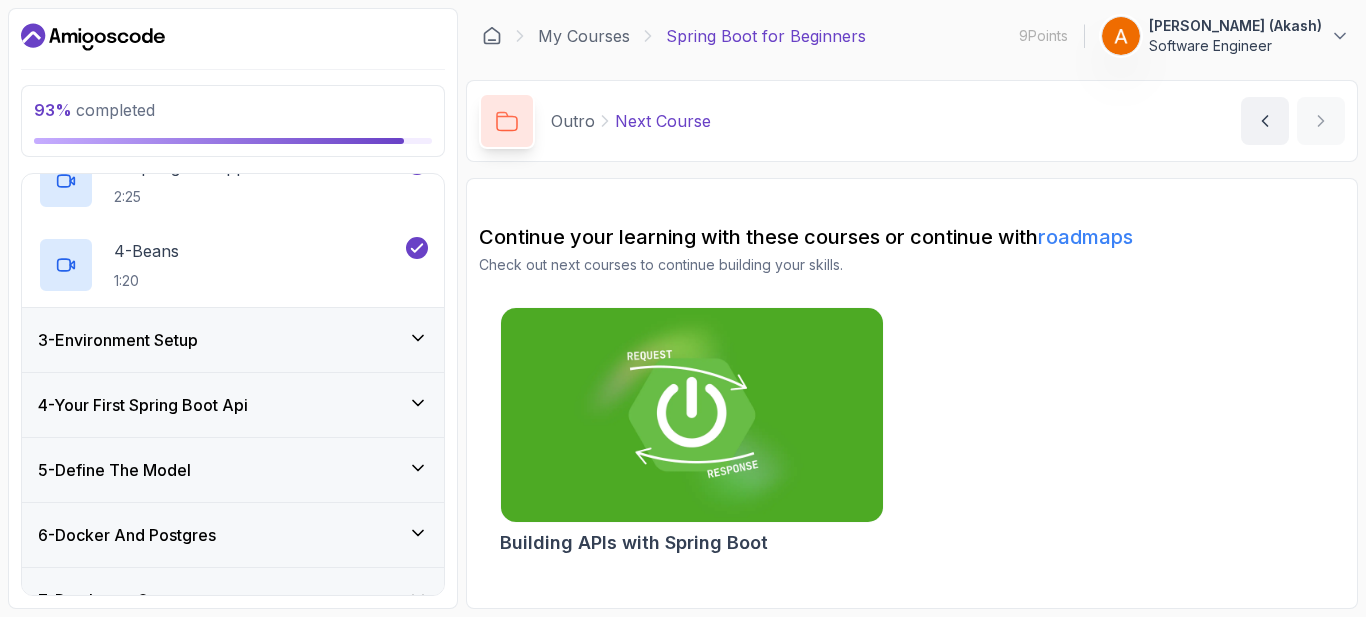 click 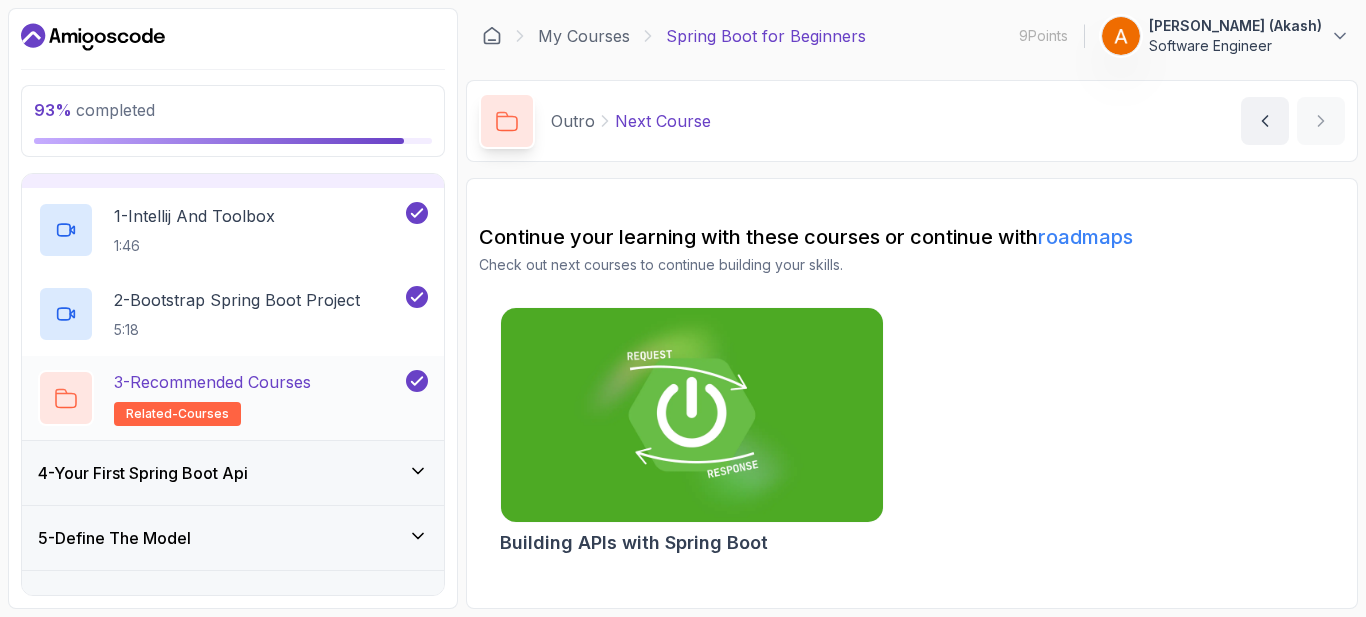 scroll, scrollTop: 173, scrollLeft: 0, axis: vertical 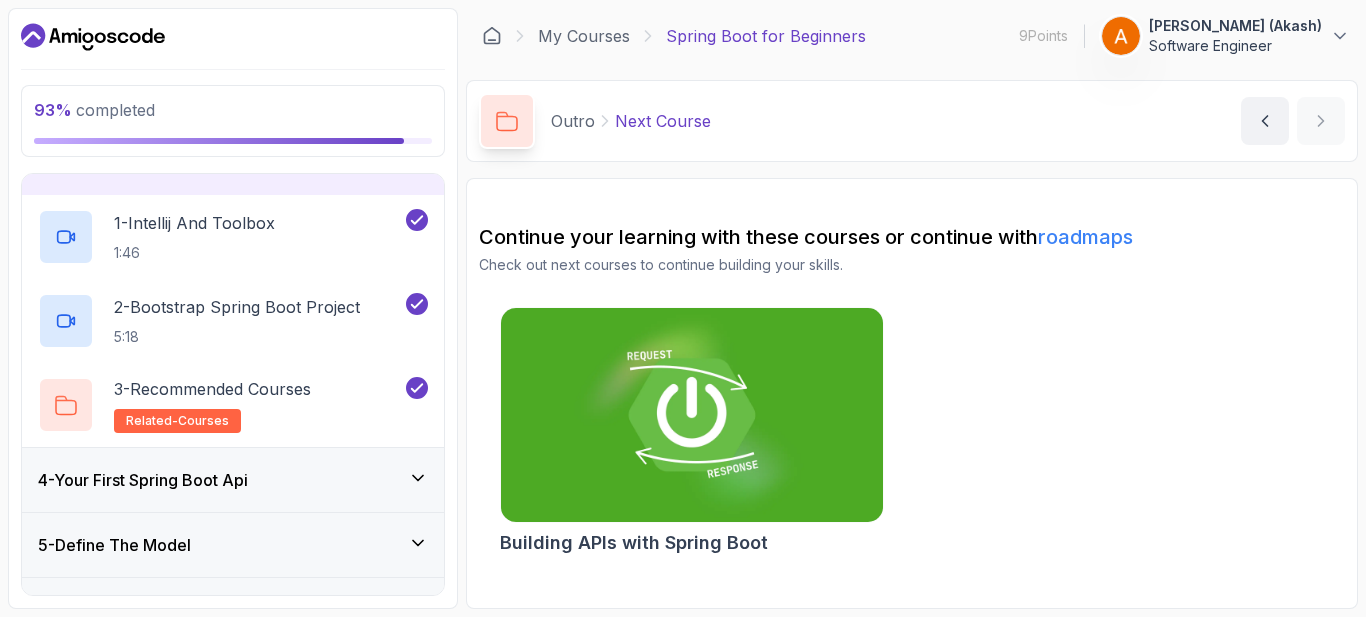 click 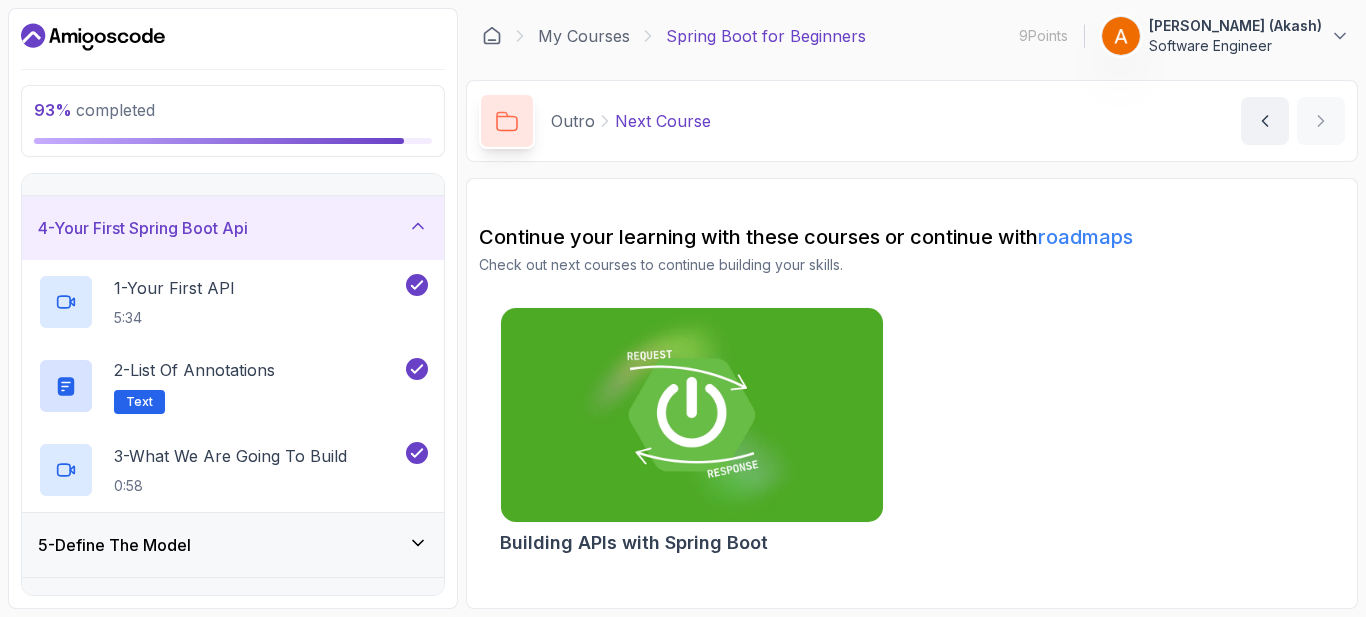 click 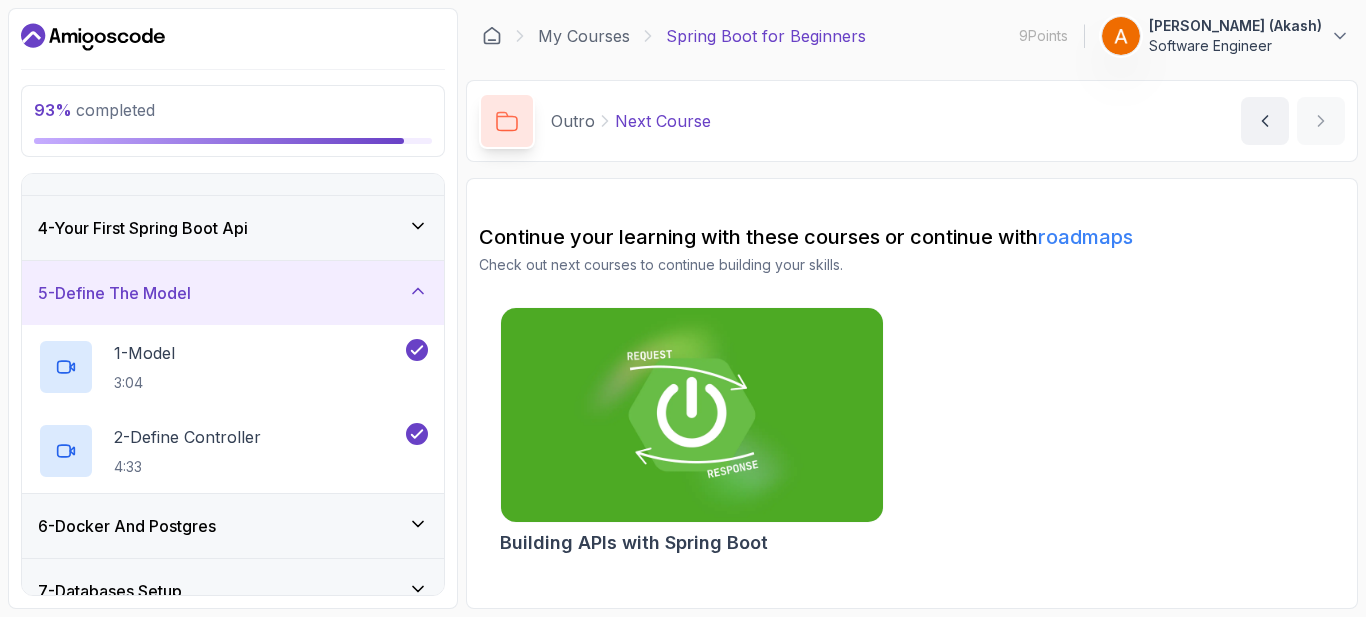 click on "6  -  Docker And Postgres" at bounding box center (233, 526) 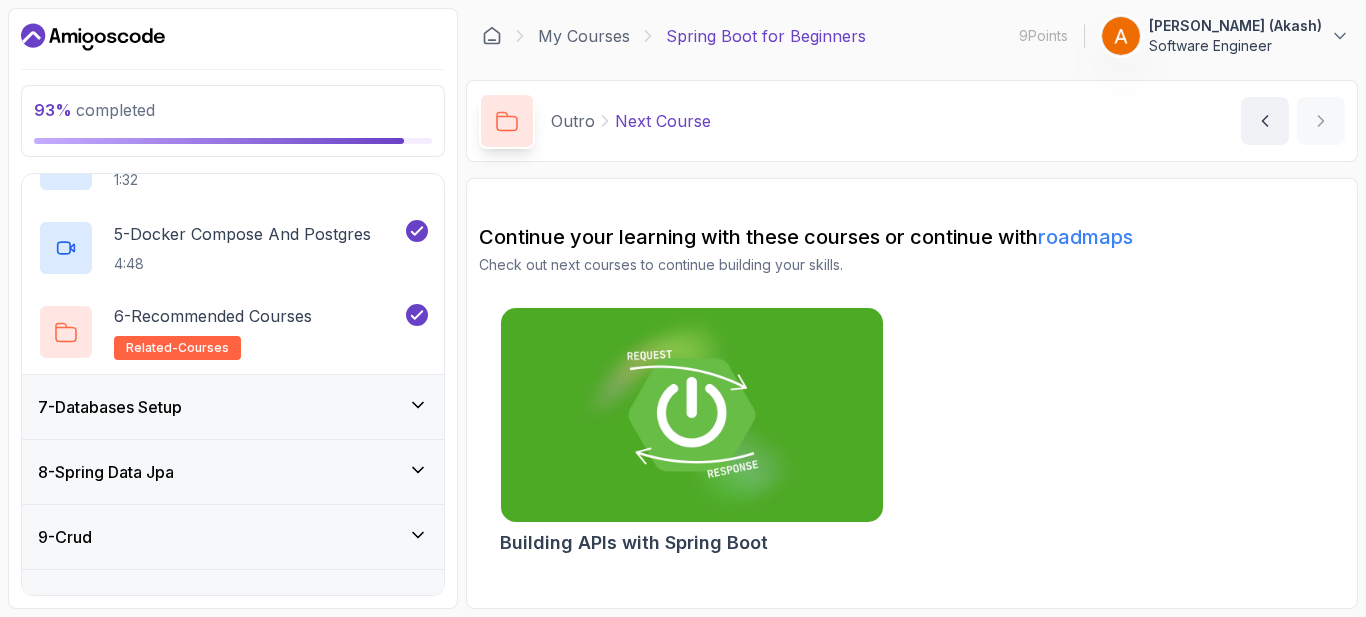 scroll, scrollTop: 694, scrollLeft: 0, axis: vertical 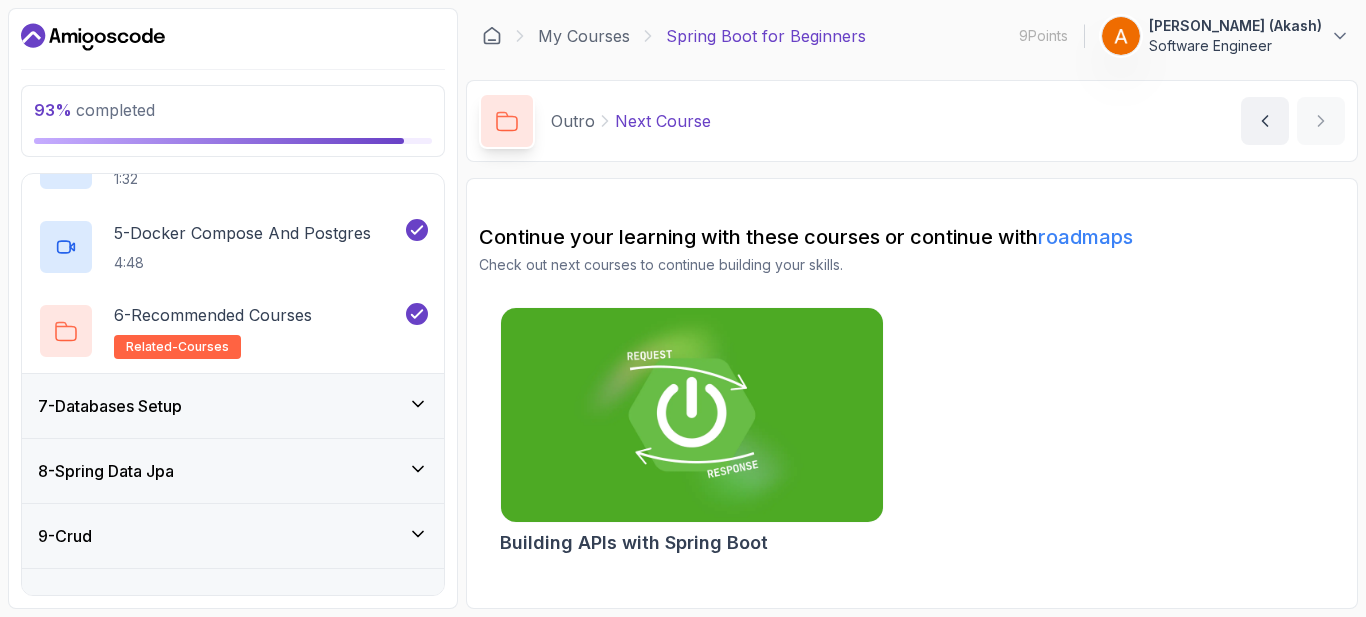 click on "7  -  Databases Setup" at bounding box center (233, 406) 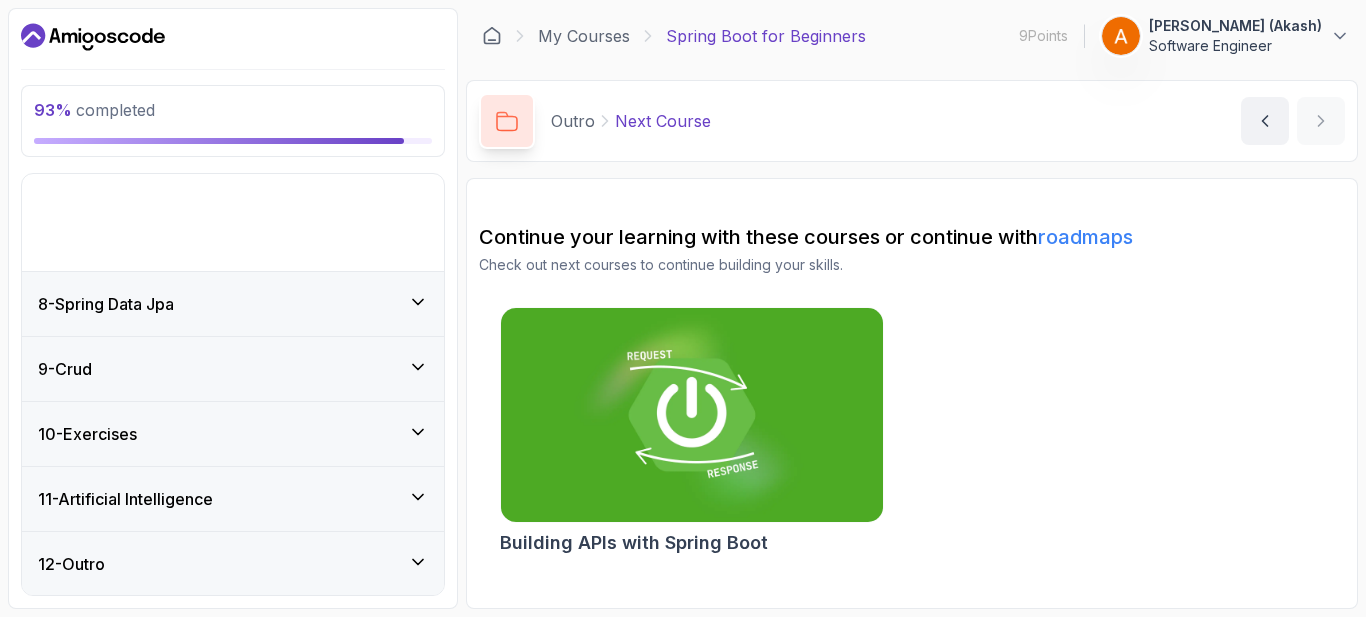 scroll, scrollTop: 359, scrollLeft: 0, axis: vertical 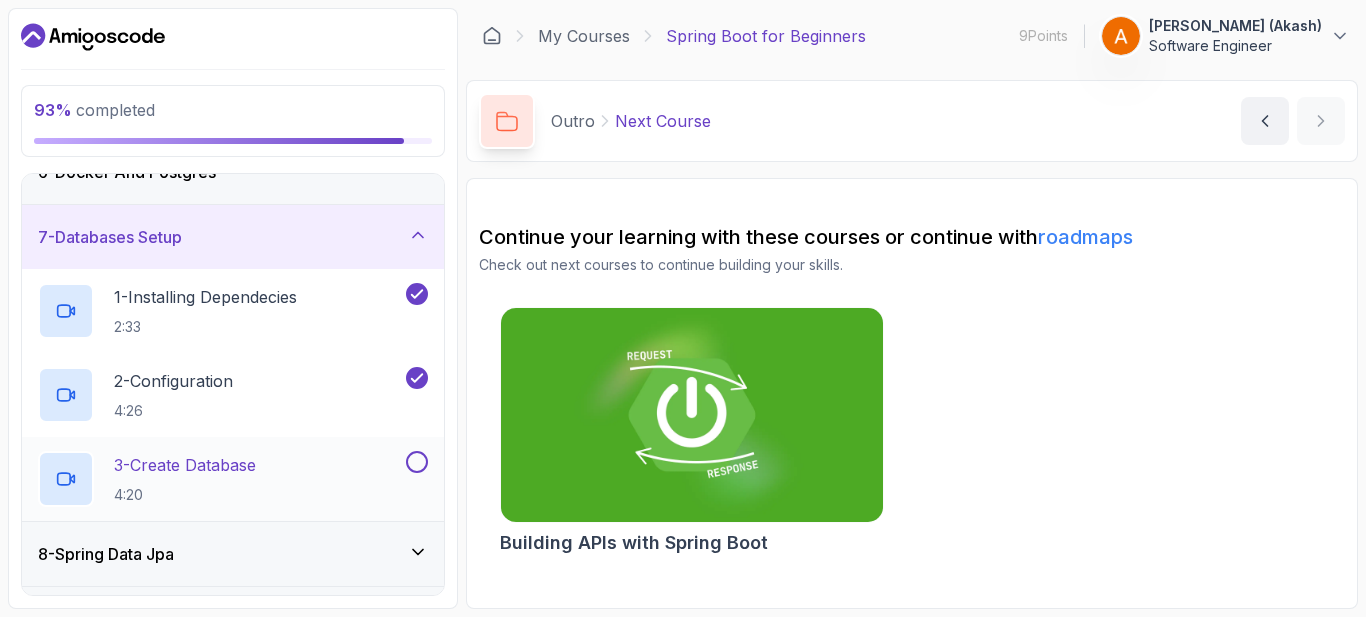 click at bounding box center (417, 462) 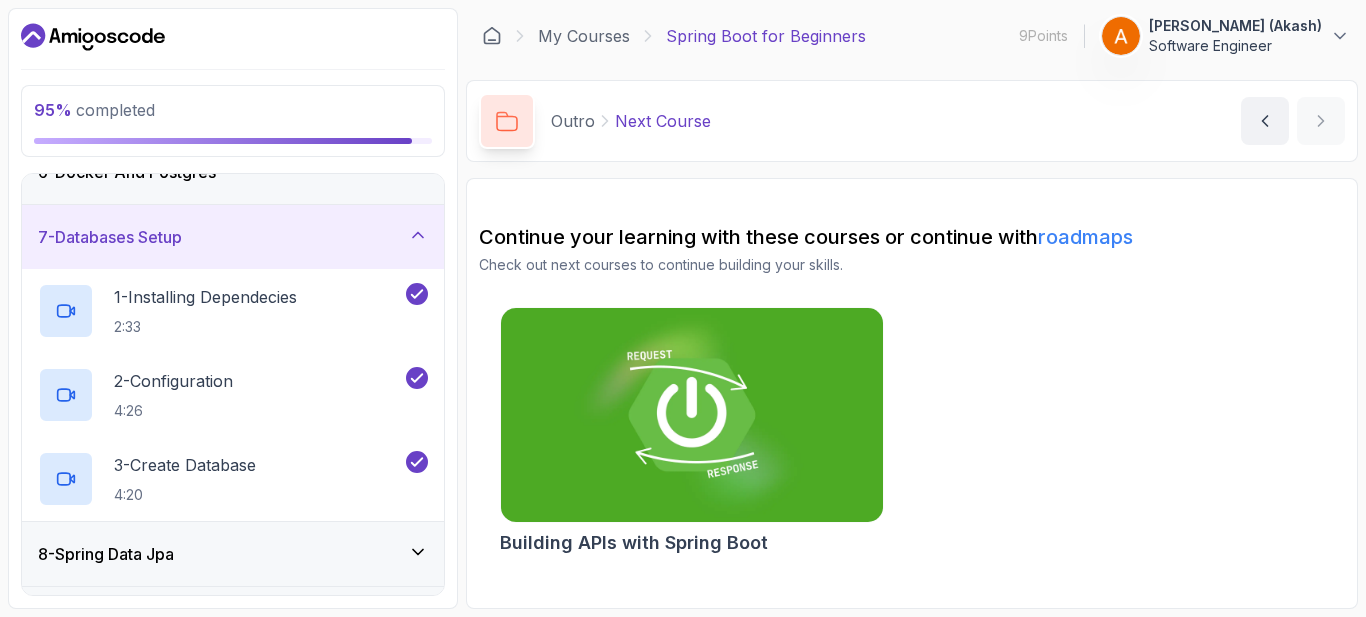click 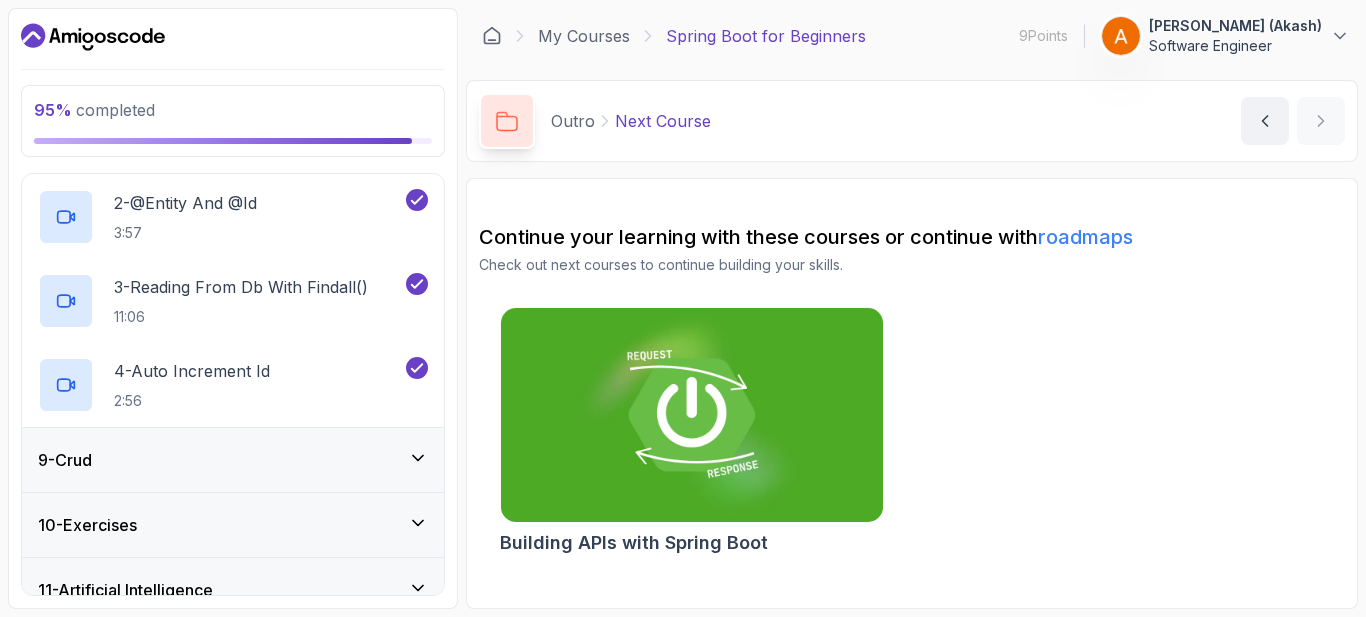 scroll, scrollTop: 602, scrollLeft: 0, axis: vertical 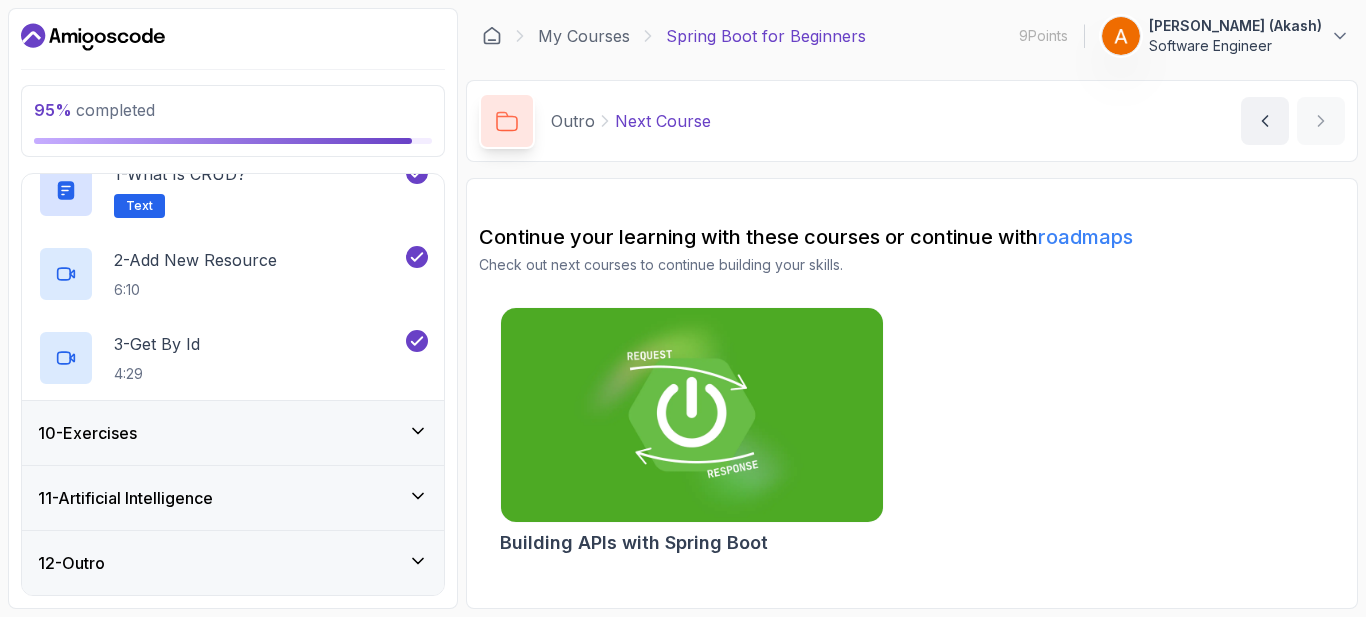 click 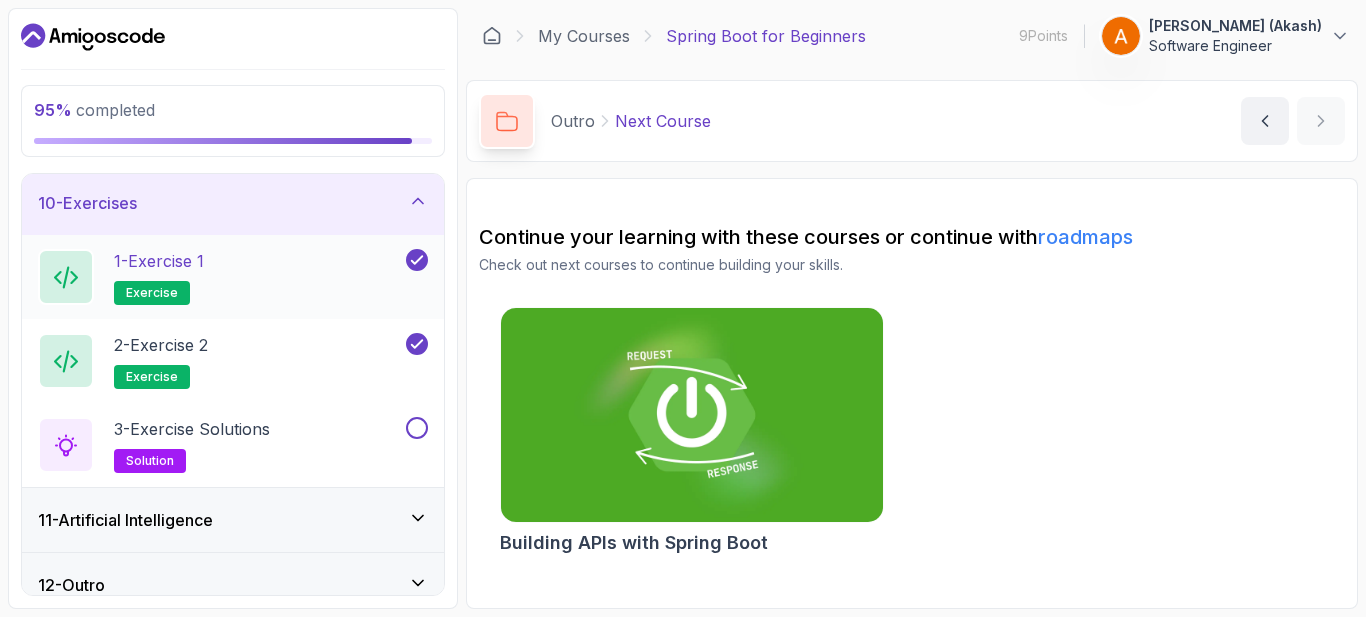 scroll, scrollTop: 610, scrollLeft: 0, axis: vertical 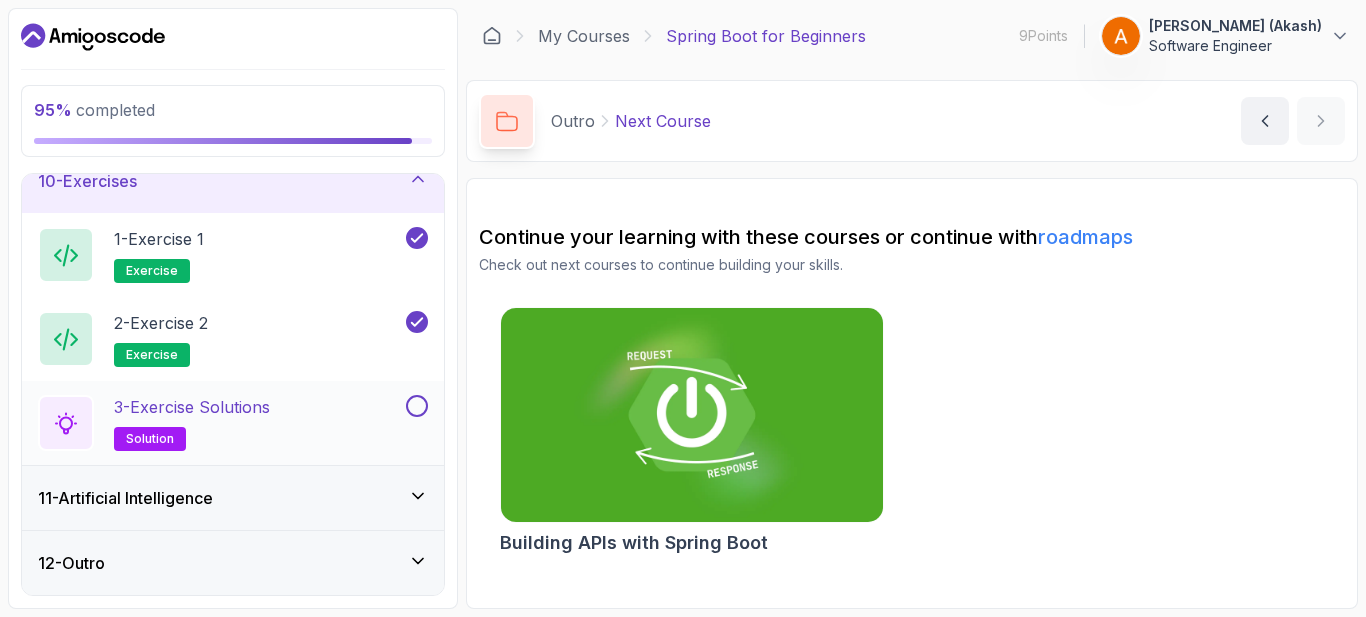 click at bounding box center (417, 406) 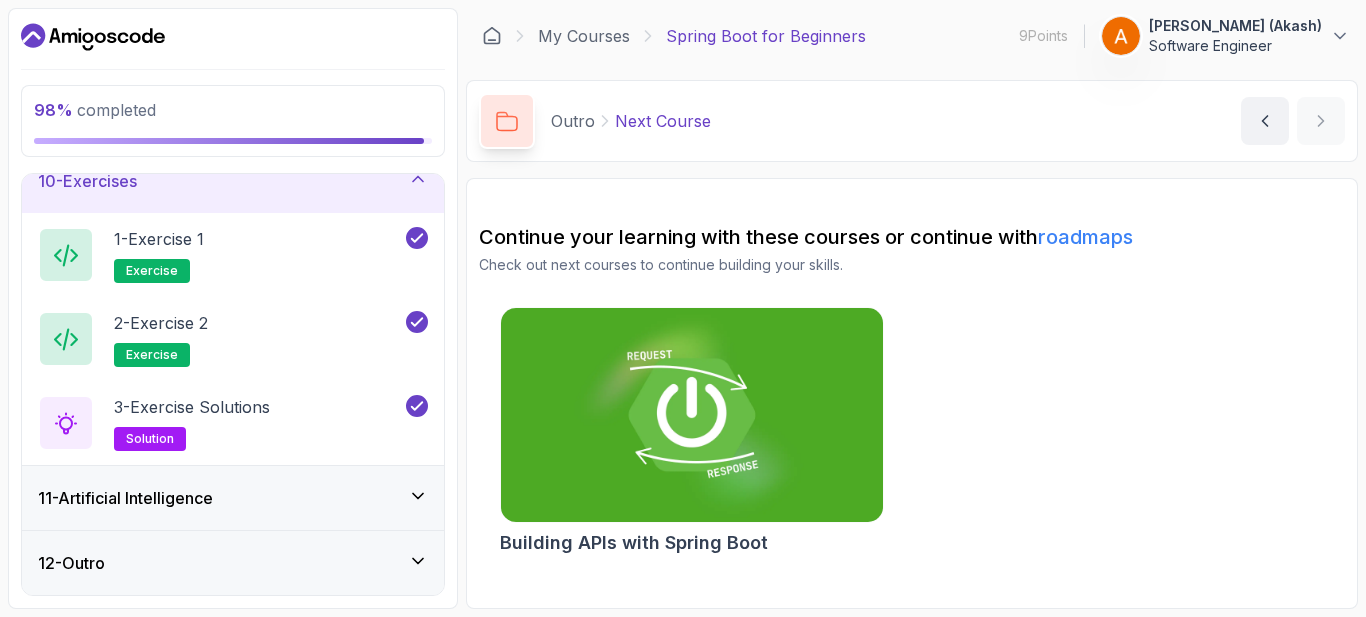 click 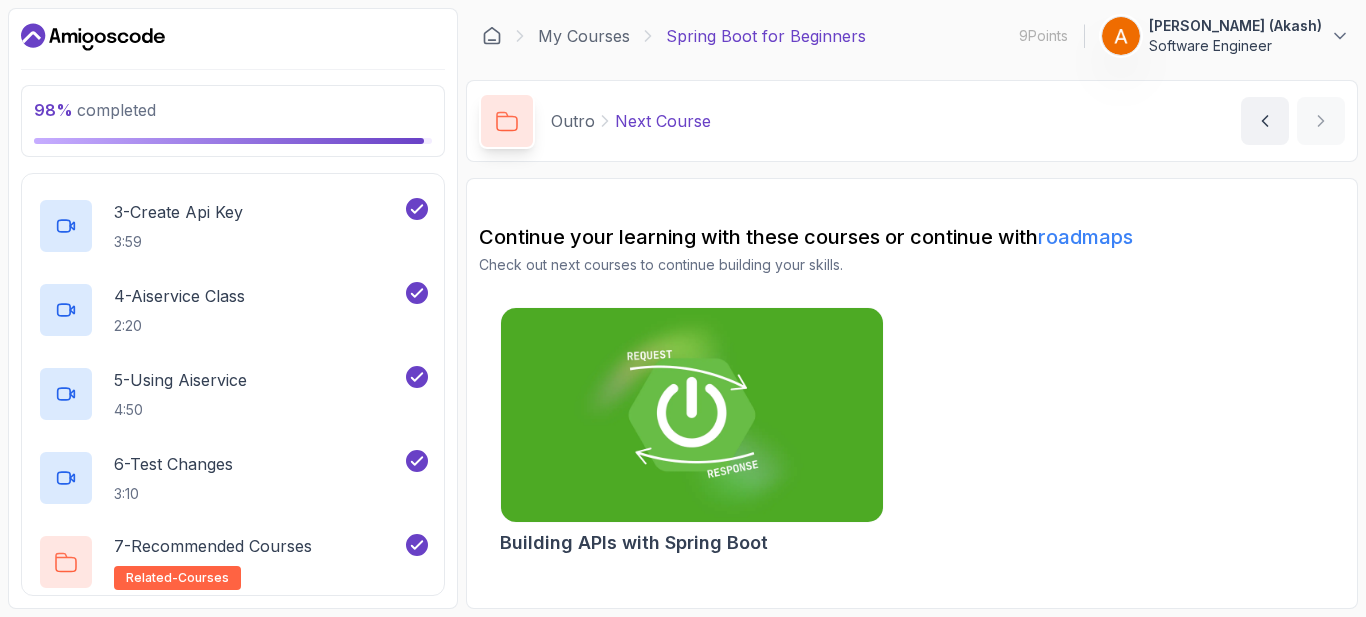 scroll, scrollTop: 946, scrollLeft: 0, axis: vertical 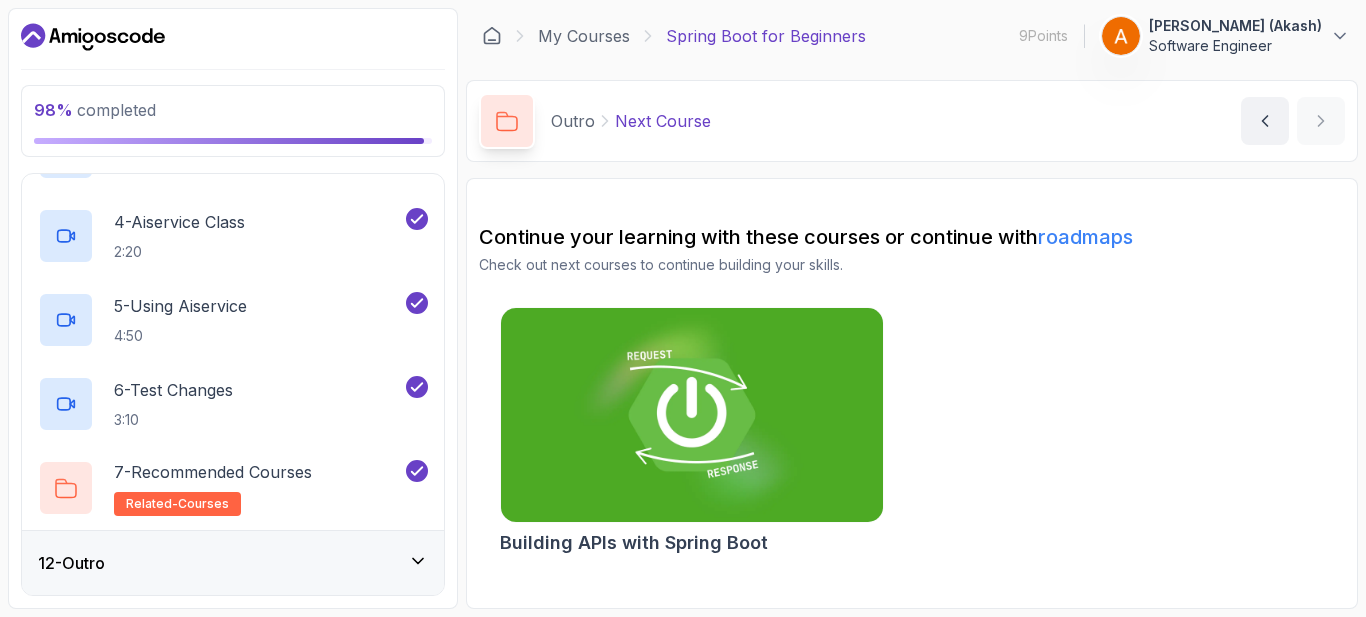 click 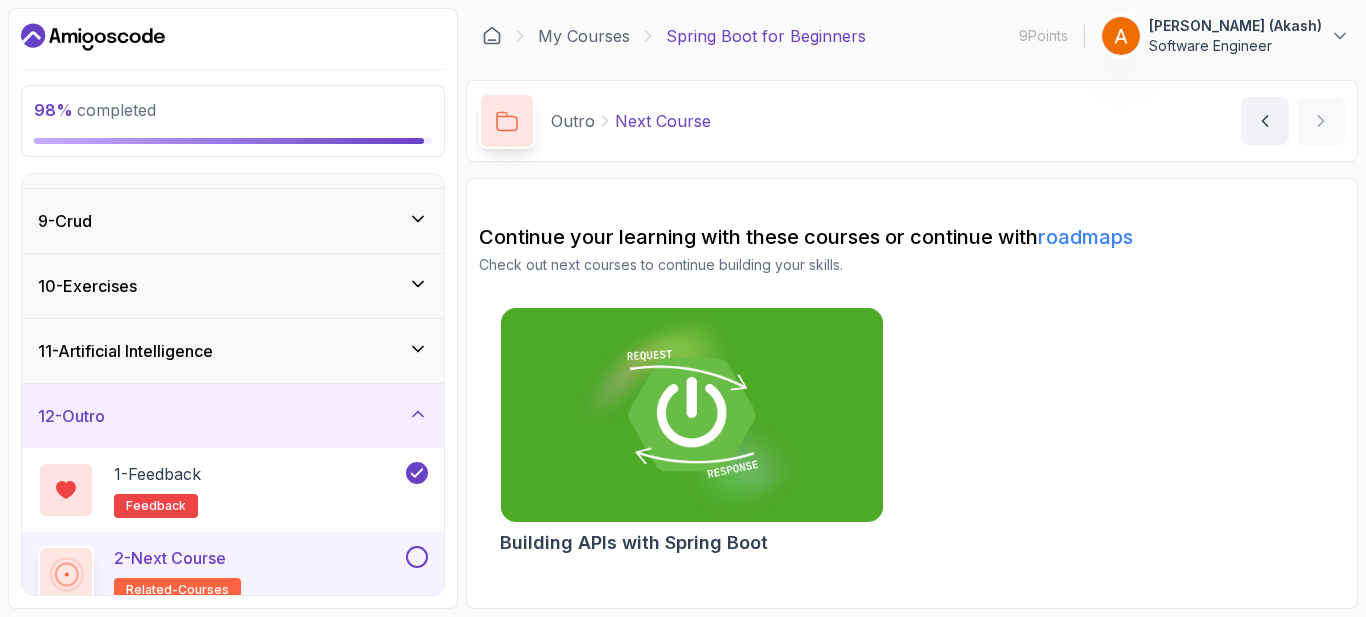 scroll, scrollTop: 526, scrollLeft: 0, axis: vertical 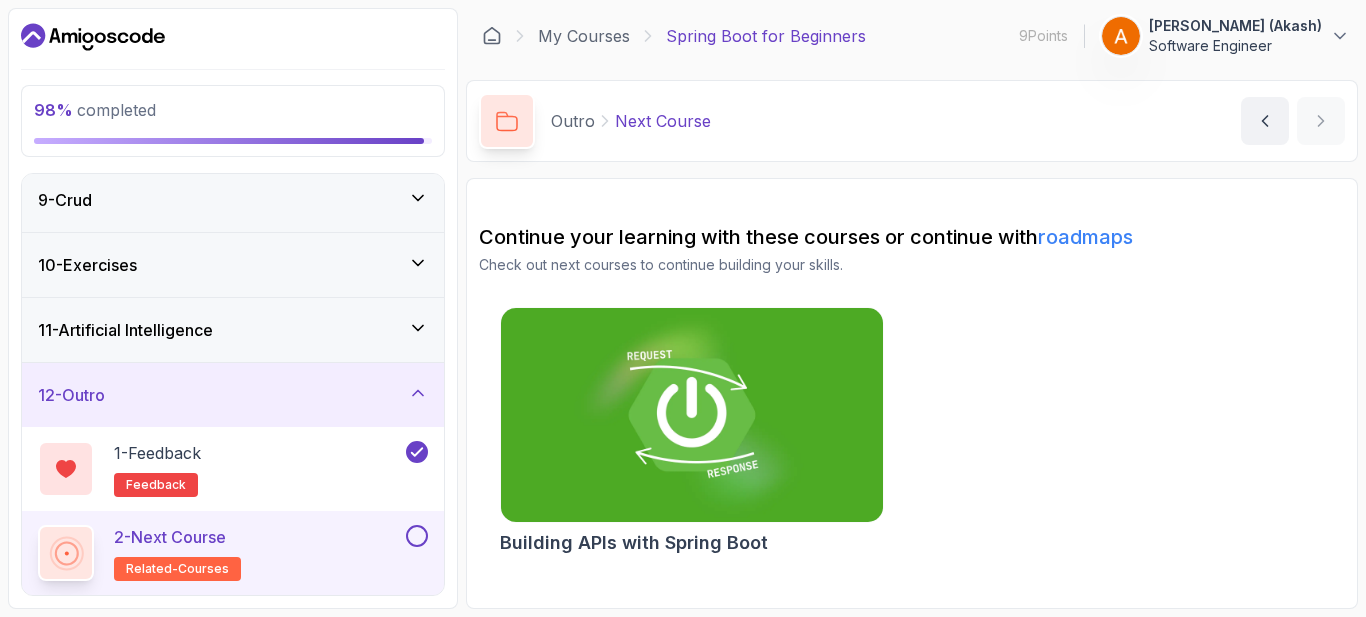click at bounding box center [417, 536] 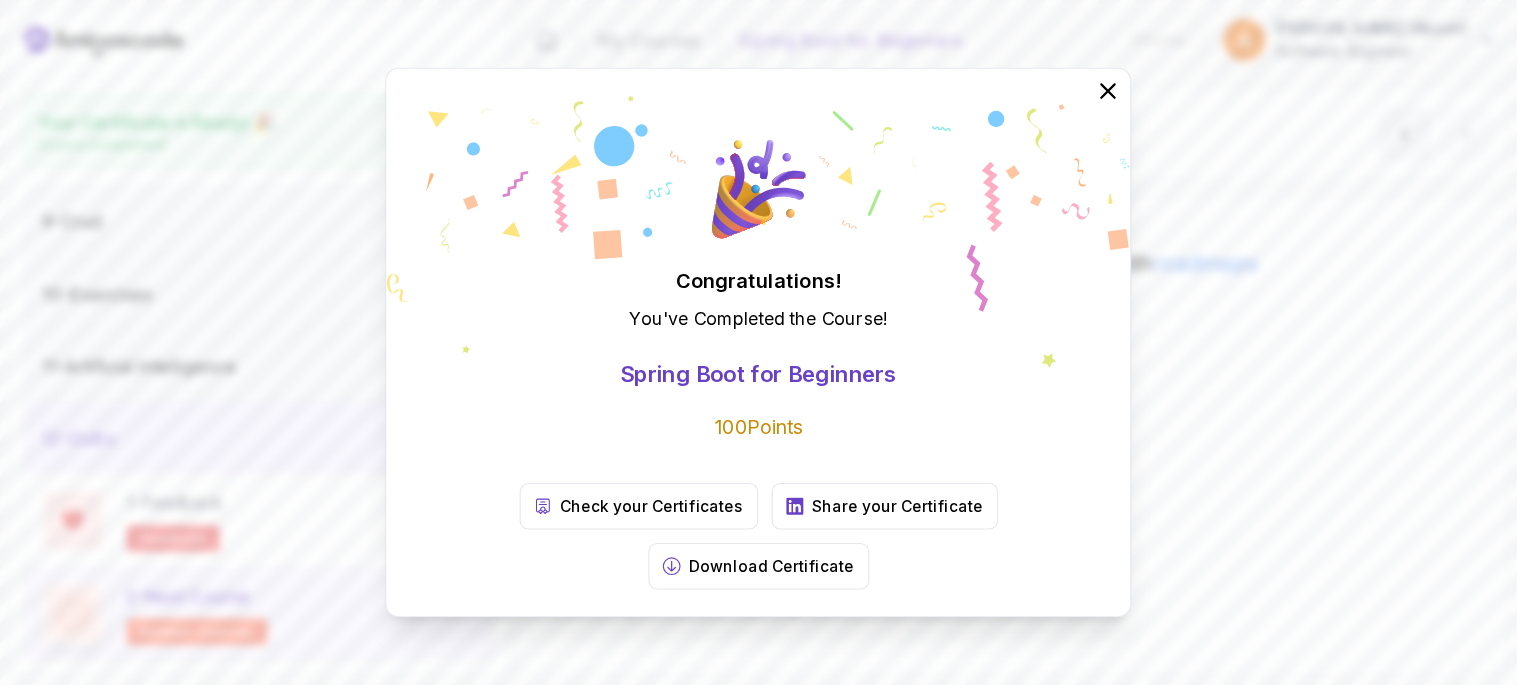 scroll, scrollTop: 520, scrollLeft: 0, axis: vertical 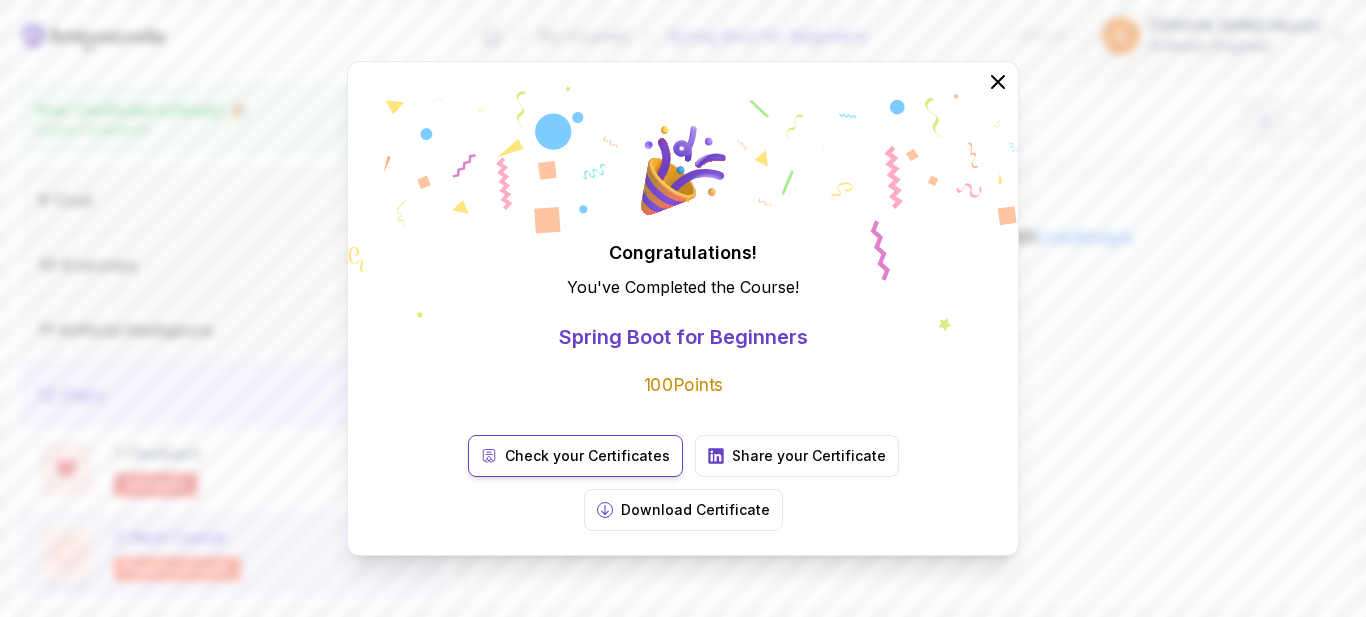 click on "Check your Certificates" at bounding box center (587, 456) 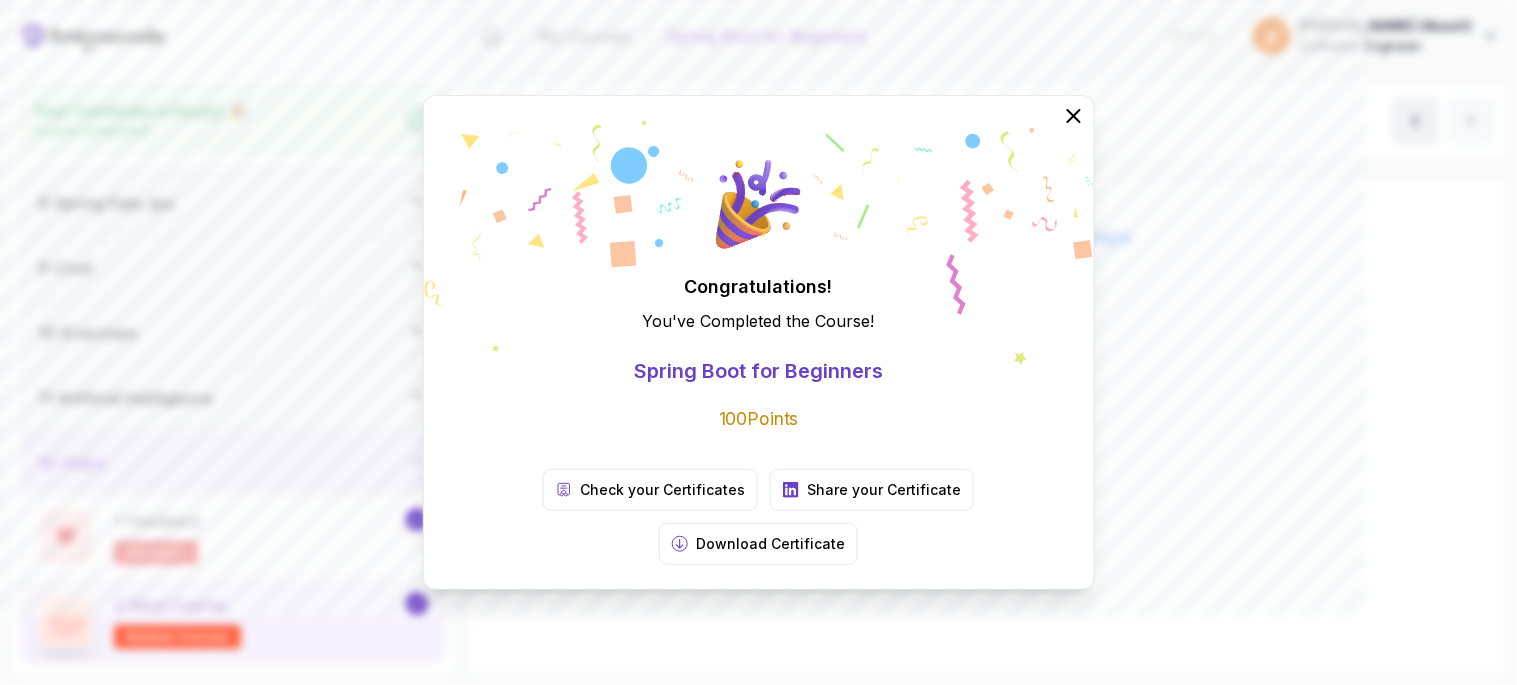 scroll, scrollTop: 453, scrollLeft: 0, axis: vertical 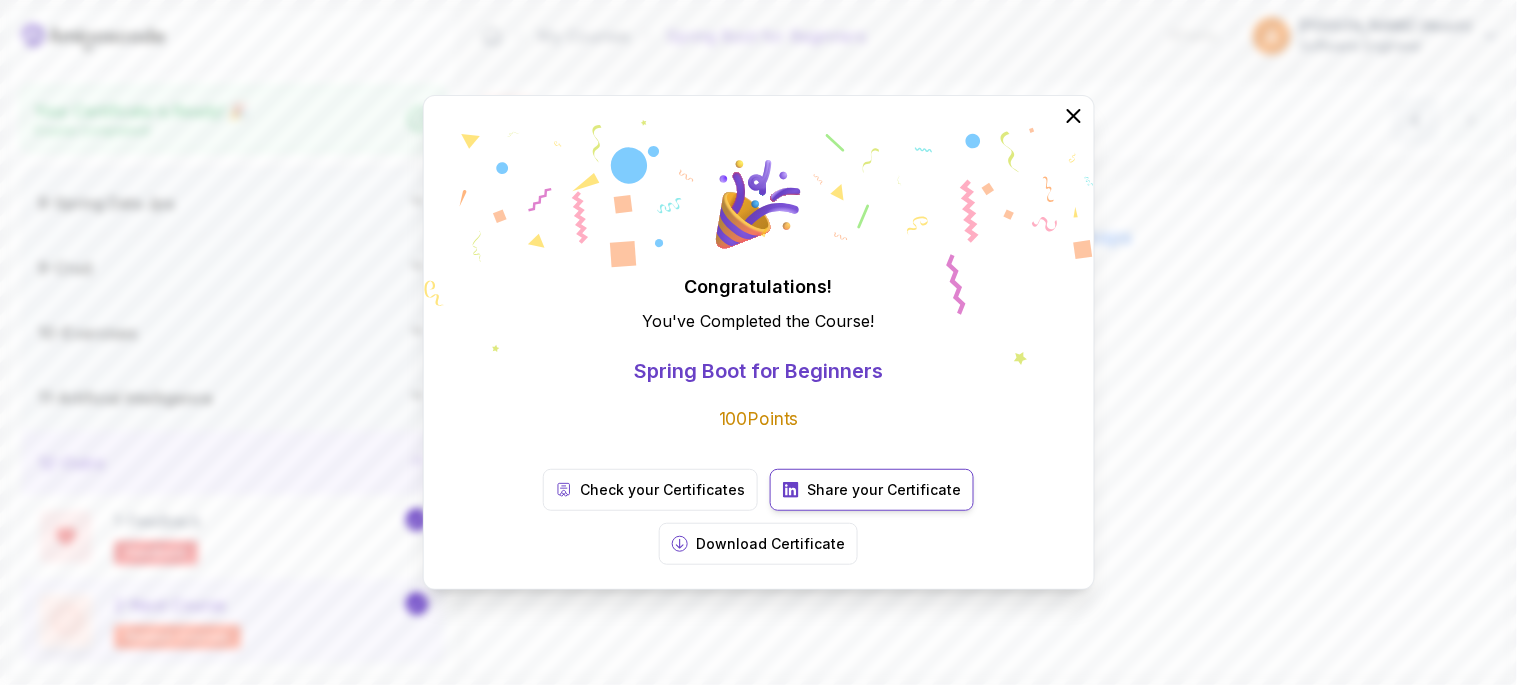click on "Share your Certificate" at bounding box center (884, 490) 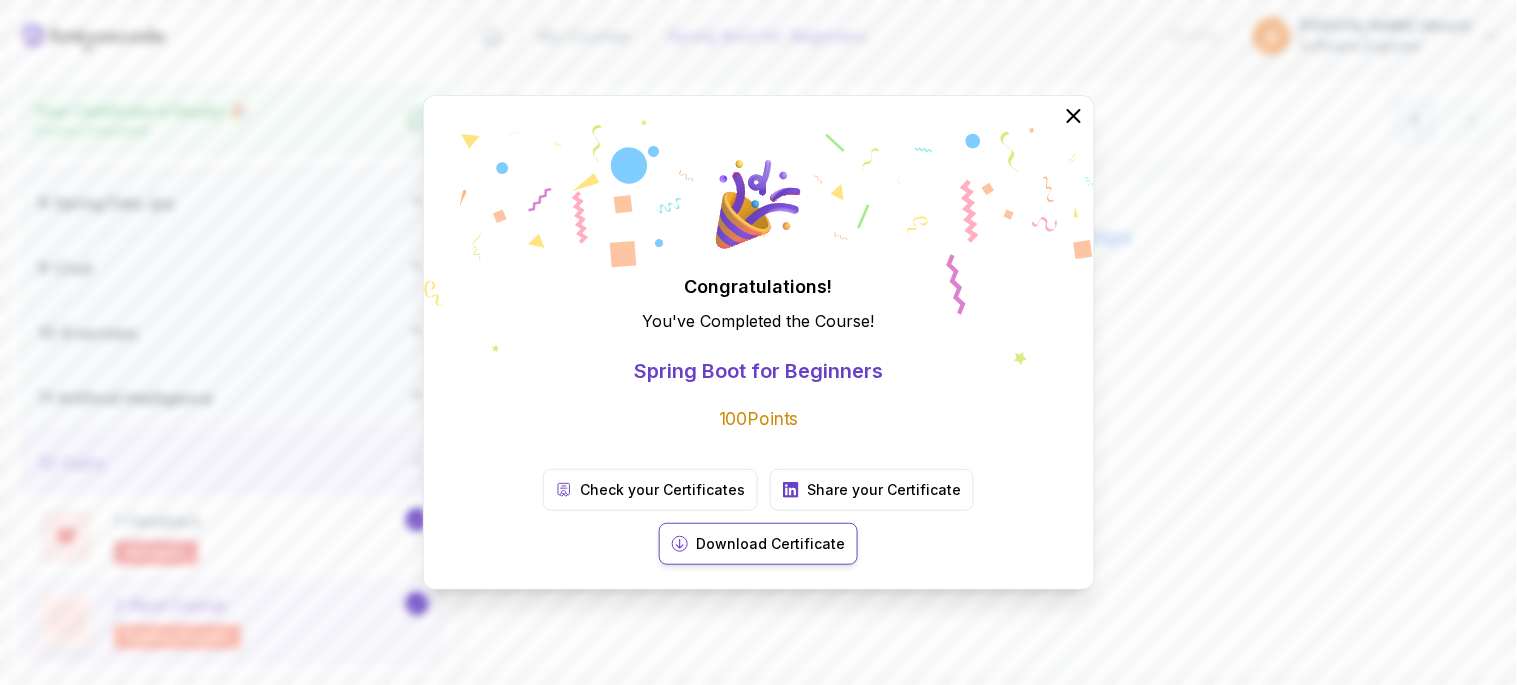 click on "Download Certificate" at bounding box center (770, 544) 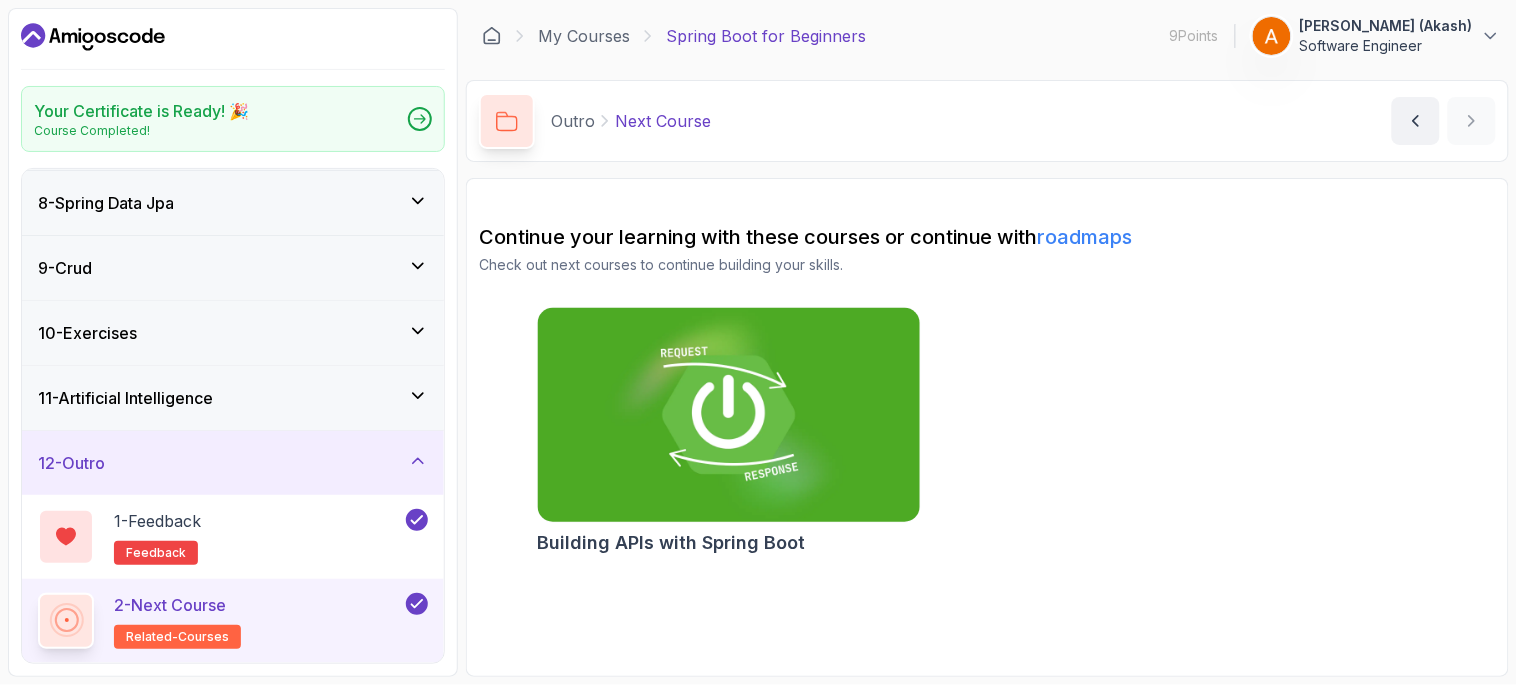 click at bounding box center [729, 415] 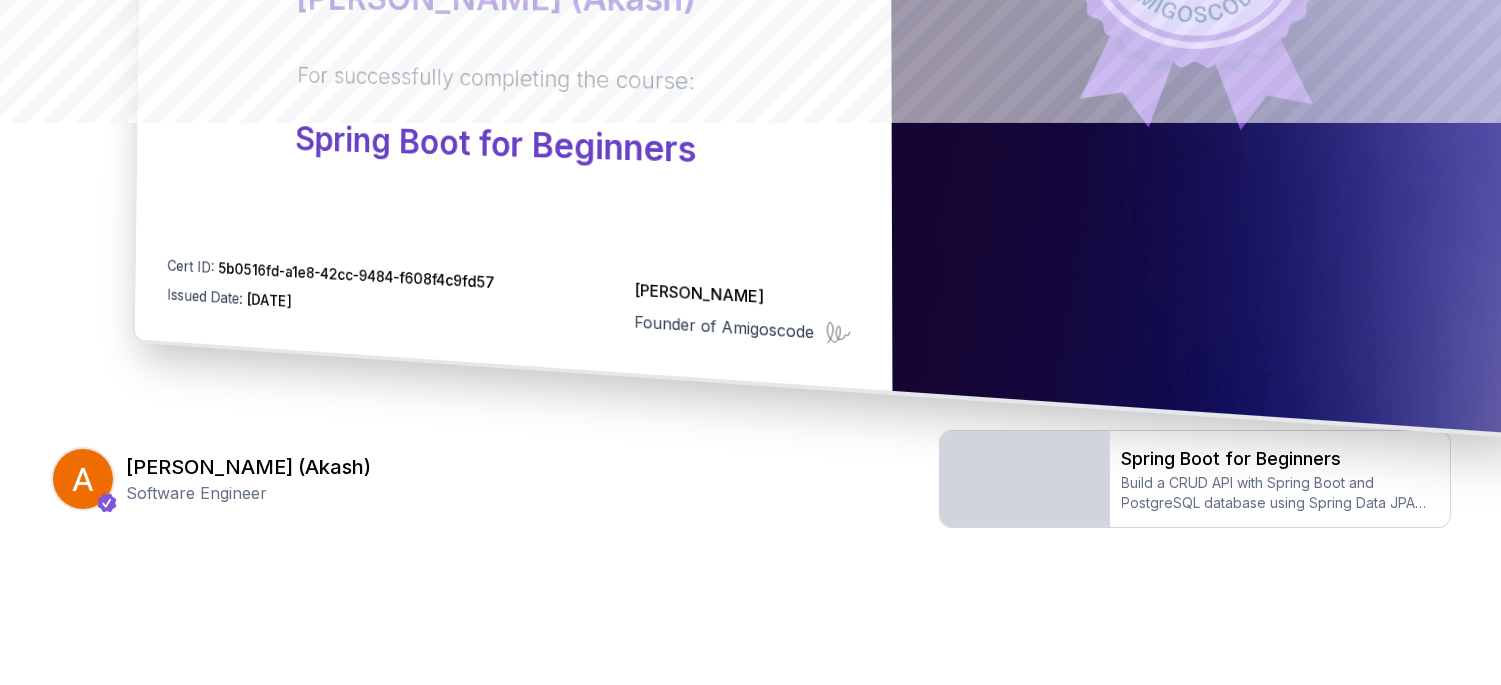 scroll, scrollTop: 562, scrollLeft: 0, axis: vertical 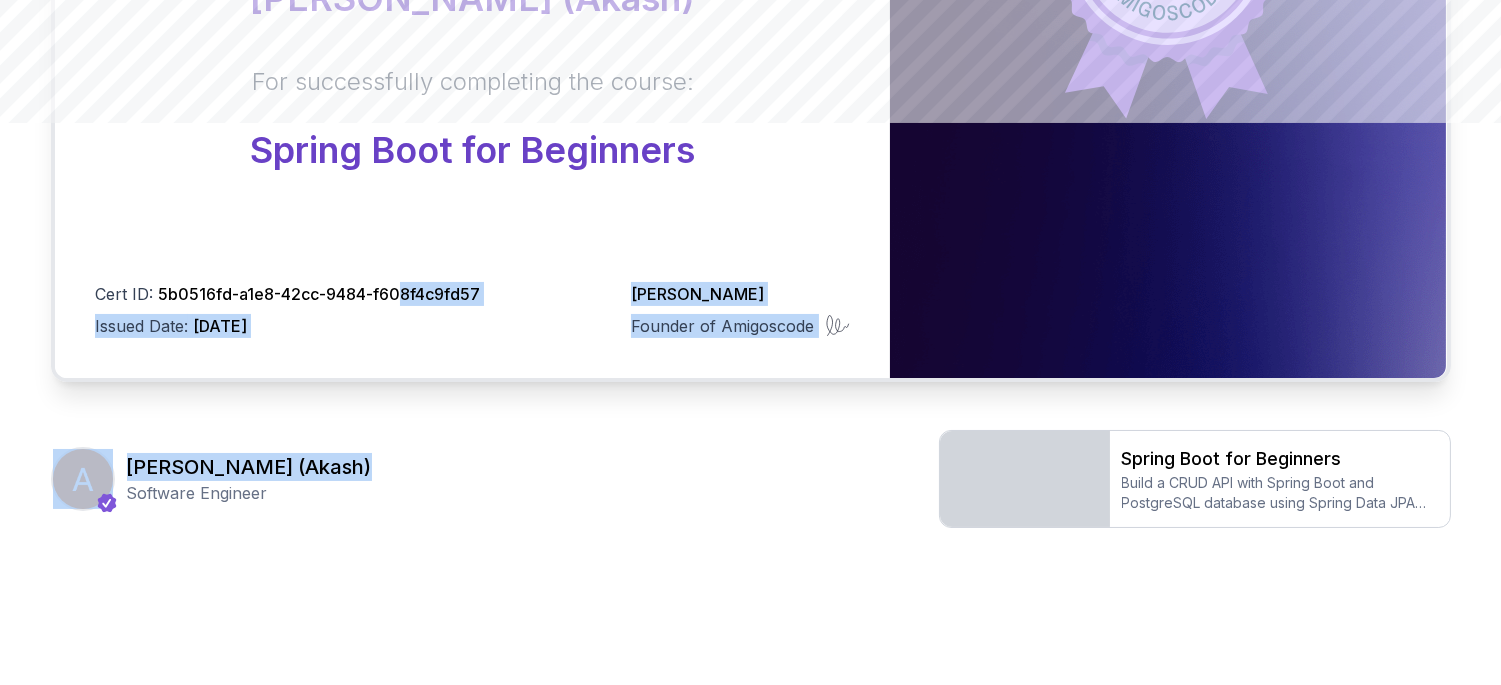 drag, startPoint x: 0, startPoint y: 0, endPoint x: 410, endPoint y: 387, distance: 563.7987 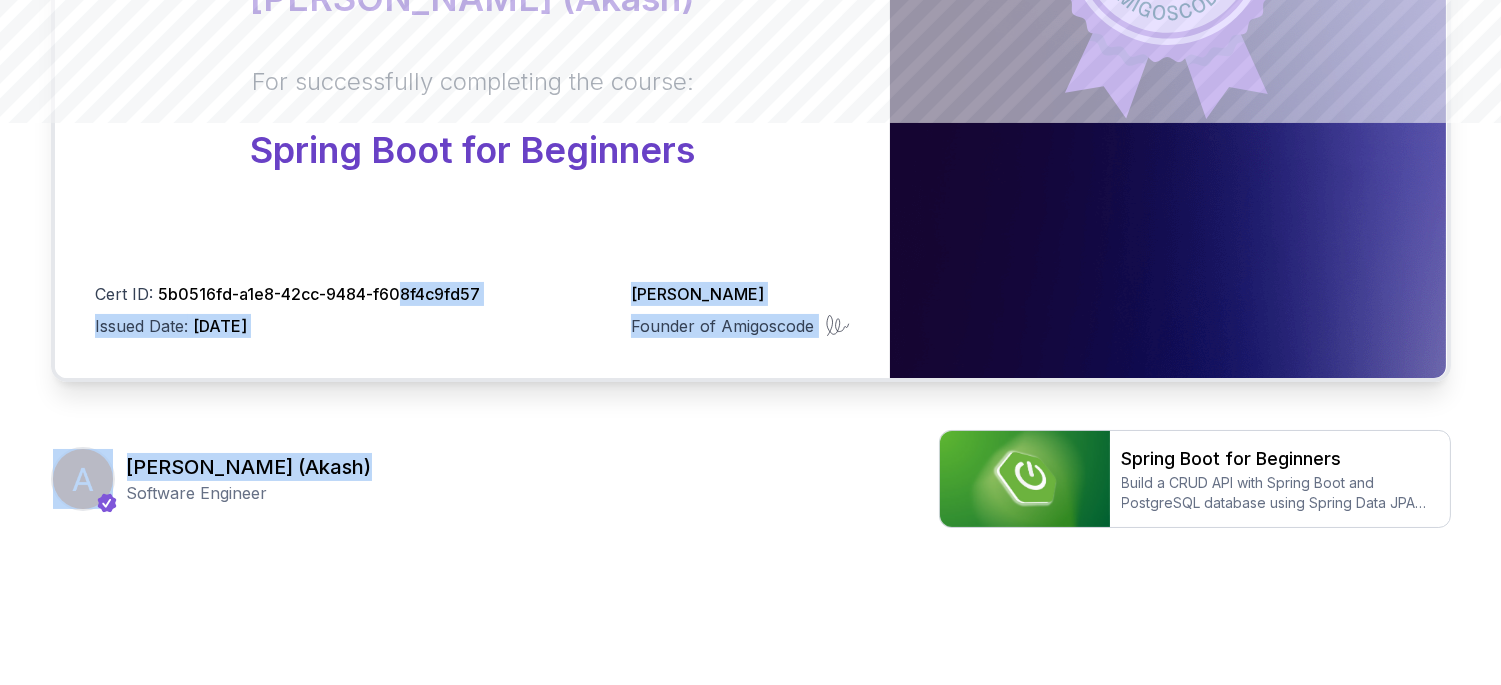 click on "Certificate This certificate is proudly presented to: [PERSON_NAME] (Akash) For successfully completing the course: Spring Boot for Beginners Cert ID:   5b0516fd-a1e8-42cc-9484-f608f4c9fd57 Issued Date:   [DATE] [PERSON_NAME] Founder of Amigoscode [PERSON_NAME] (Akash) Software Engineer Spring Boot for Beginners Build a CRUD API with Spring Boot and PostgreSQL database using Spring Data JPA and Spring AI" at bounding box center [751, 47] 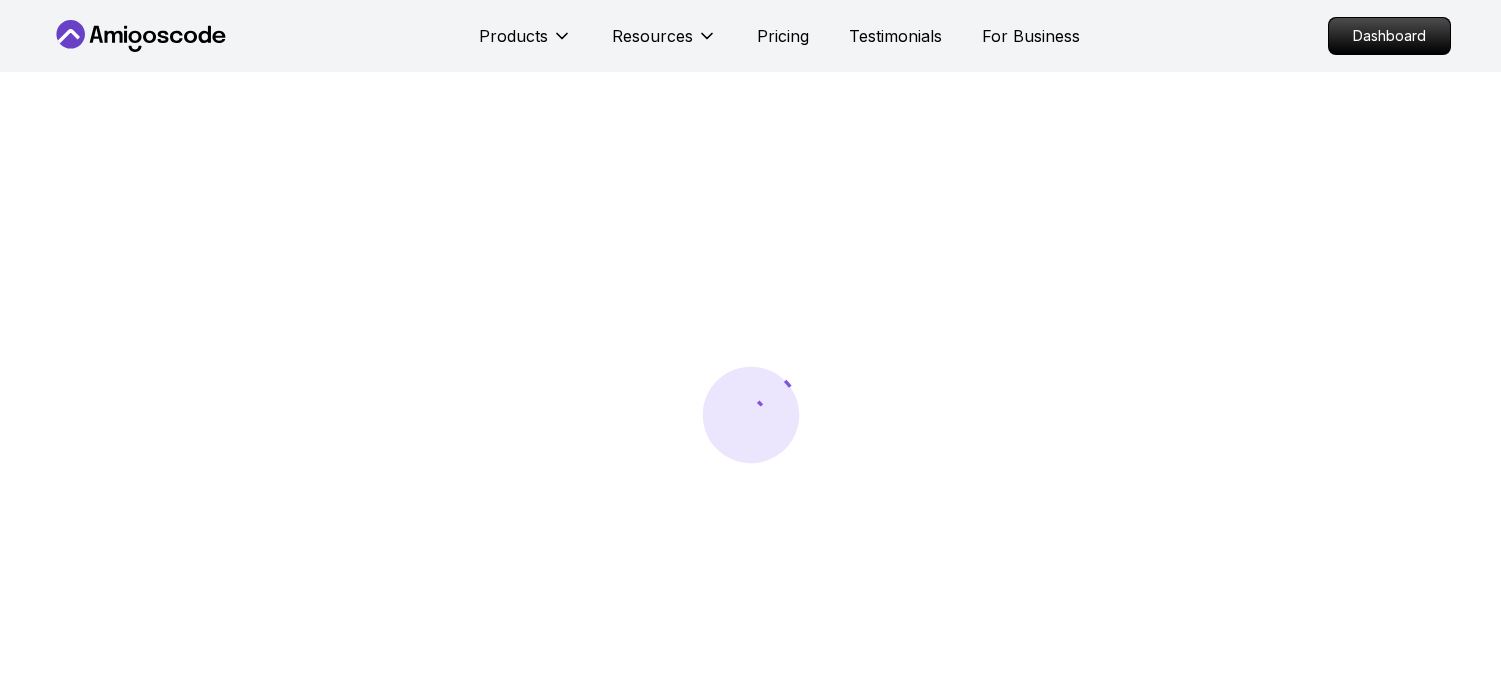 scroll, scrollTop: 0, scrollLeft: 0, axis: both 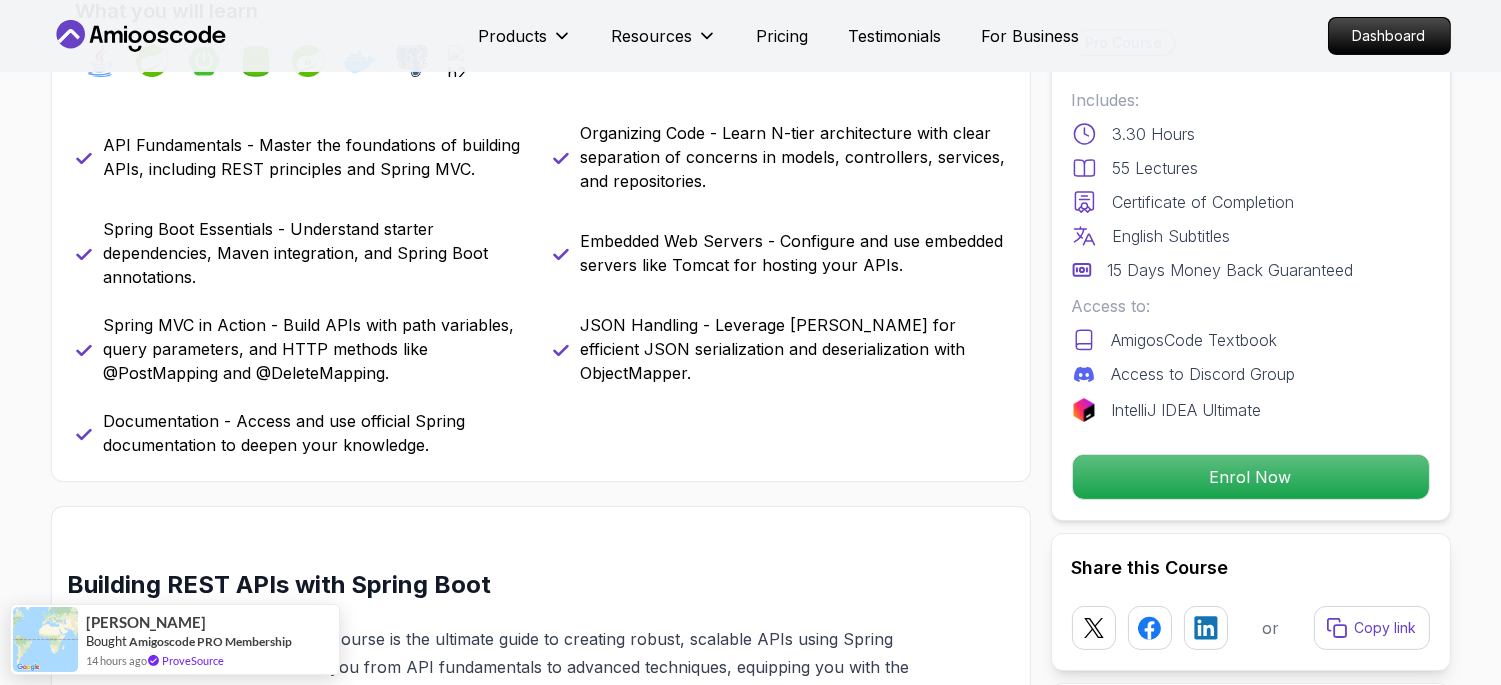click on "Products Resources Pricing Testimonials For Business Dashboard Products Resources Pricing Testimonials For Business Dashboard Building APIs with Spring Boot Learn to build robust, scalable APIs with Spring Boot, mastering REST principles, JSON handling, and embedded server configuration. Mama Samba Braima Djalo  /   Instructor Pro Course Includes: 3.30 Hours 55 Lectures Certificate of Completion English Subtitles 15 Days Money Back Guaranteed Access to: AmigosCode Textbook Access to Discord Group IntelliJ IDEA Ultimate Enrol Now Share this Course or Copy link Got a Team of 5 or More? With one subscription, give your entire team access to all courses and features. Check our Business Plan Mama Samba Braima Djalo  /   Instructor What you will learn java spring spring-boot spring-data-jpa spring-security docker postgres h2 API Fundamentals - Master the foundations of building APIs, including REST principles and Spring MVC. Documentation - Access and use official Spring documentation to deepen your knowledge." at bounding box center (750, 3728) 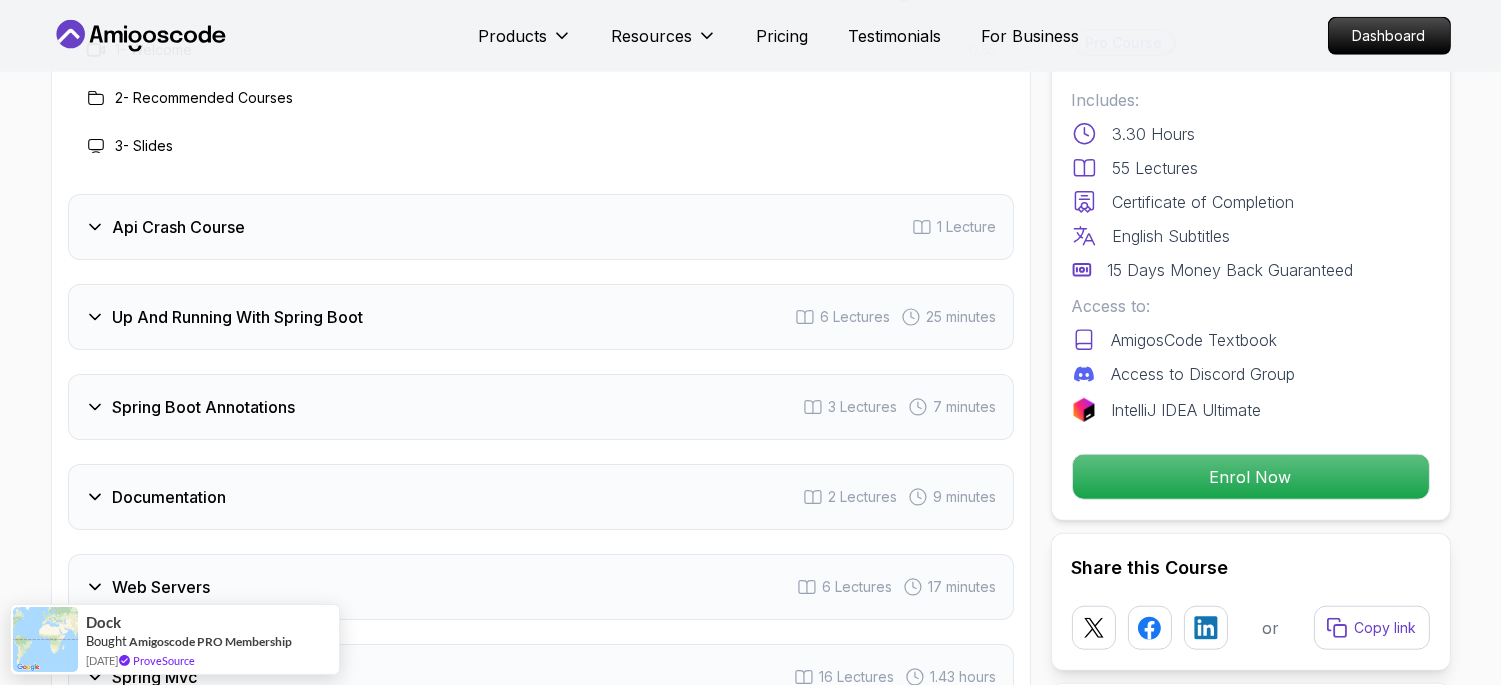 scroll, scrollTop: 3380, scrollLeft: 0, axis: vertical 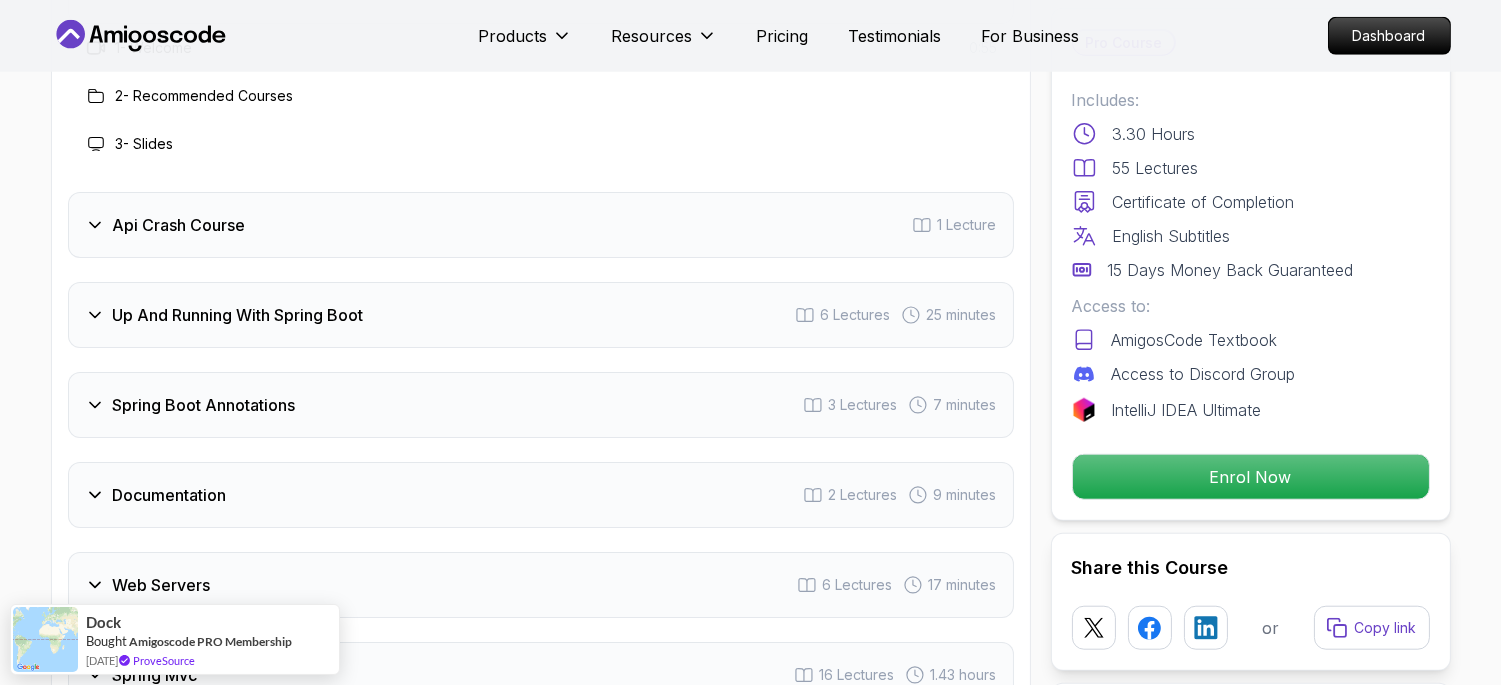 click on "Api Crash Course 1   Lecture" at bounding box center (541, 225) 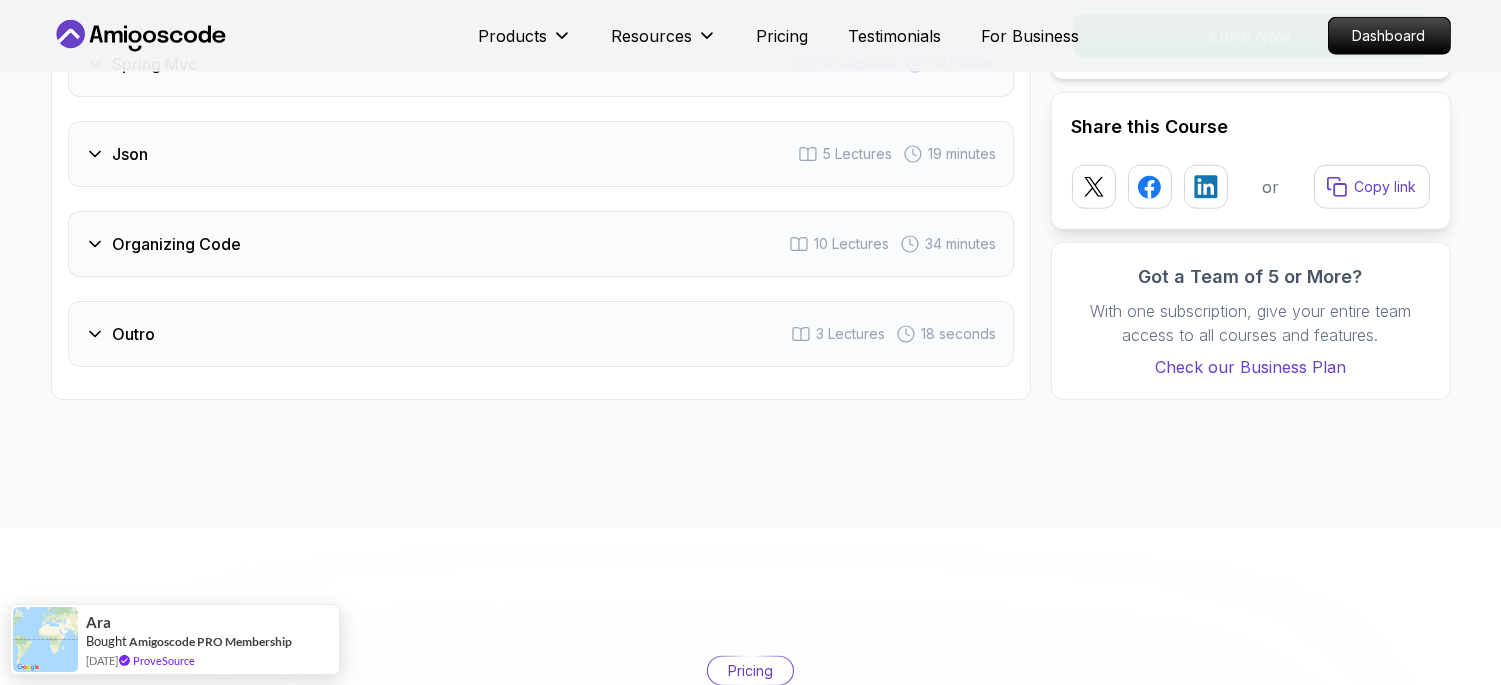 scroll, scrollTop: 3906, scrollLeft: 0, axis: vertical 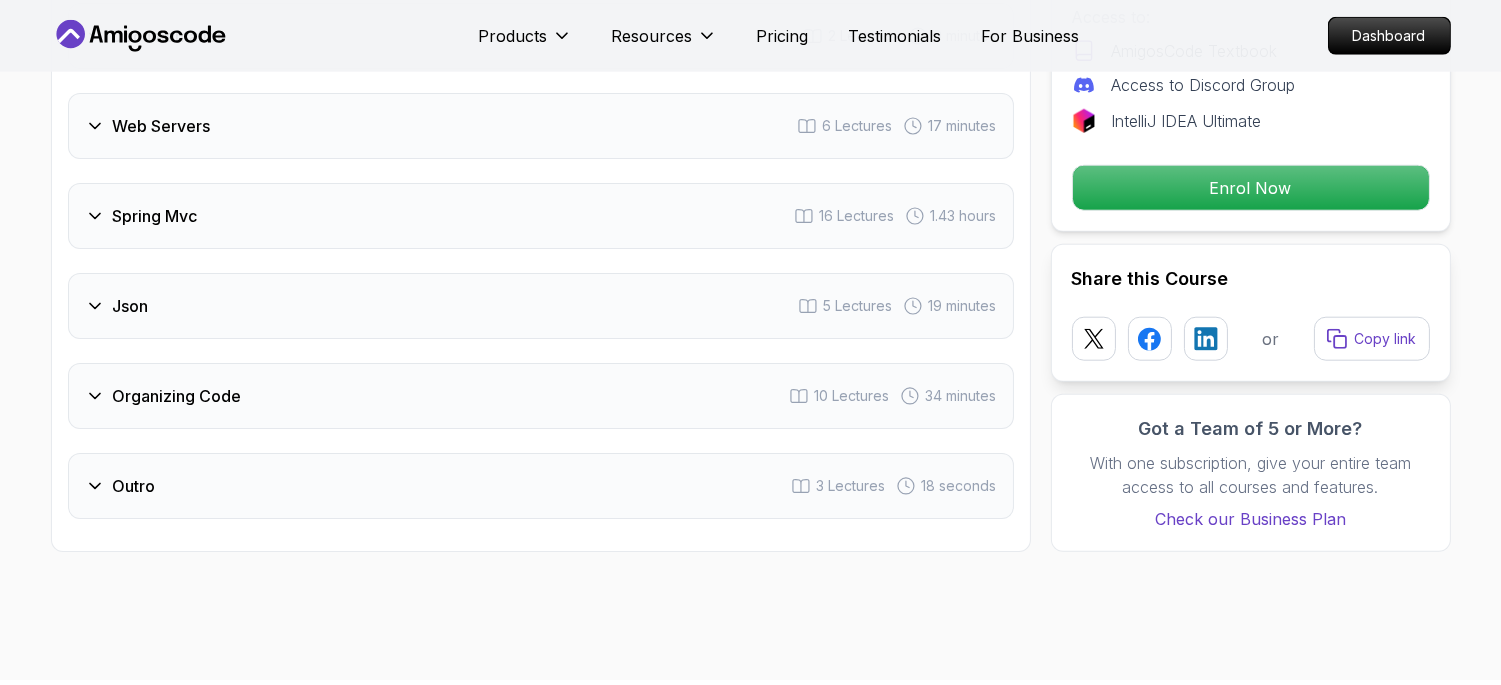 click on "Spring Mvc 16   Lectures     1.43 hours" at bounding box center [541, 216] 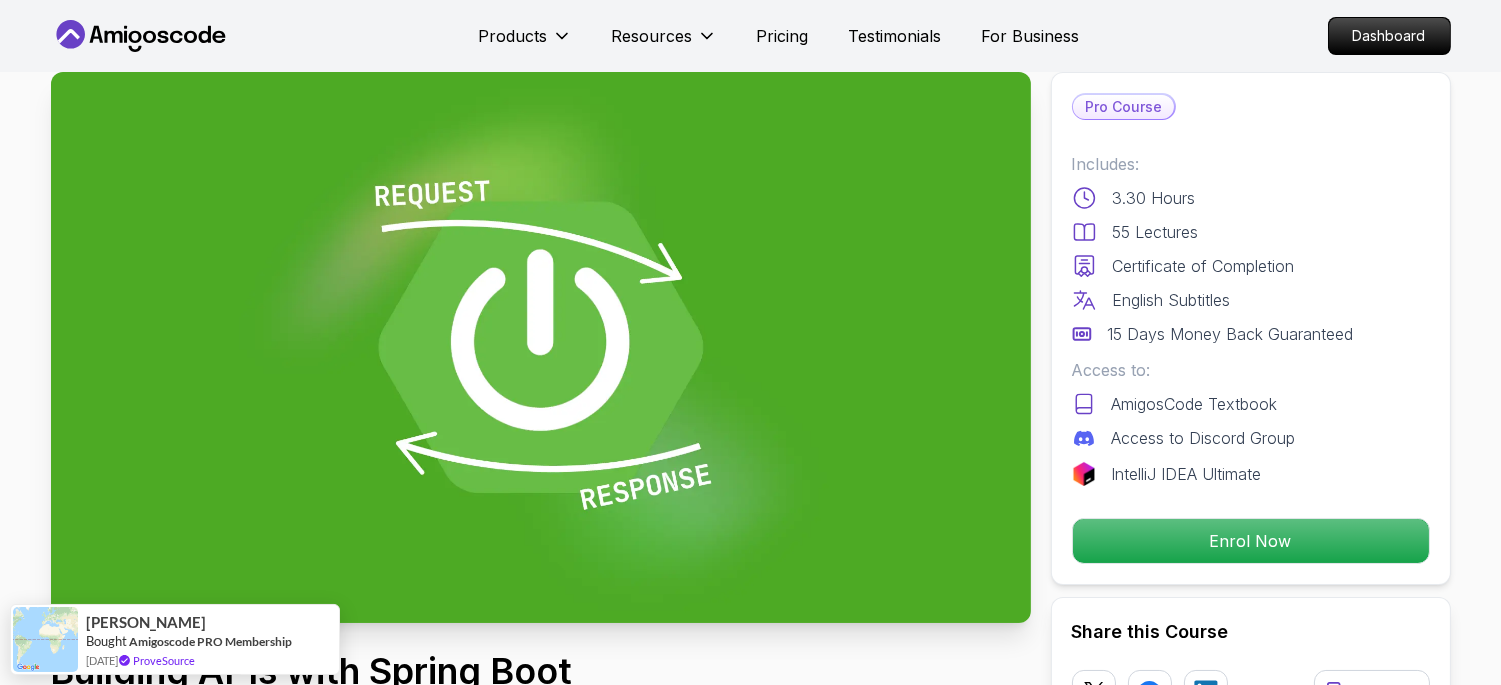 scroll, scrollTop: 0, scrollLeft: 0, axis: both 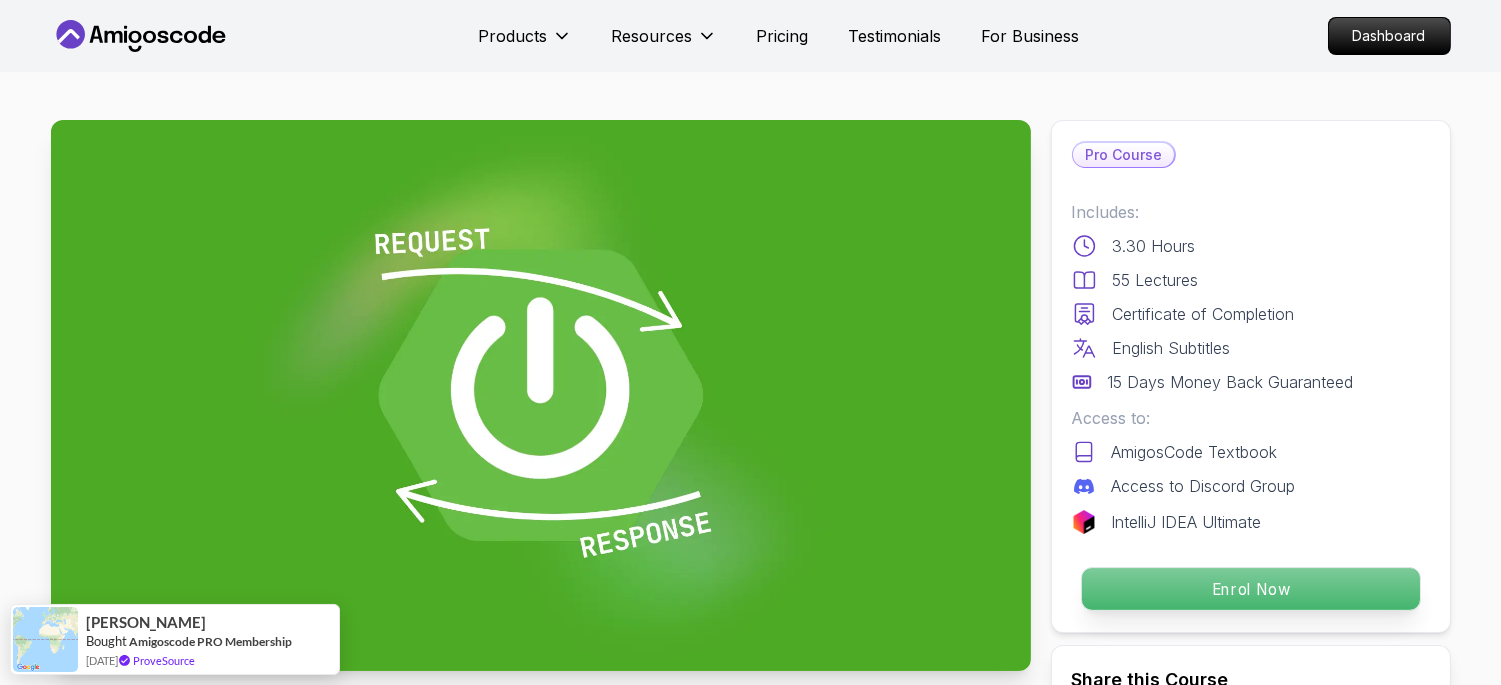 click on "Enrol Now" at bounding box center (1250, 589) 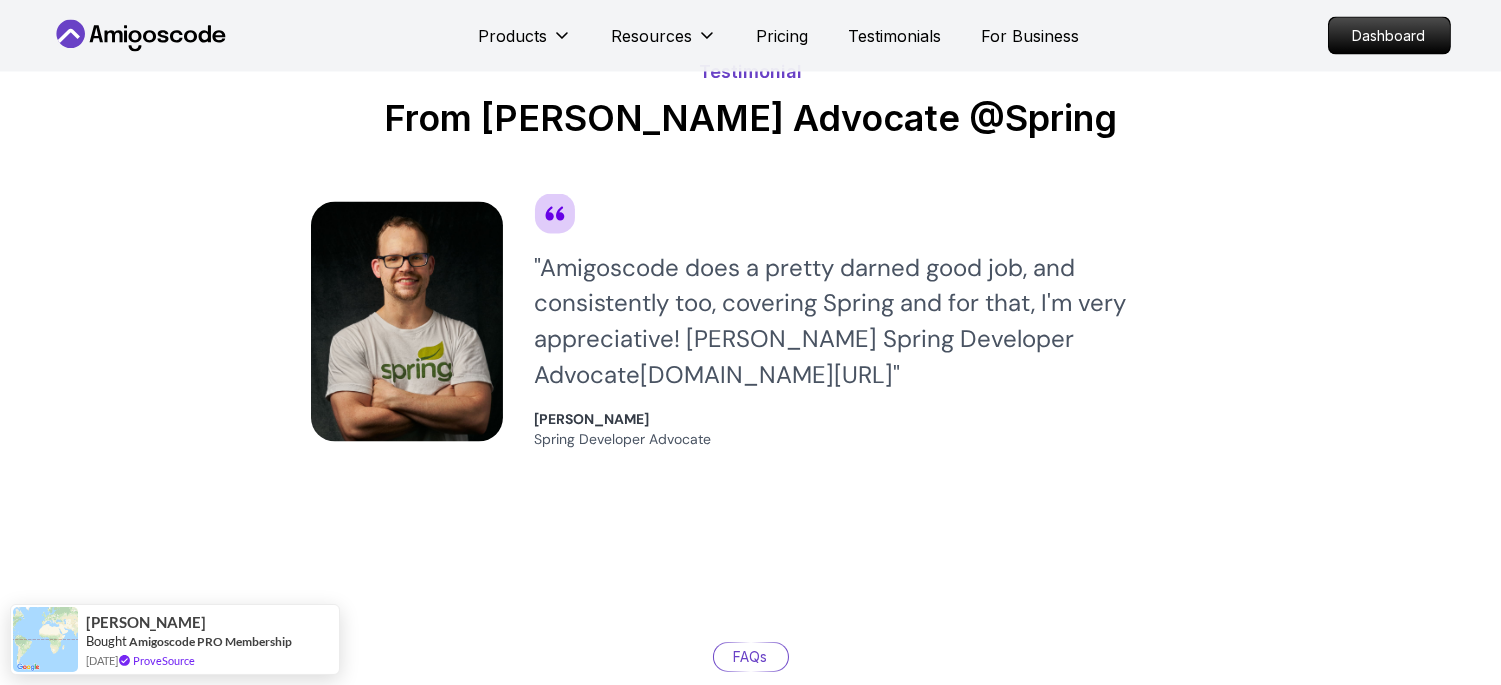 scroll, scrollTop: 6455, scrollLeft: 0, axis: vertical 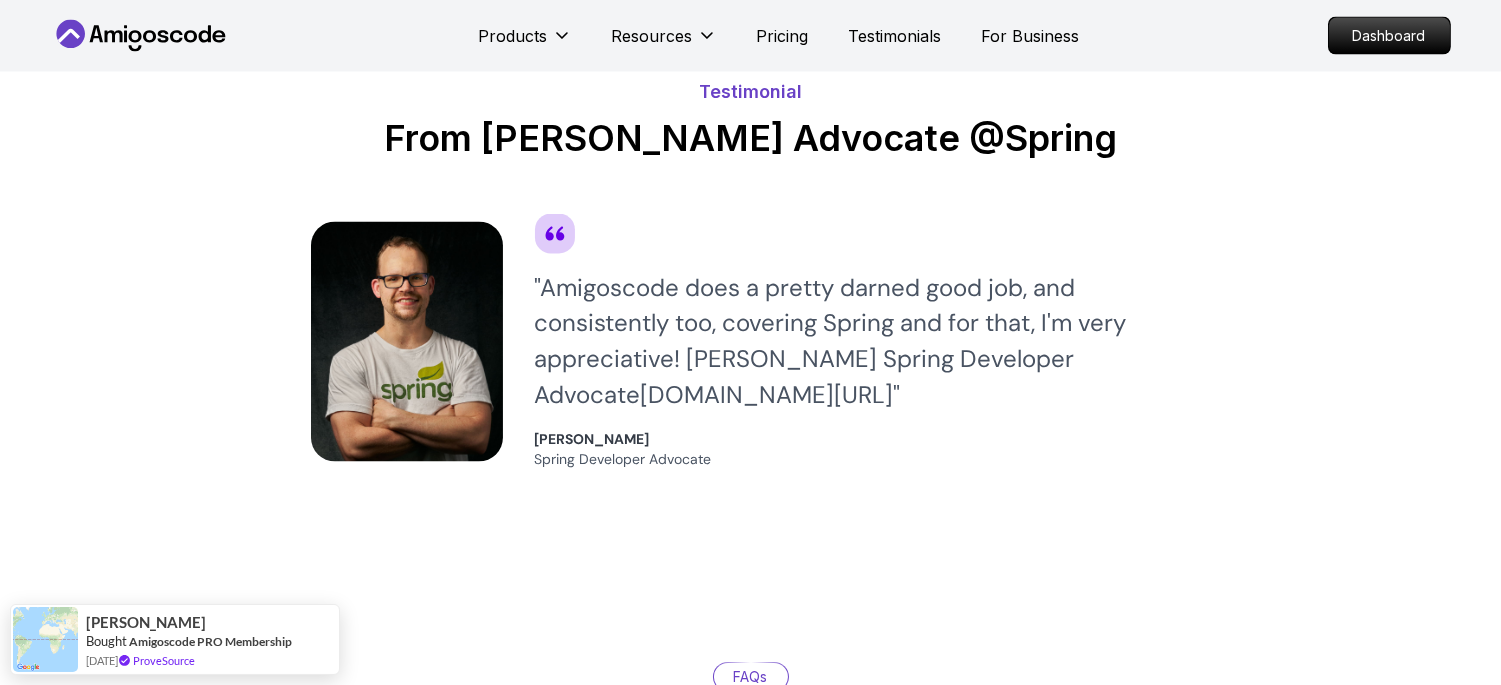 click 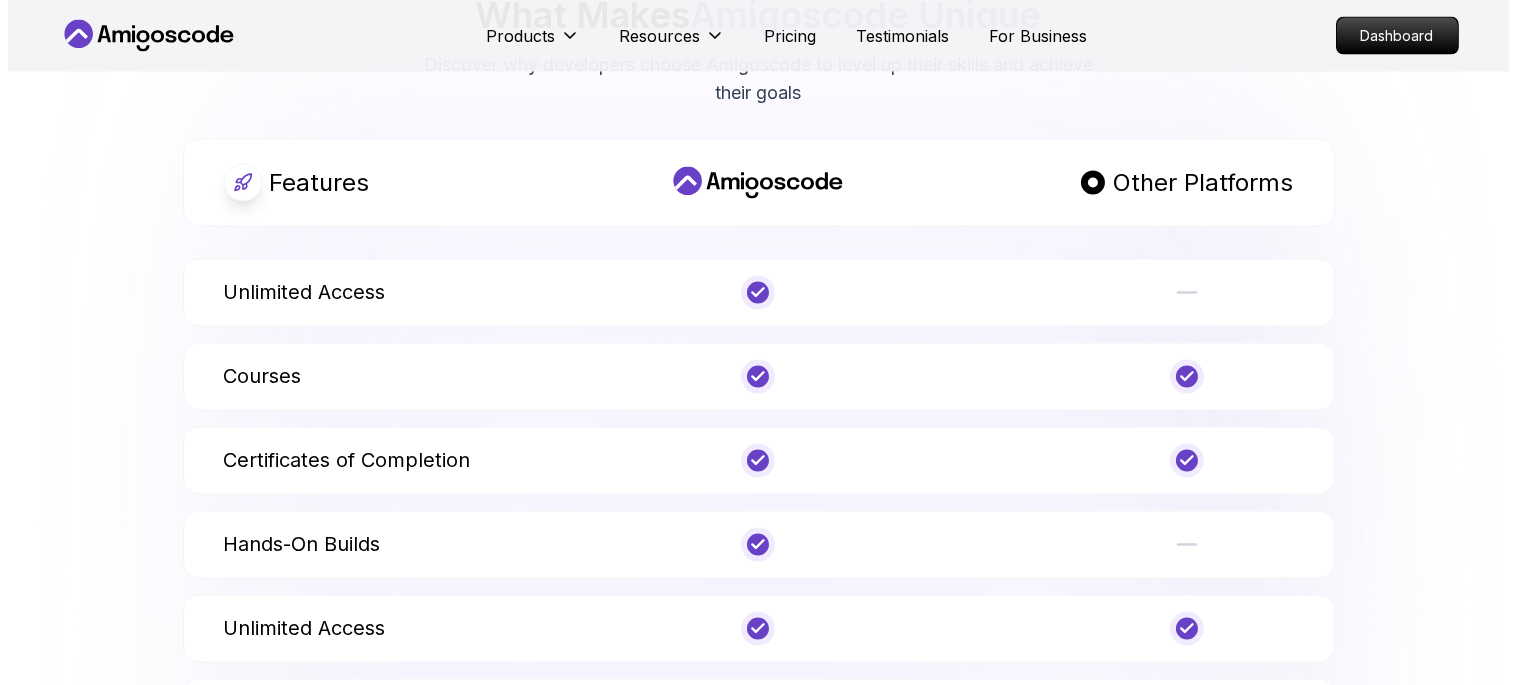 scroll, scrollTop: 0, scrollLeft: 0, axis: both 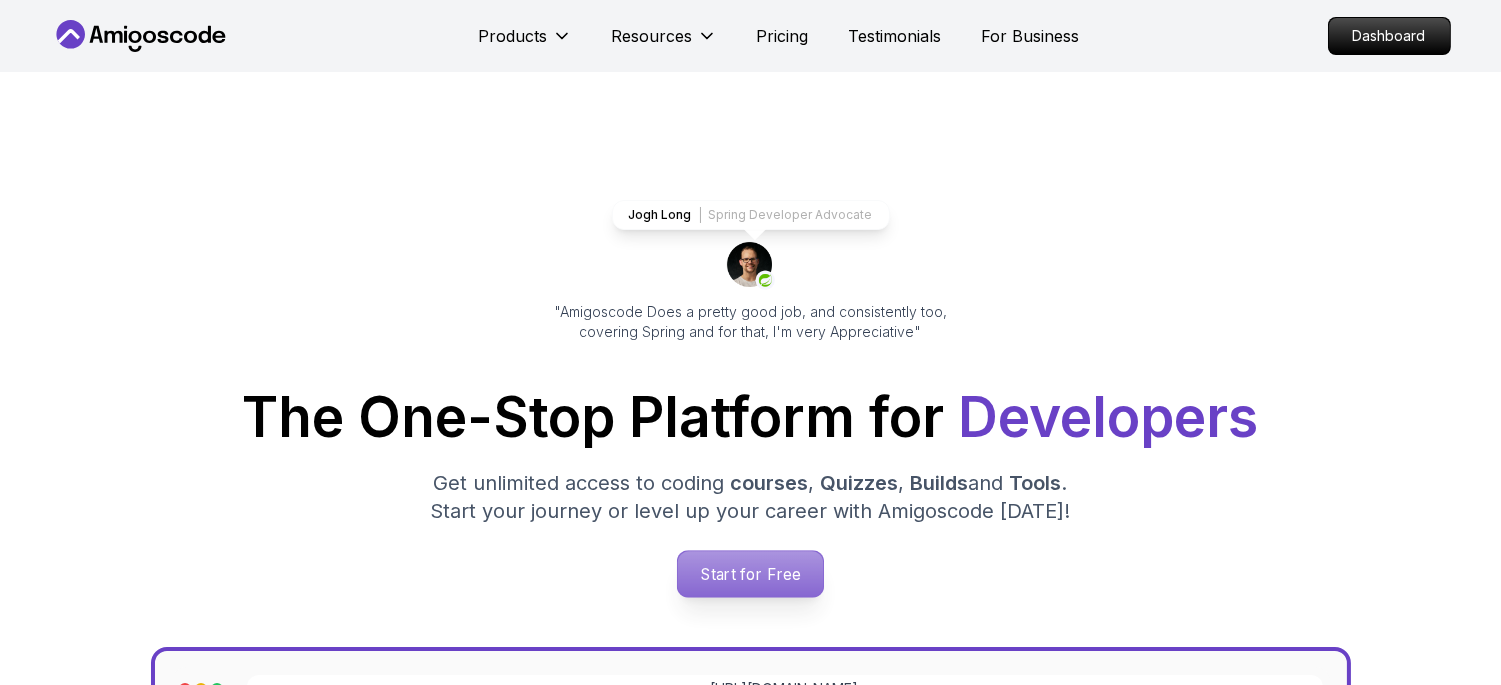 click on "Start for Free" at bounding box center [750, 574] 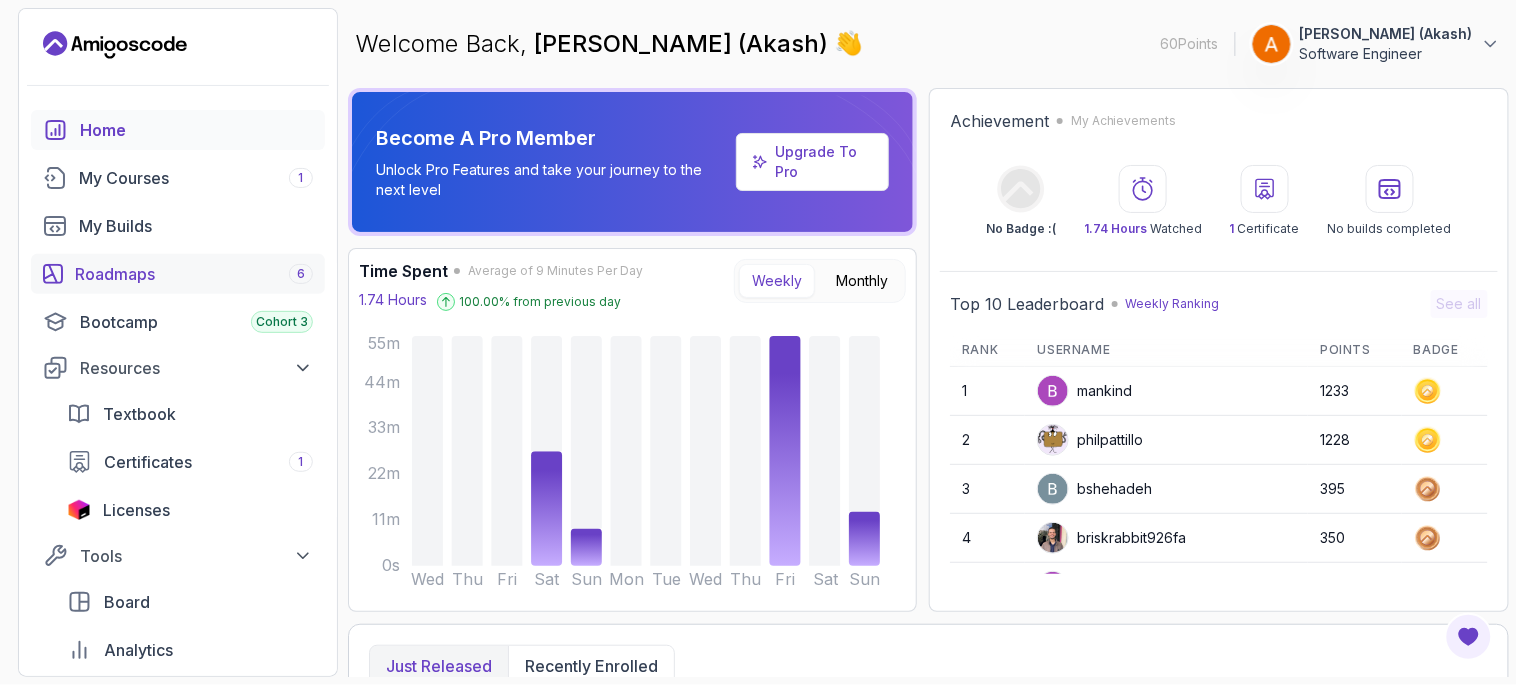 click on "Roadmaps 6" at bounding box center (194, 274) 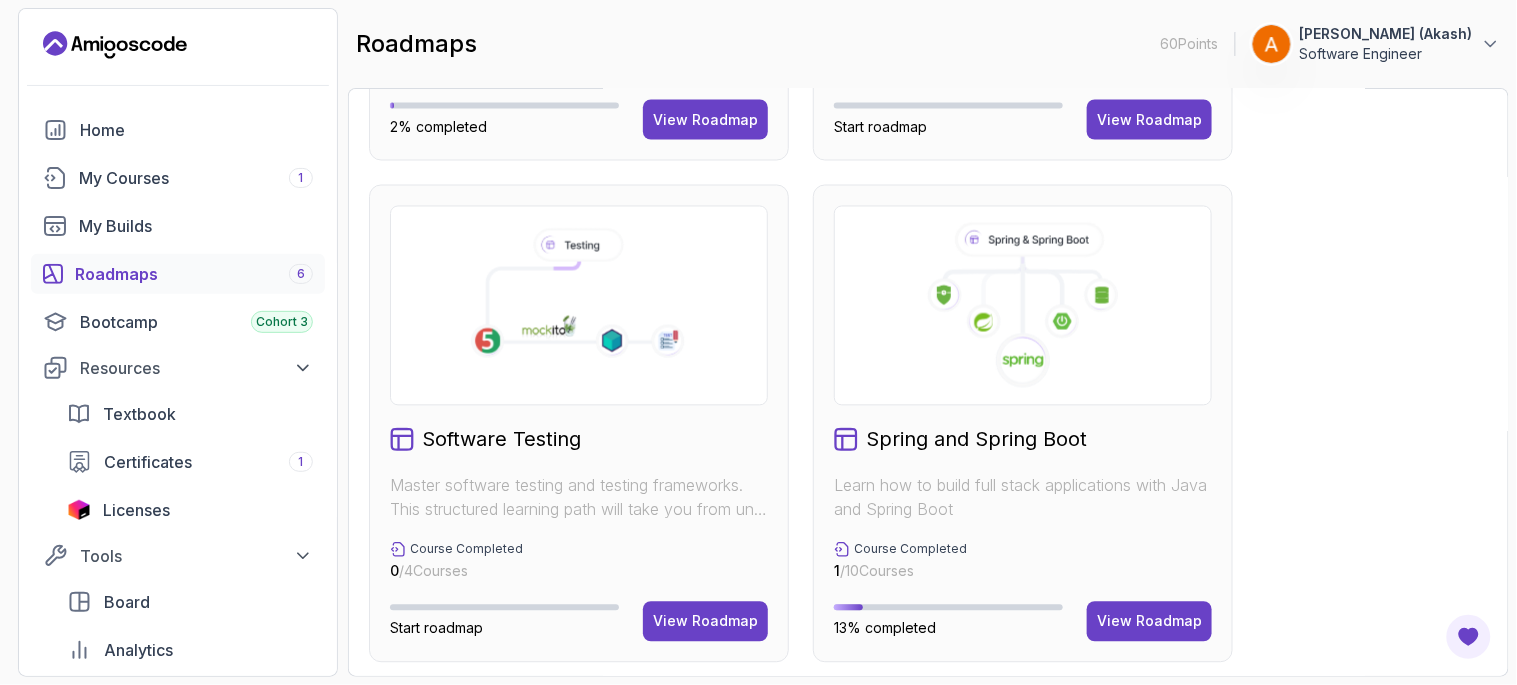 scroll, scrollTop: 934, scrollLeft: 0, axis: vertical 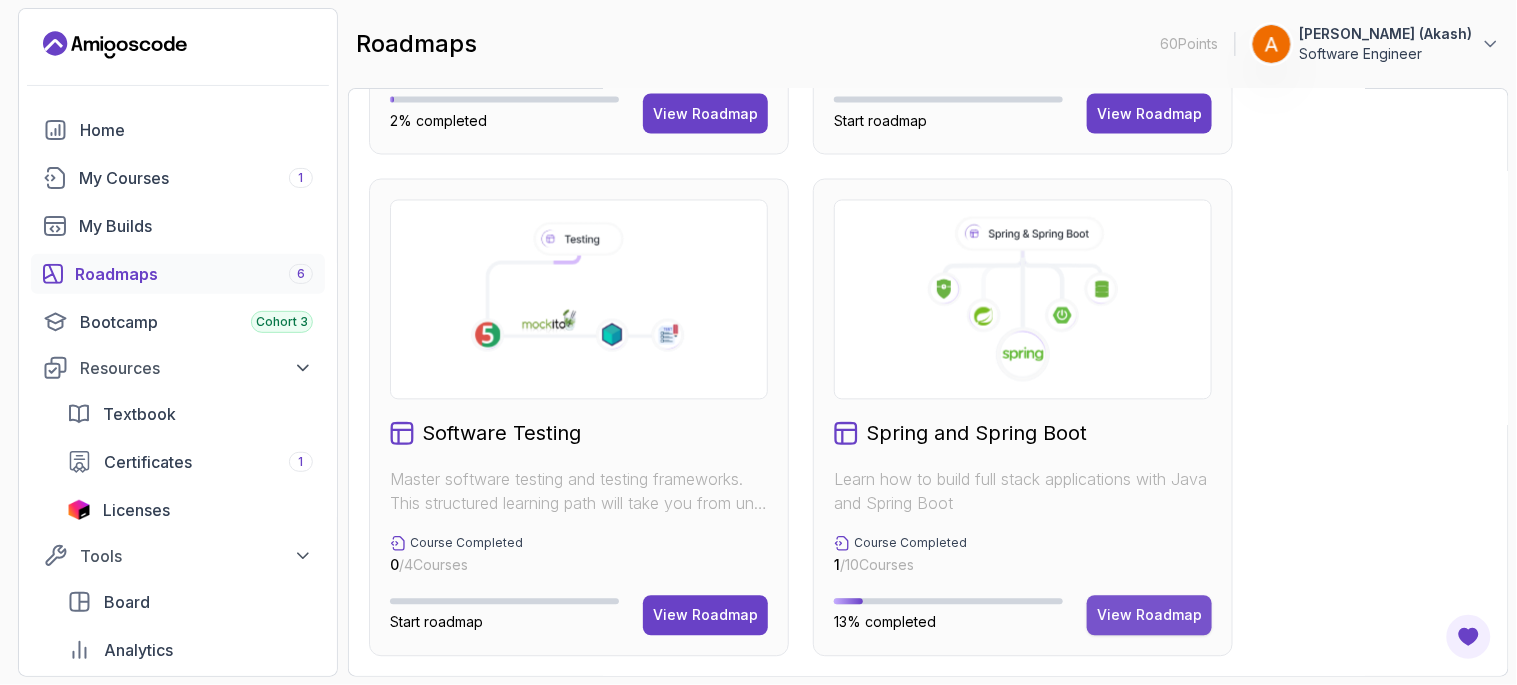 click on "View Roadmap" at bounding box center (1149, 616) 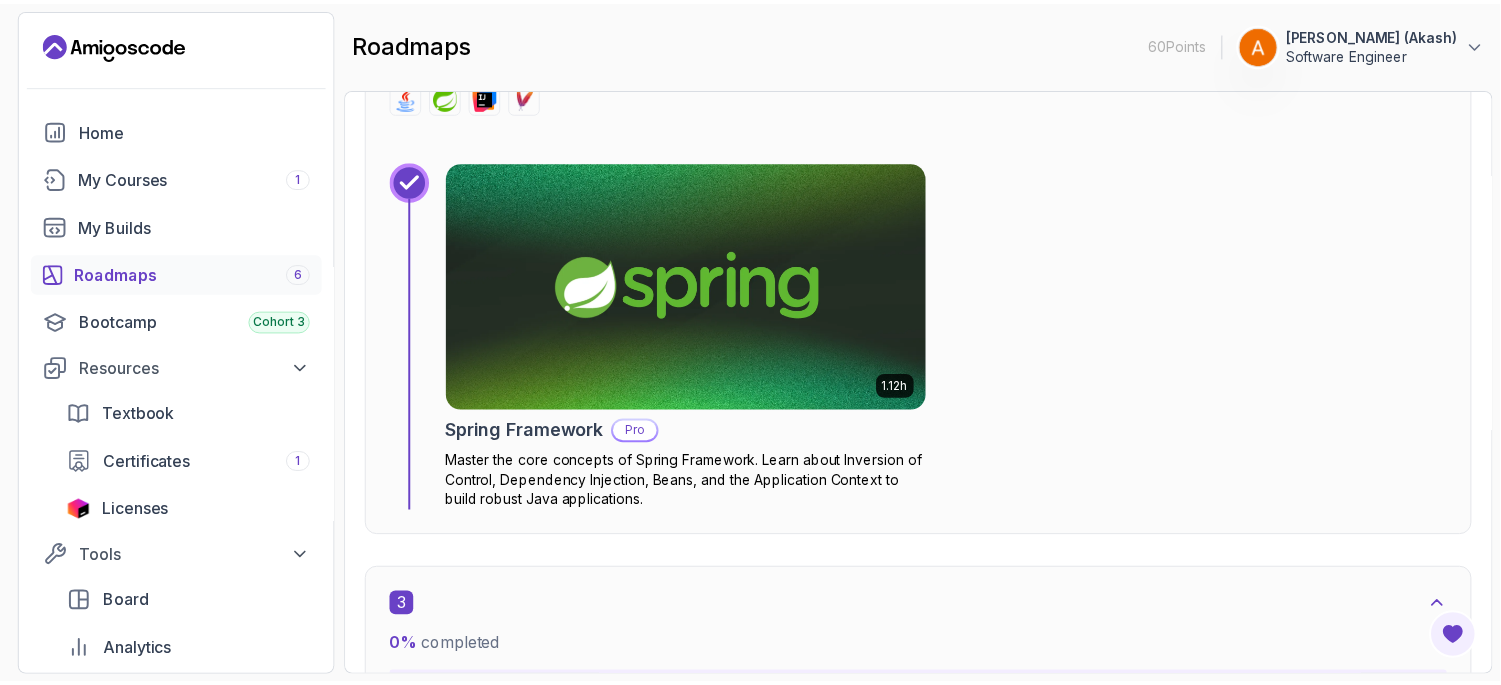 scroll, scrollTop: 1721, scrollLeft: 0, axis: vertical 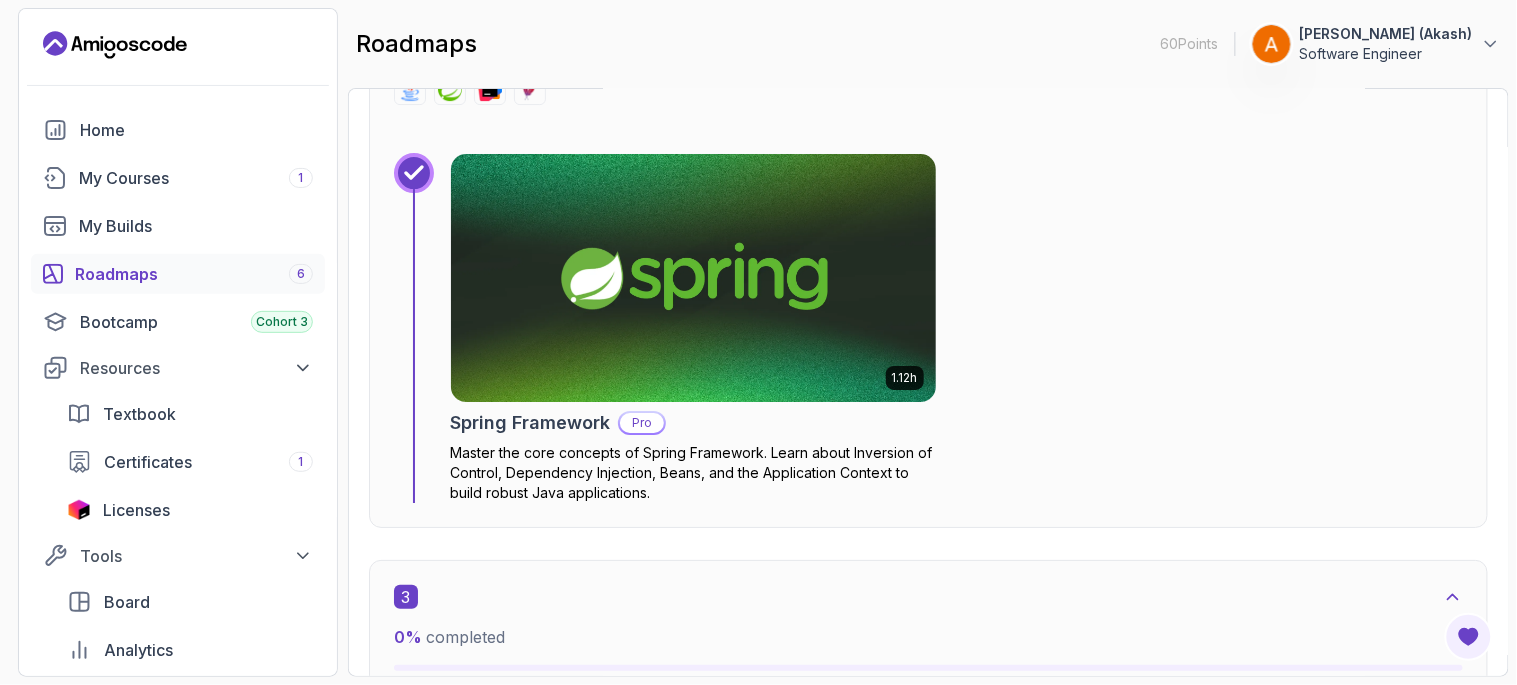 click at bounding box center (693, 278) 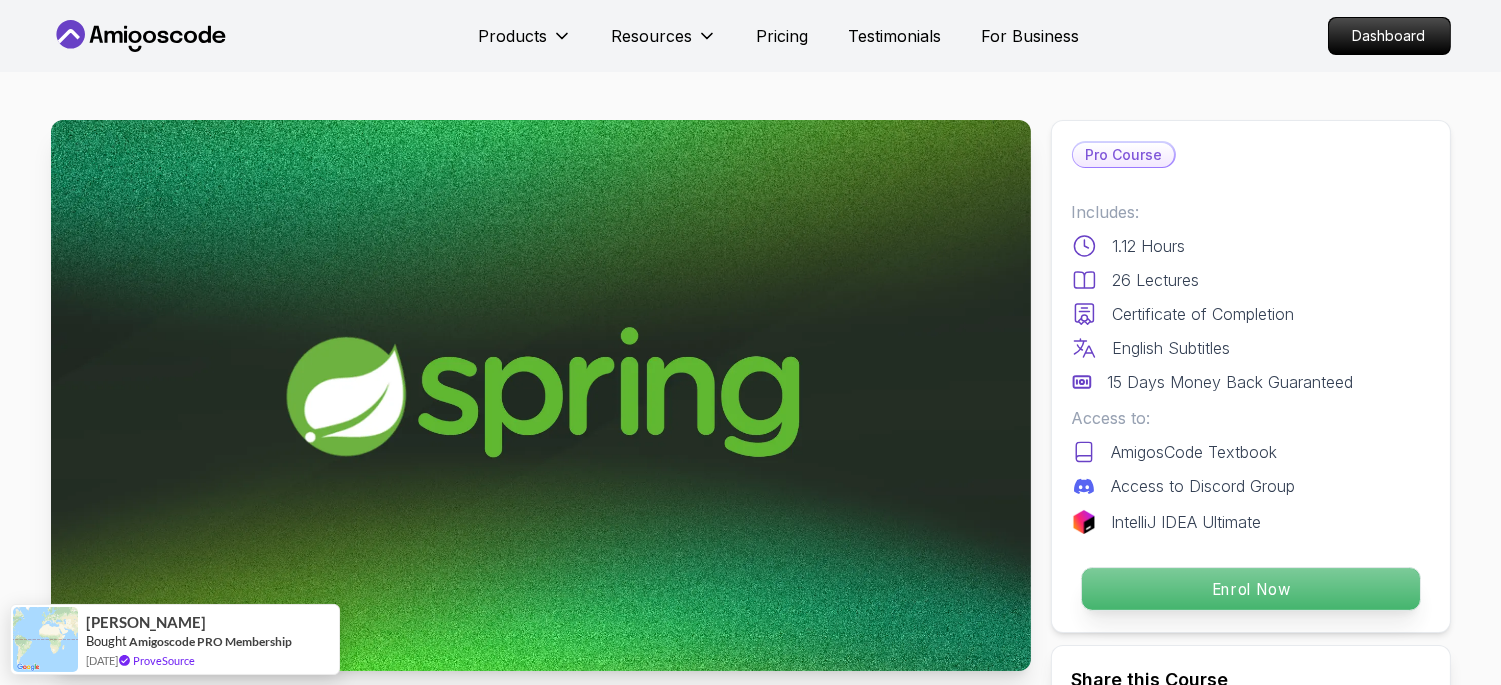 click on "Enrol Now" at bounding box center [1250, 589] 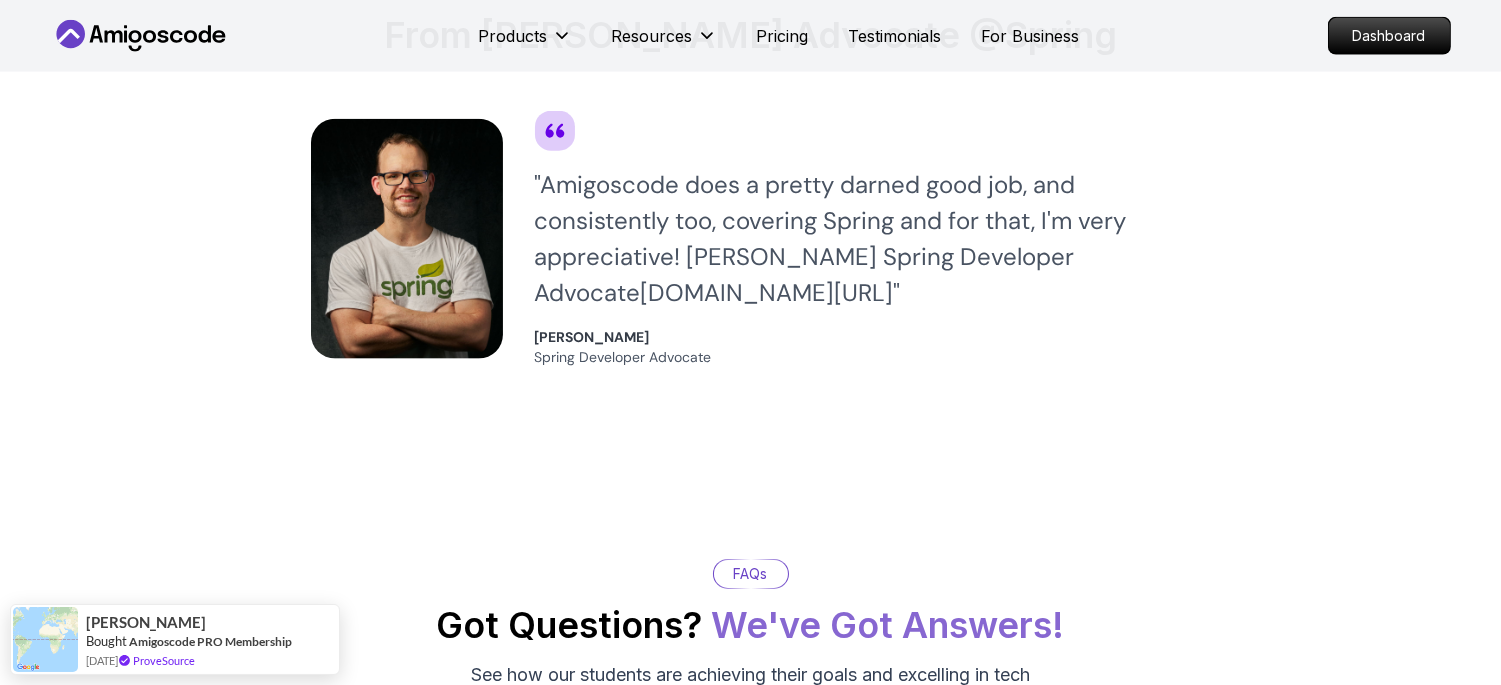 scroll, scrollTop: 4790, scrollLeft: 0, axis: vertical 